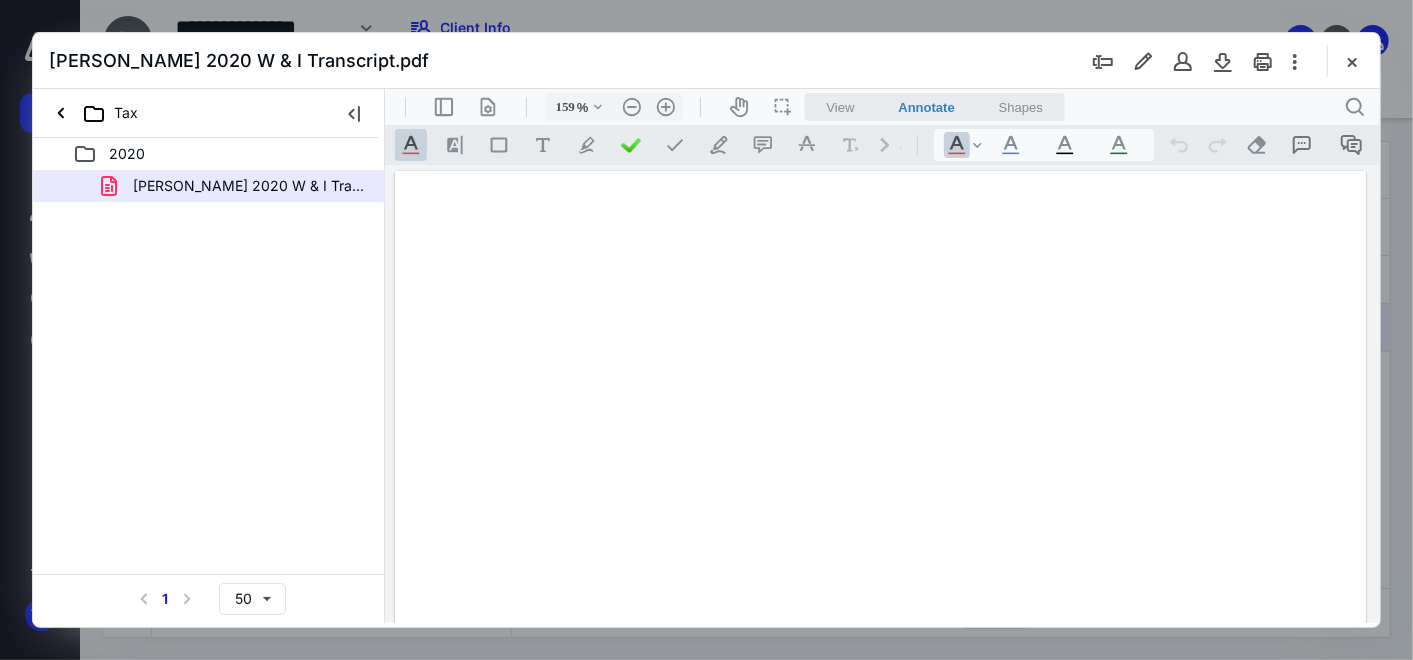 scroll, scrollTop: 0, scrollLeft: 0, axis: both 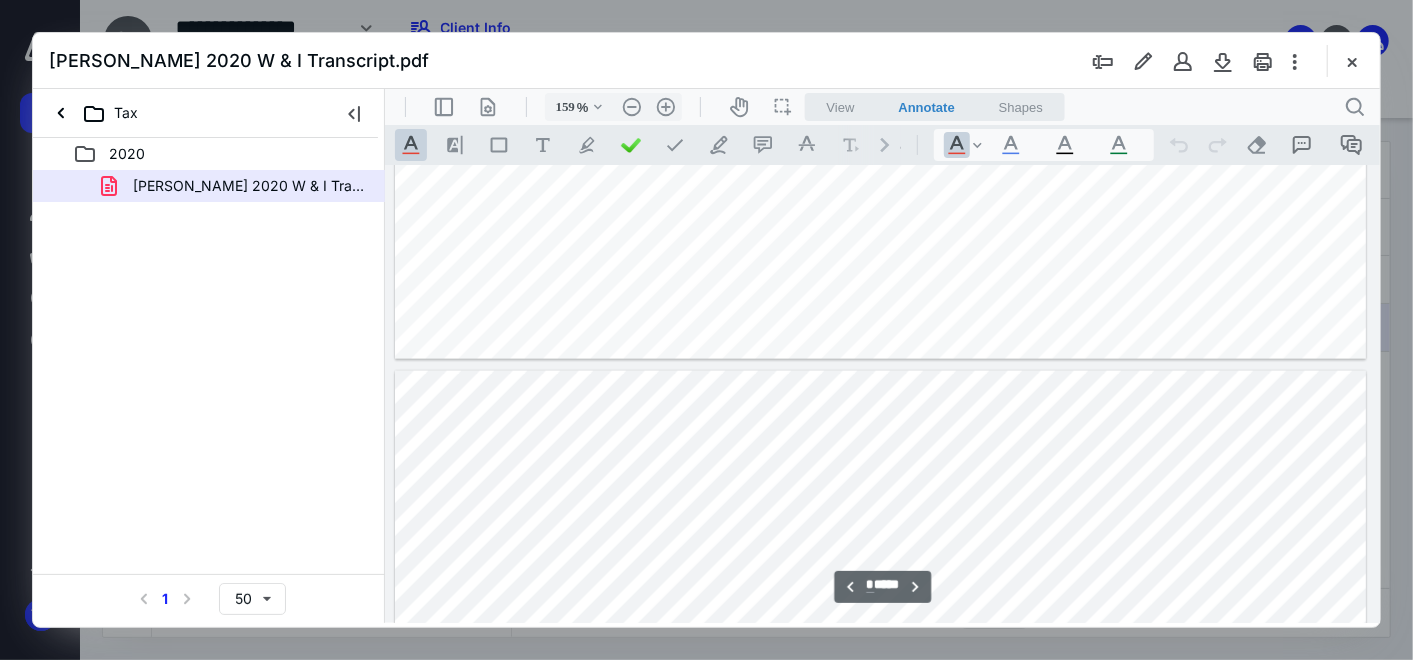 type on "*" 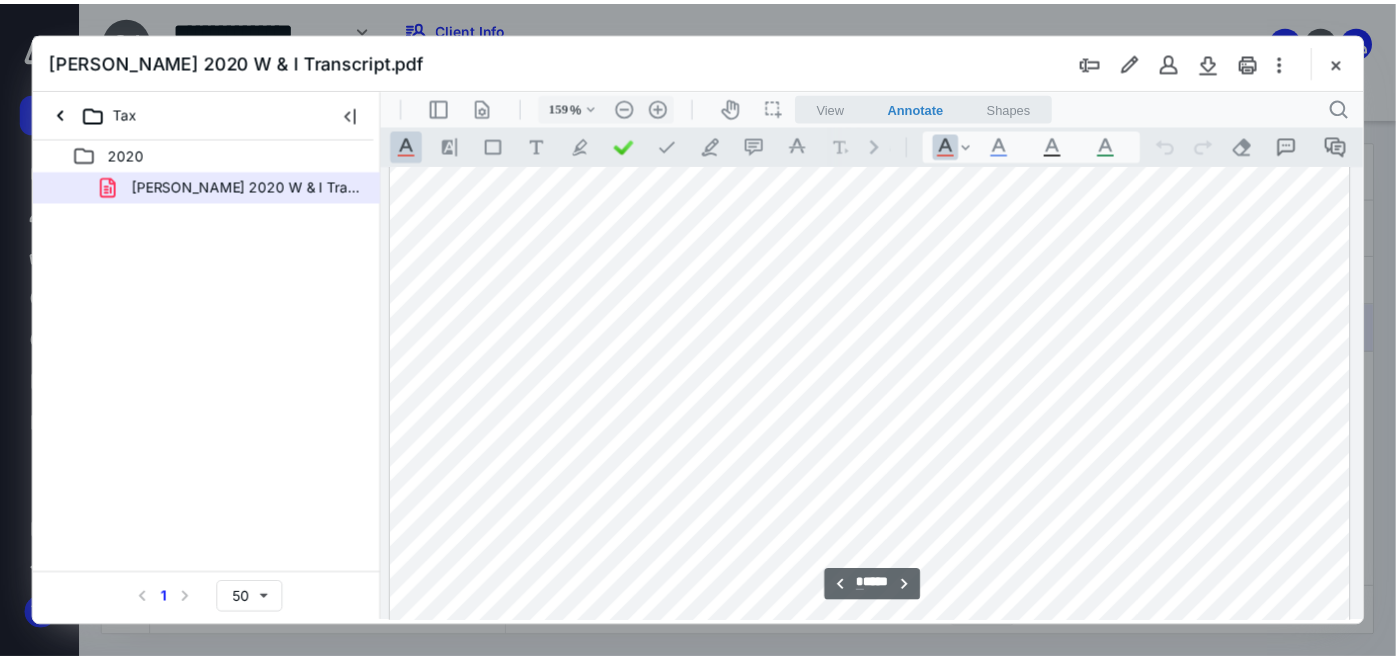 scroll, scrollTop: 8888, scrollLeft: 0, axis: vertical 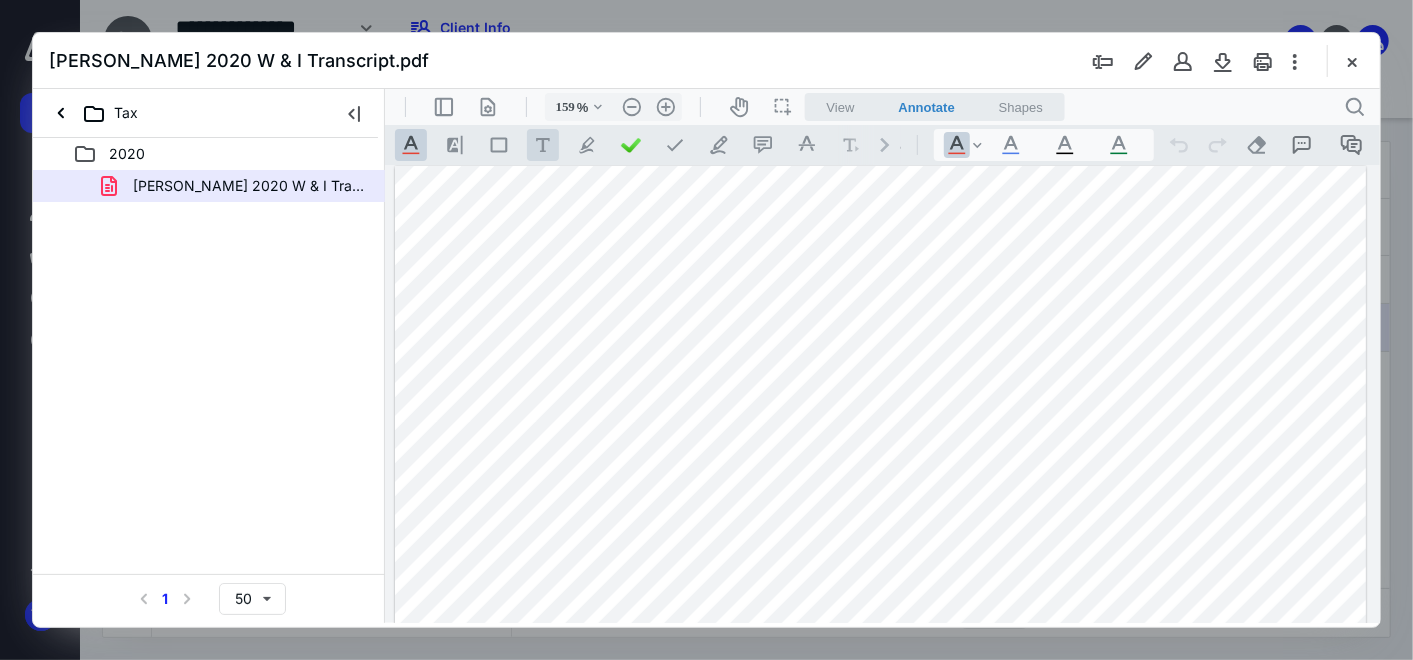 drag, startPoint x: 916, startPoint y: 142, endPoint x: 543, endPoint y: 130, distance: 373.193 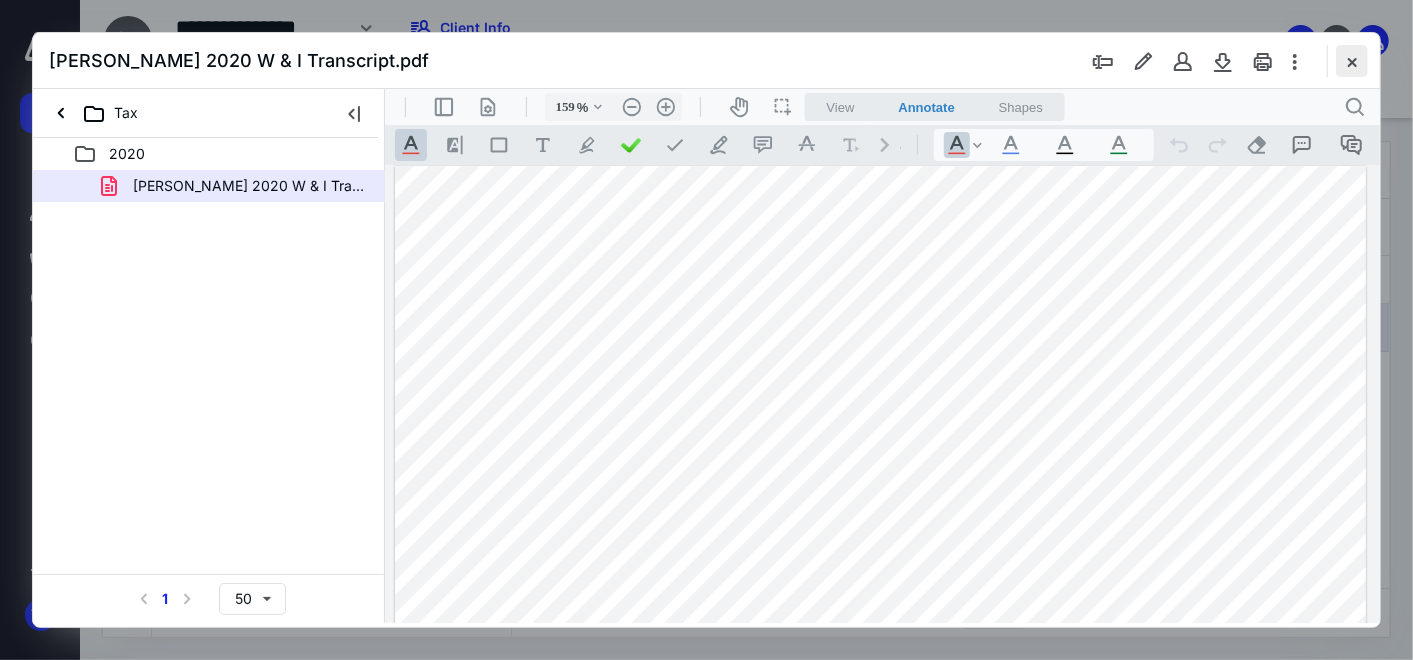 click at bounding box center (1352, 61) 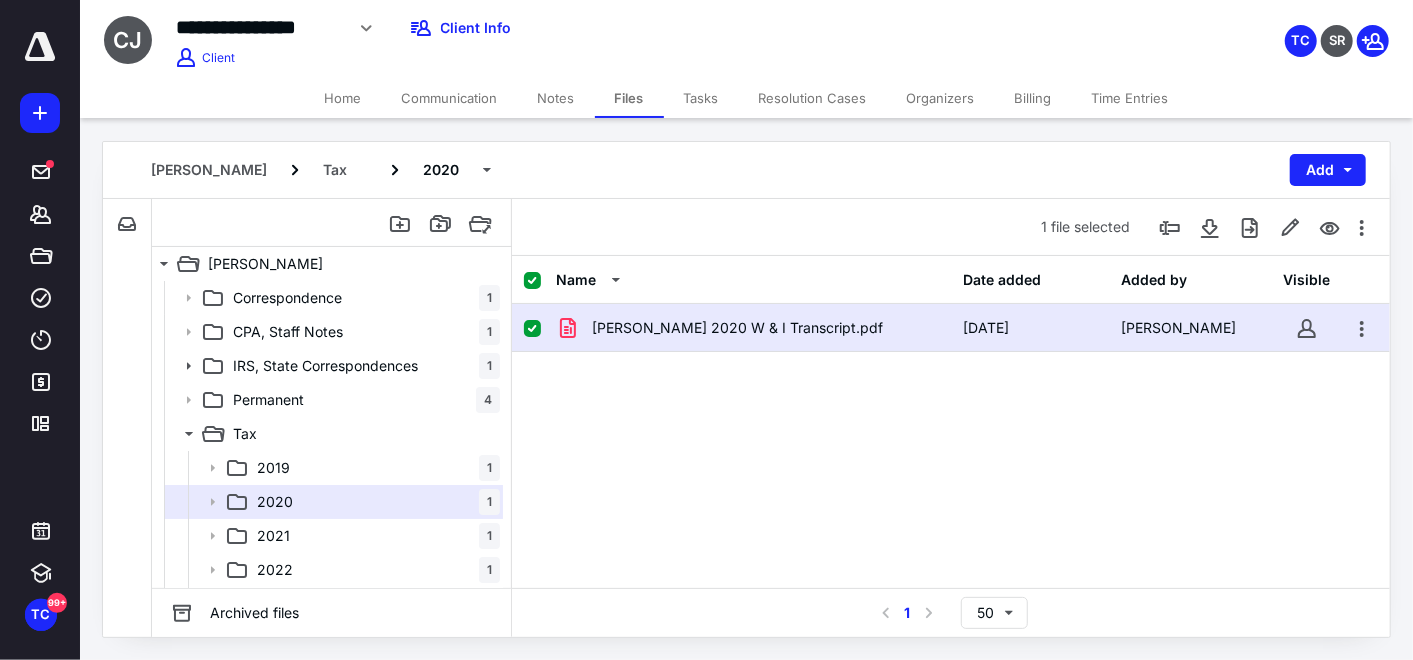 click on "Home" at bounding box center [343, 98] 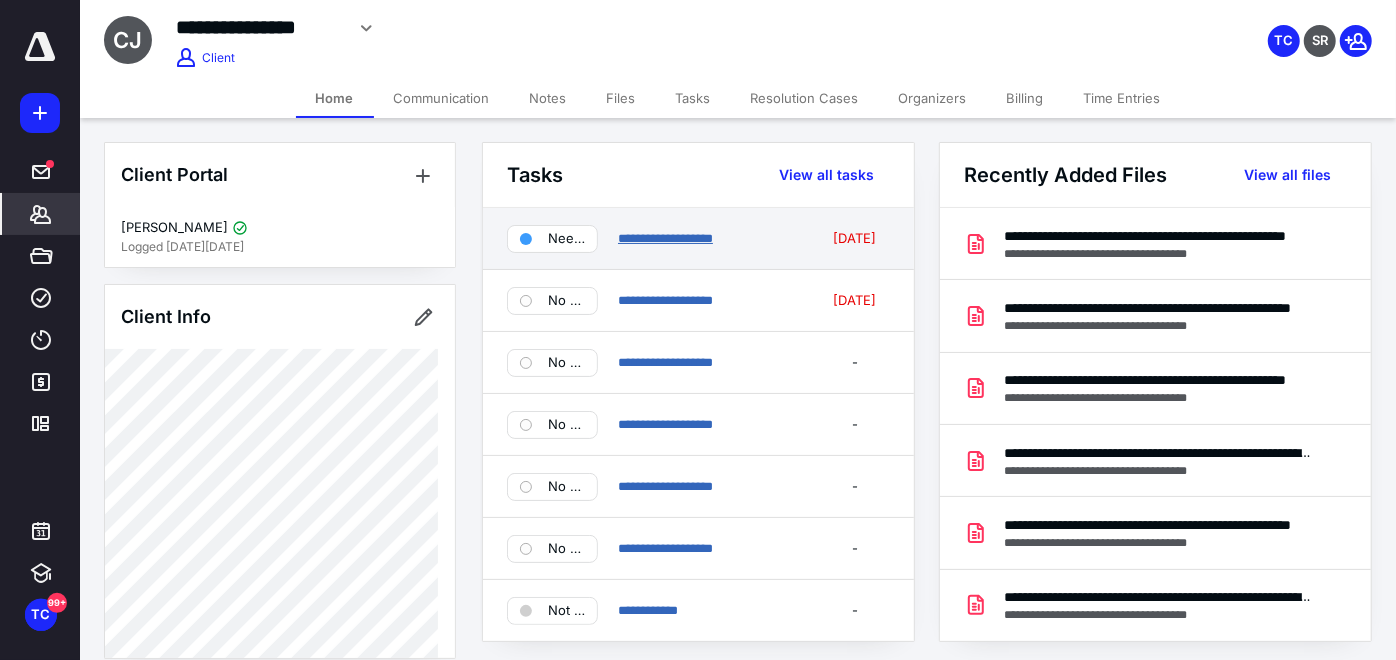 click on "**********" at bounding box center [665, 238] 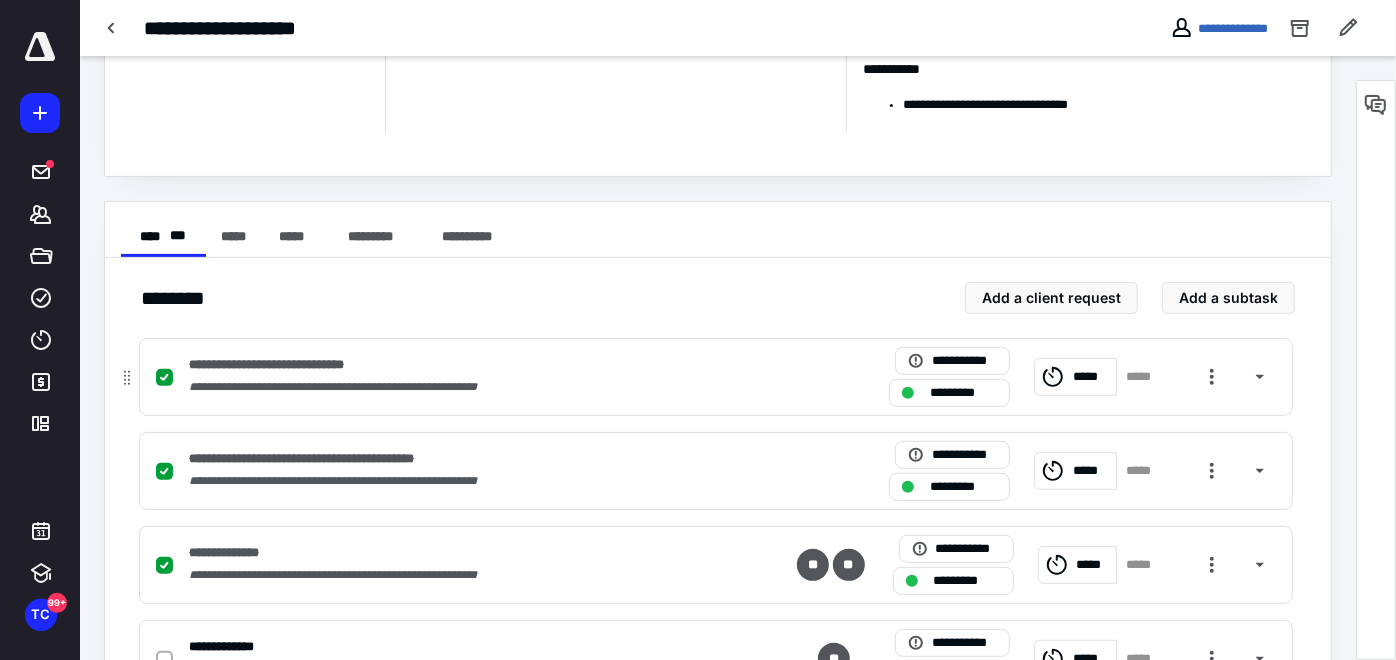 scroll, scrollTop: 333, scrollLeft: 0, axis: vertical 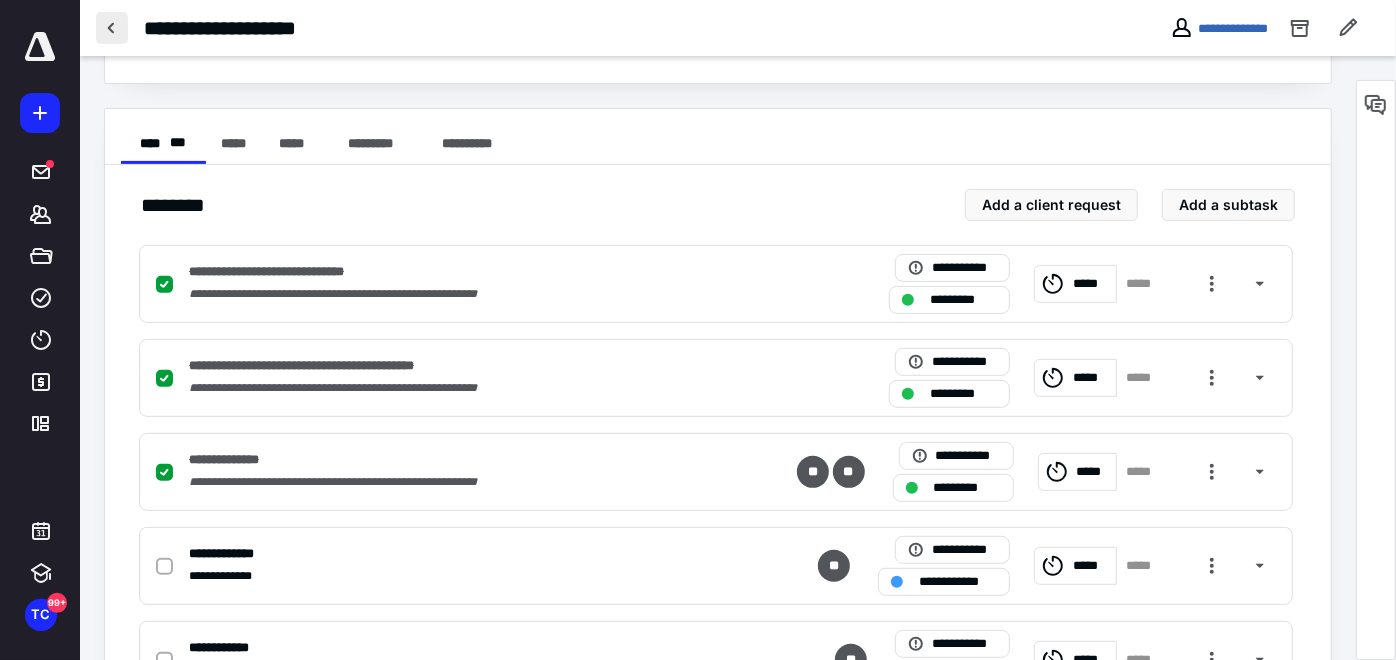 click at bounding box center (112, 28) 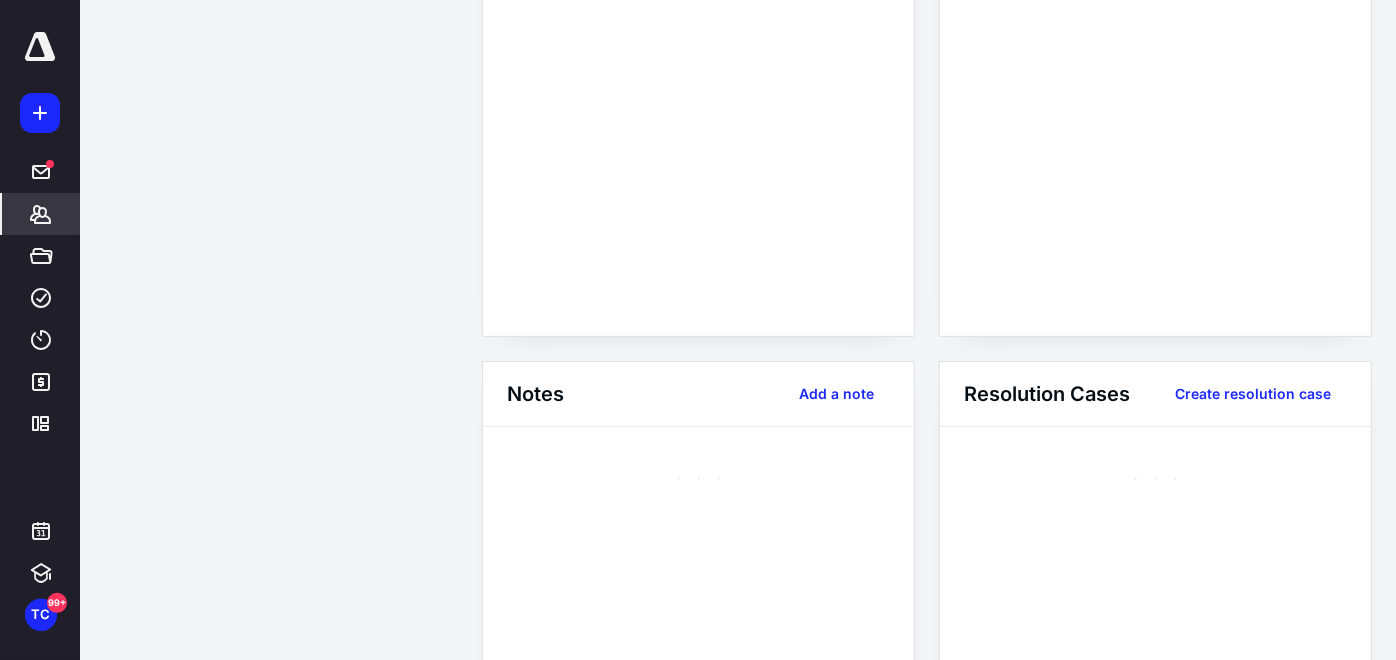 scroll, scrollTop: 0, scrollLeft: 0, axis: both 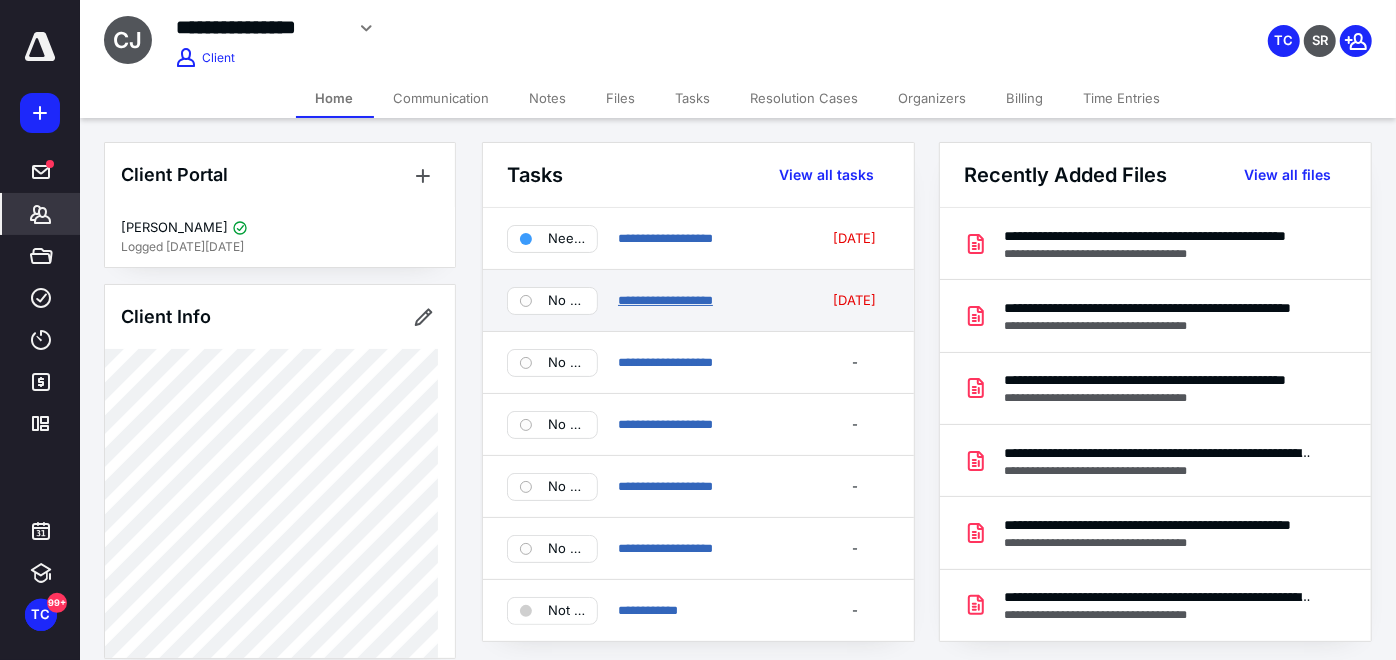 click on "**********" at bounding box center (665, 300) 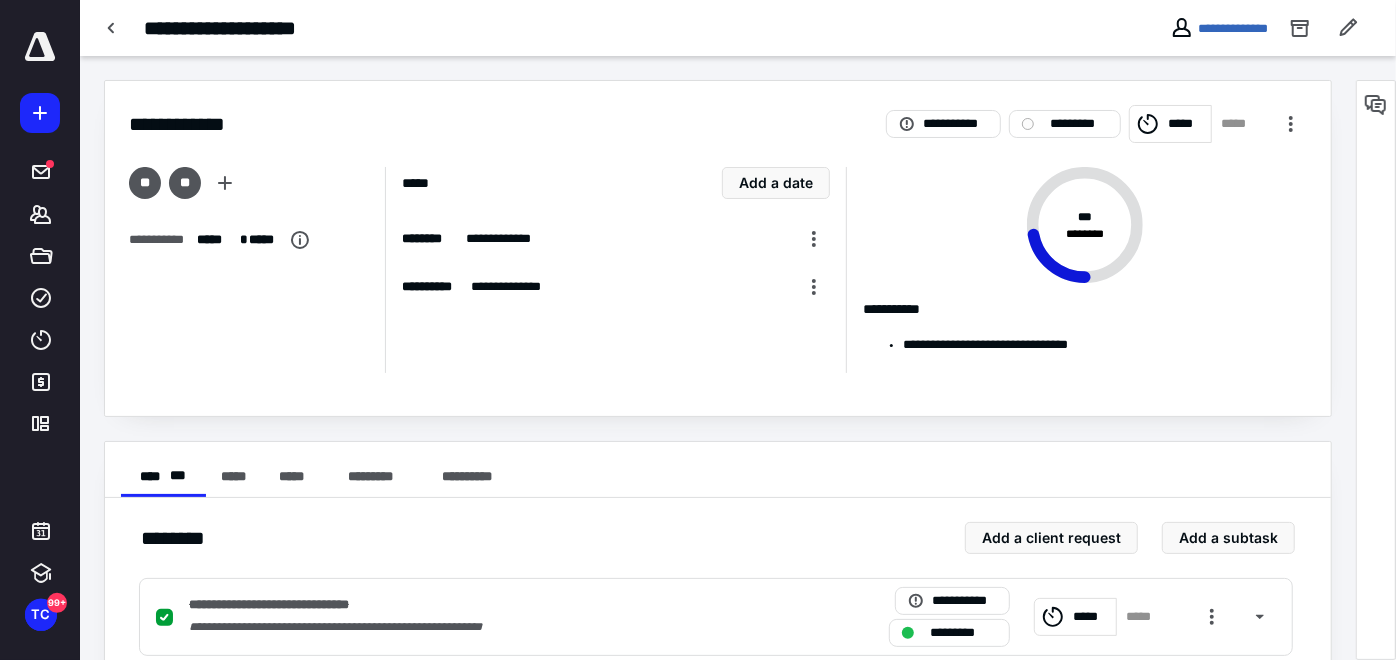 click on "**********" at bounding box center (1096, 124) 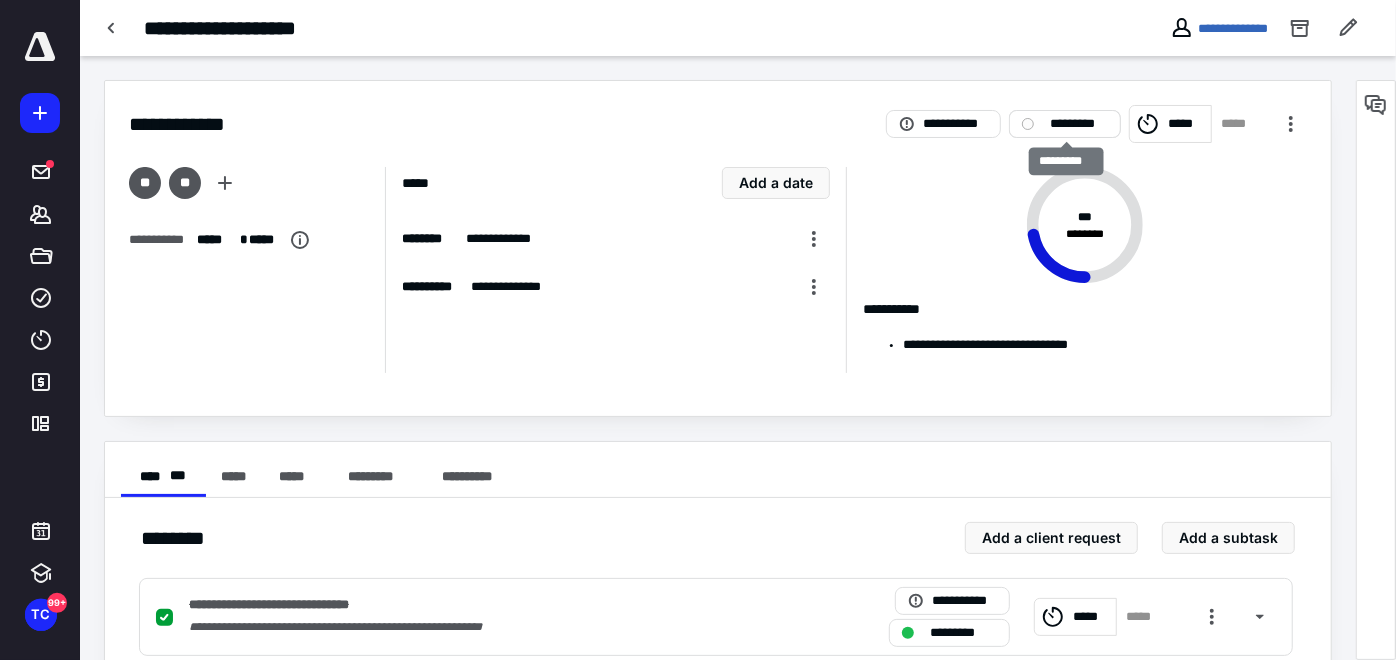 click on "*********" at bounding box center [1079, 124] 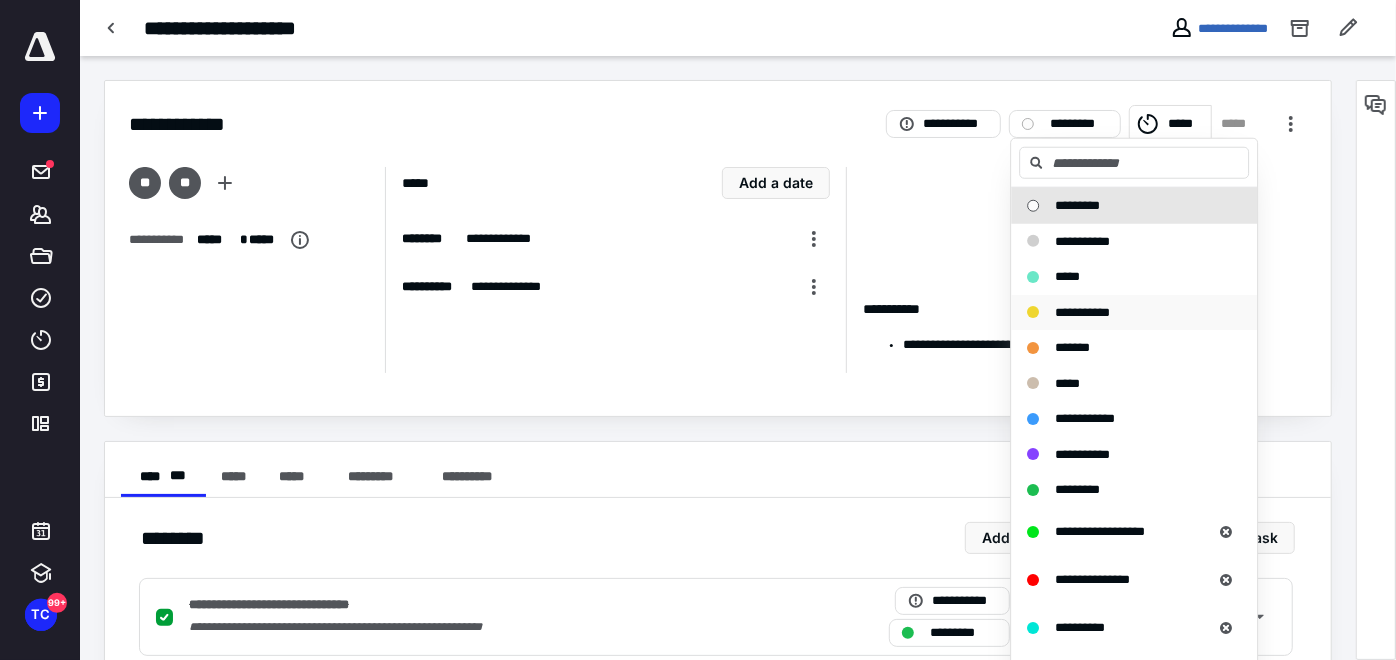 click on "**********" at bounding box center [1082, 311] 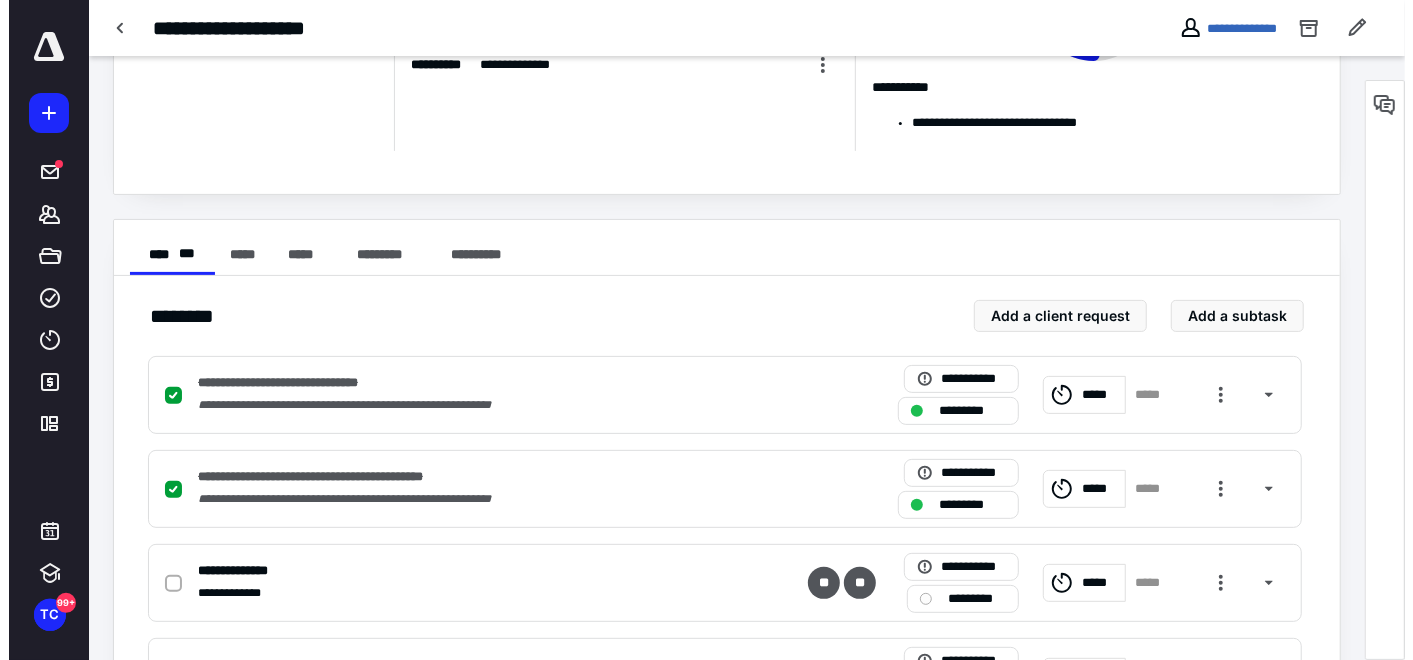 scroll, scrollTop: 333, scrollLeft: 0, axis: vertical 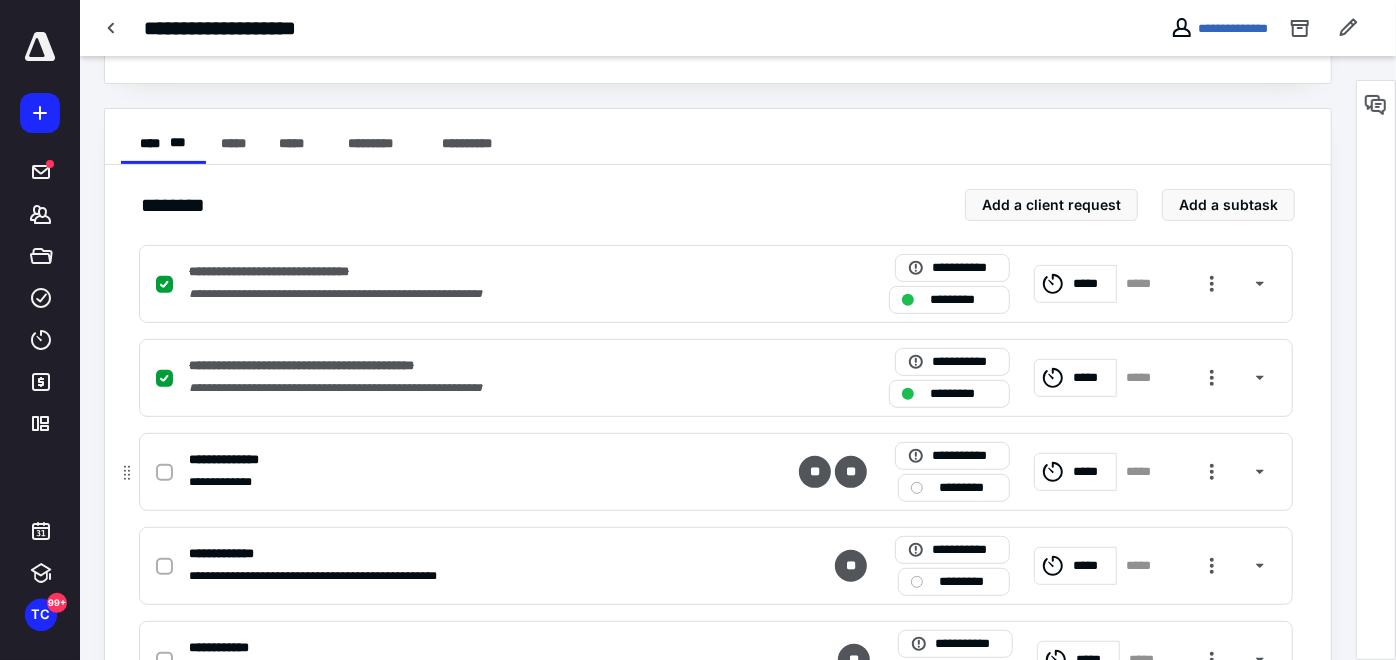 click on "*********" at bounding box center [968, 487] 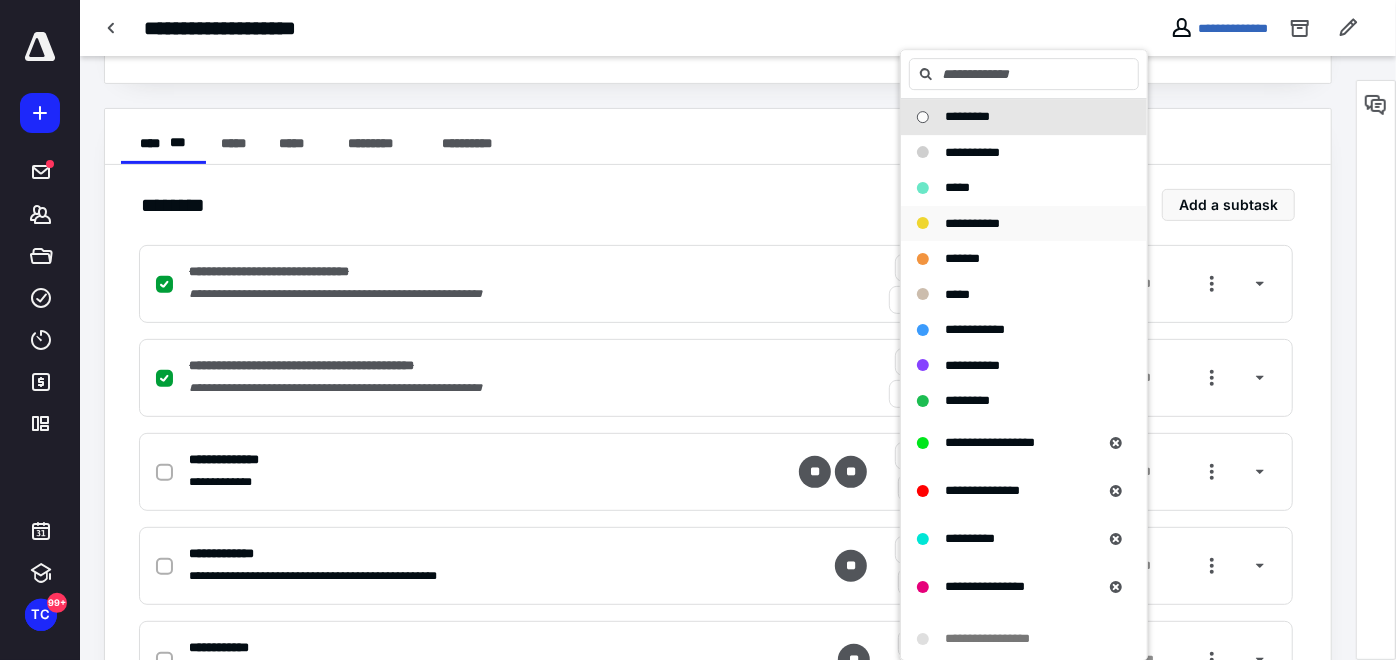 click on "**********" at bounding box center [972, 223] 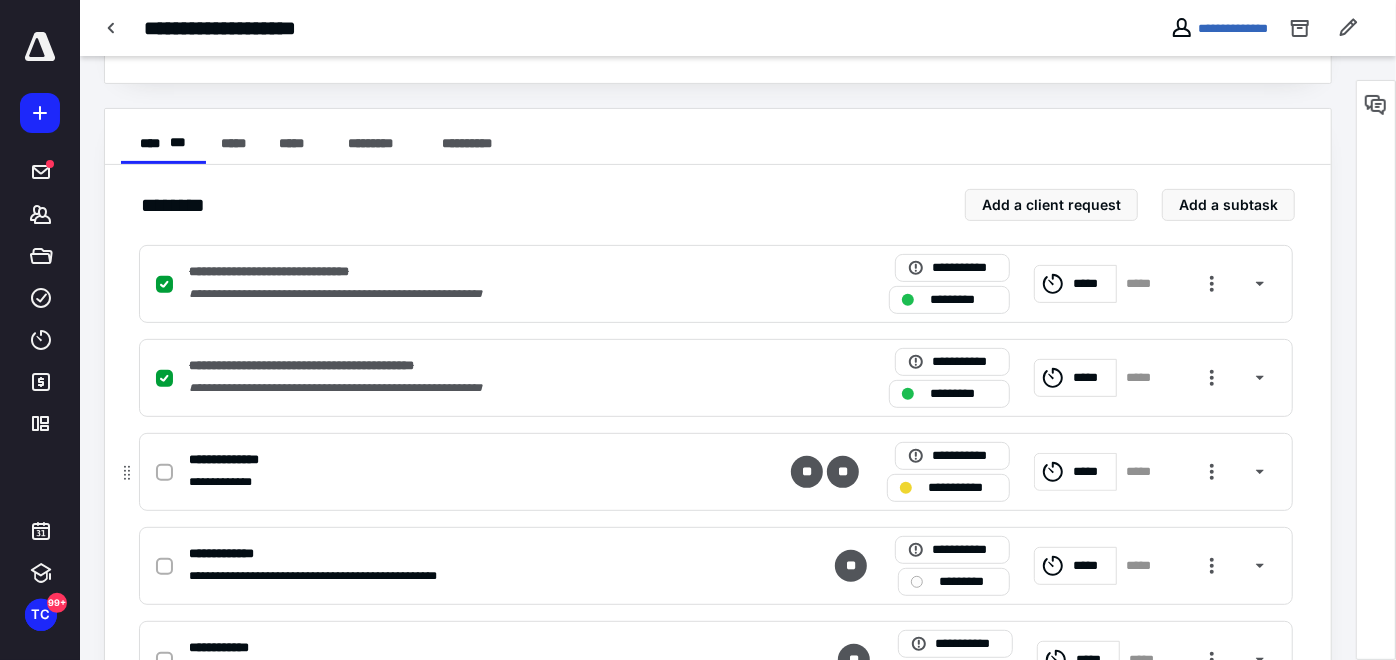 click on "*****" at bounding box center (1144, 472) 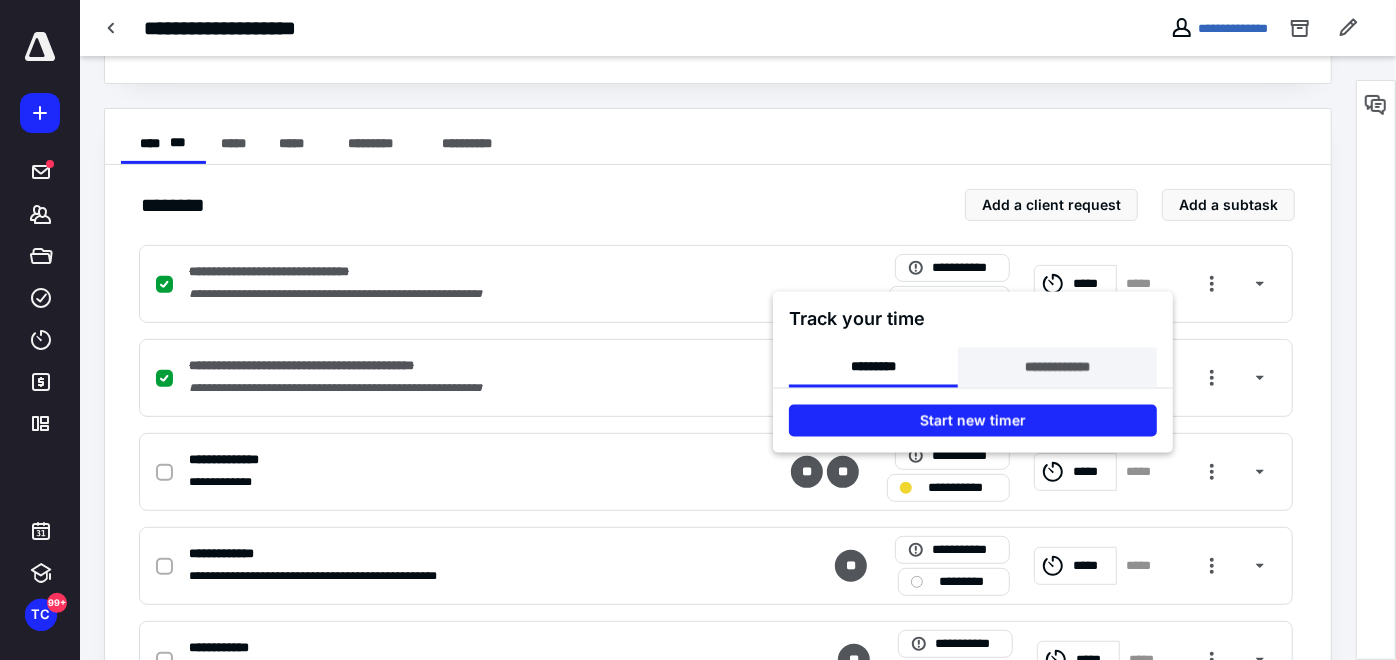 click on "**********" at bounding box center (1057, 368) 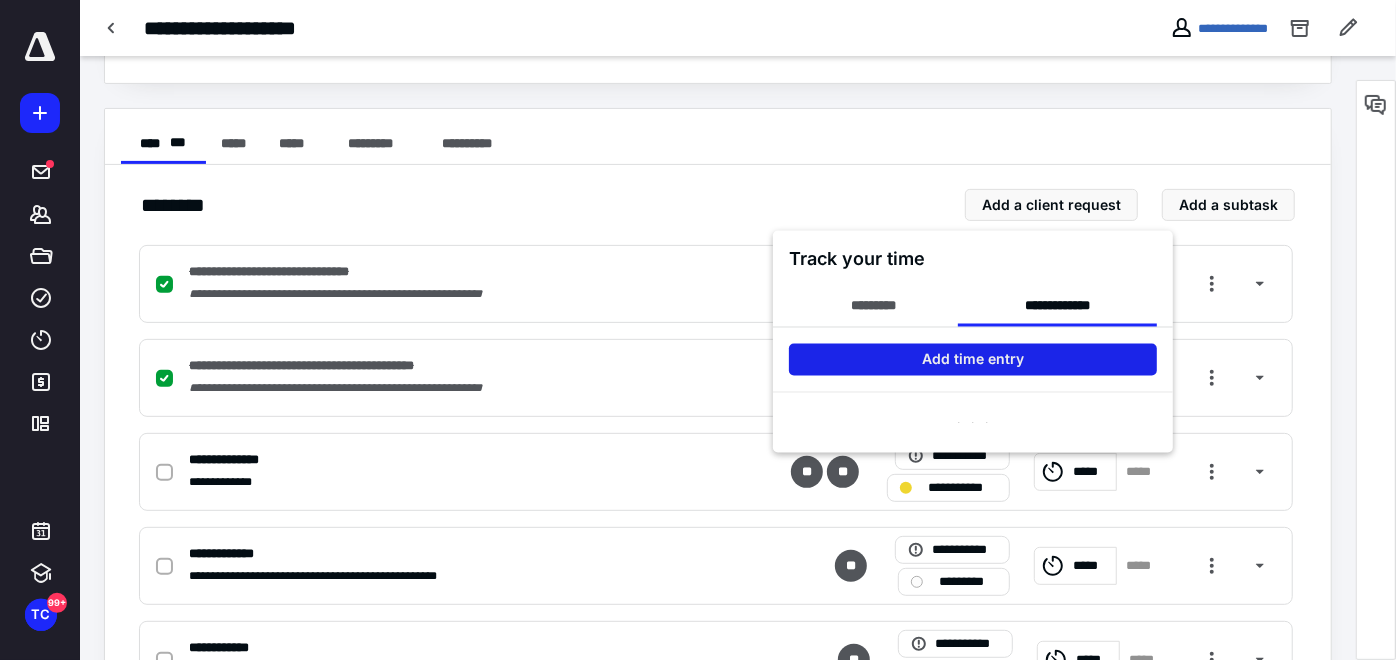 click on "Add time entry" at bounding box center [973, 360] 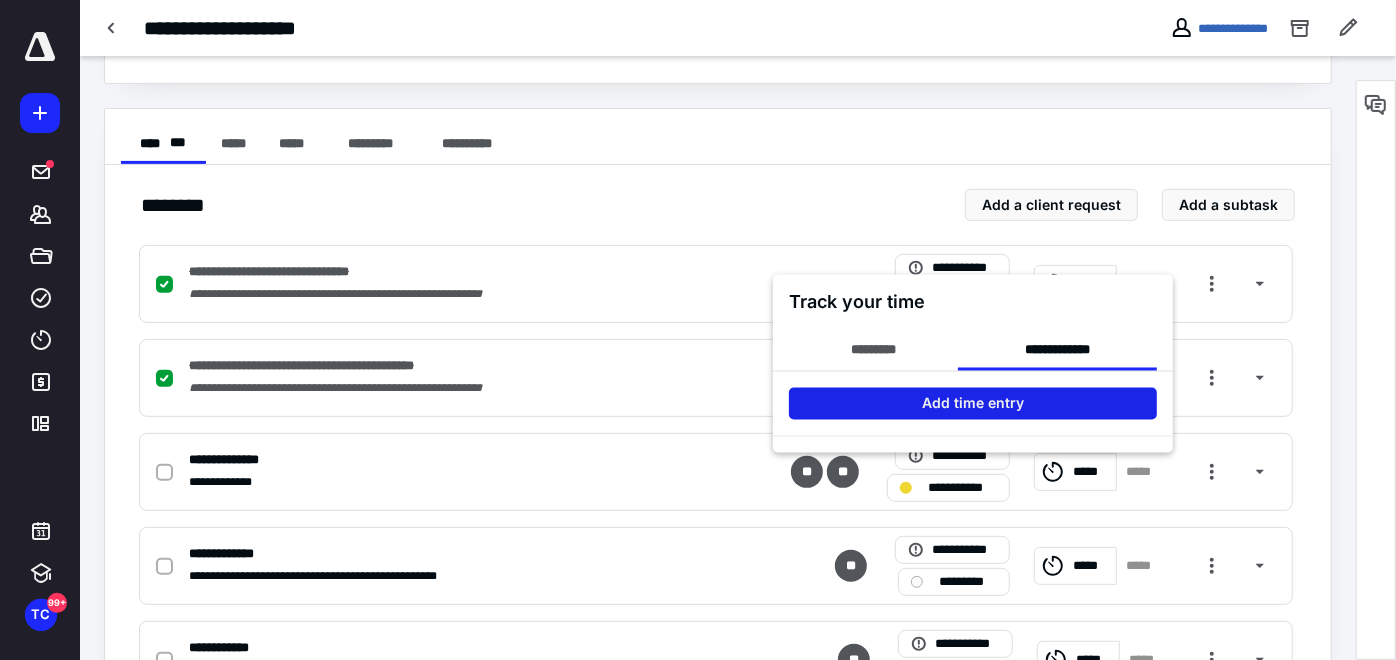 click on "Add time entry" at bounding box center (973, 404) 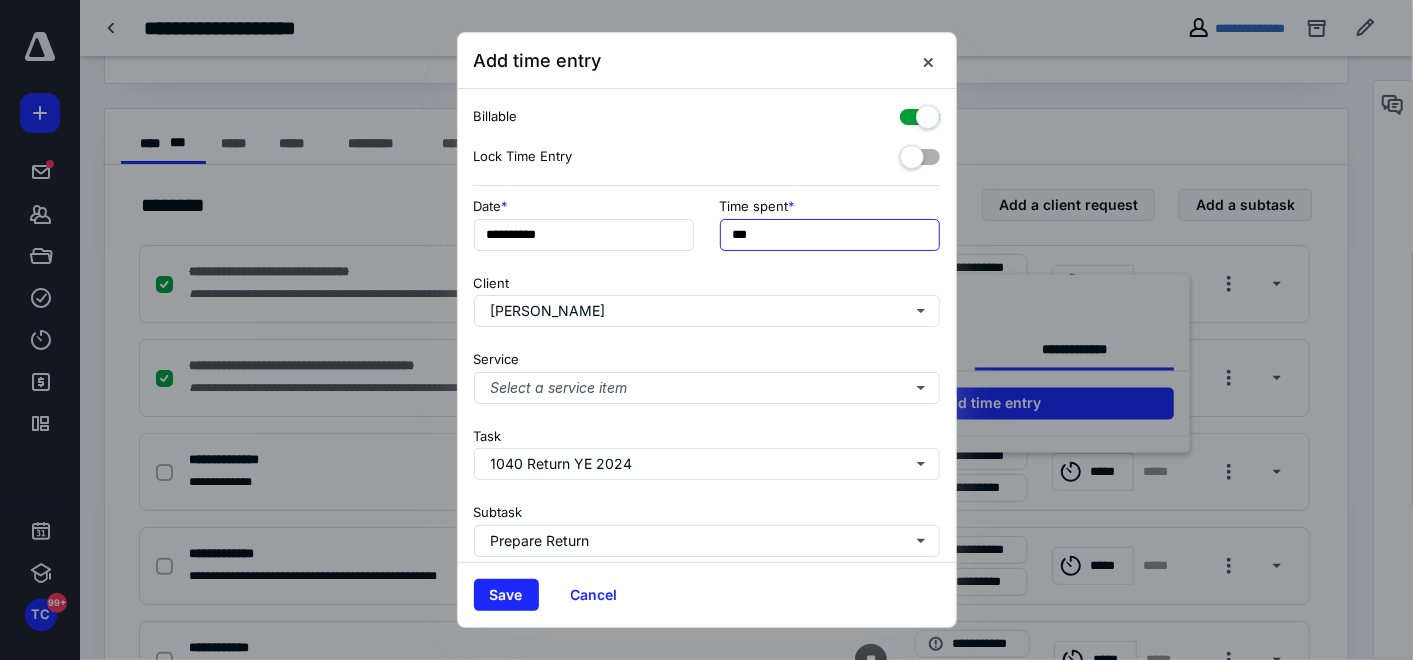 drag, startPoint x: 763, startPoint y: 237, endPoint x: 704, endPoint y: 238, distance: 59.008472 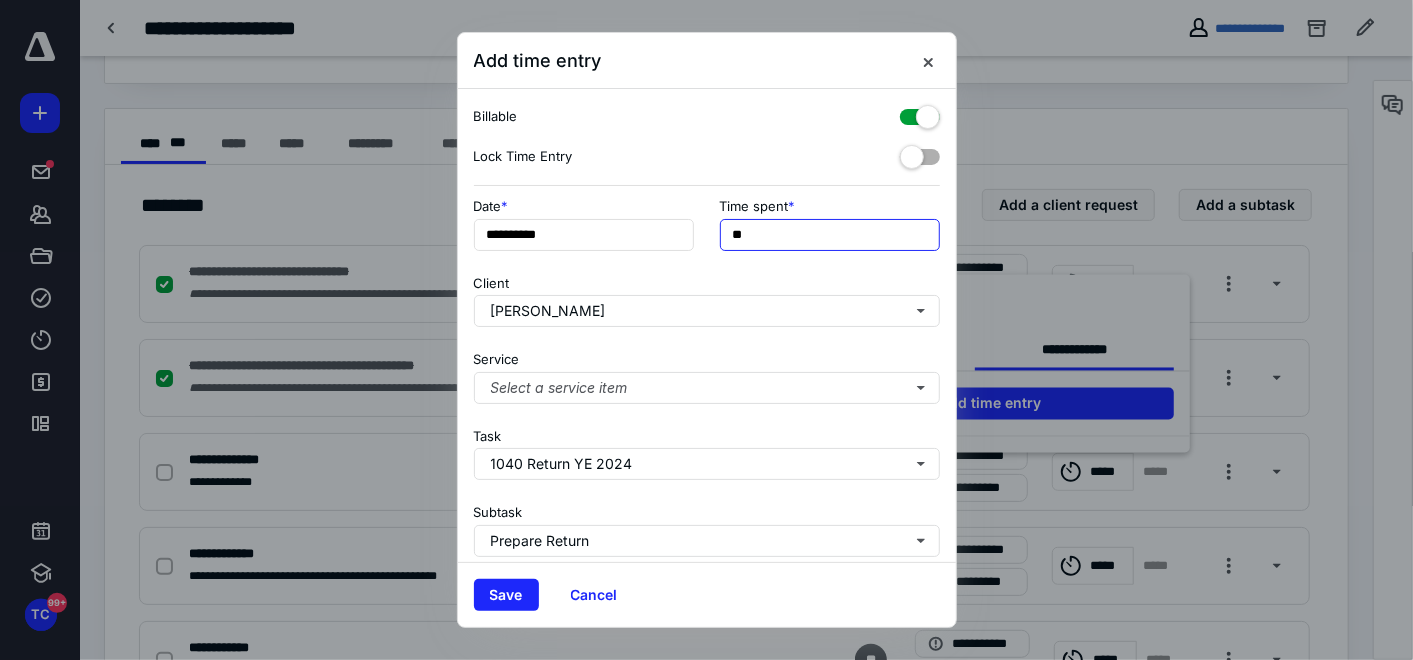type on "***" 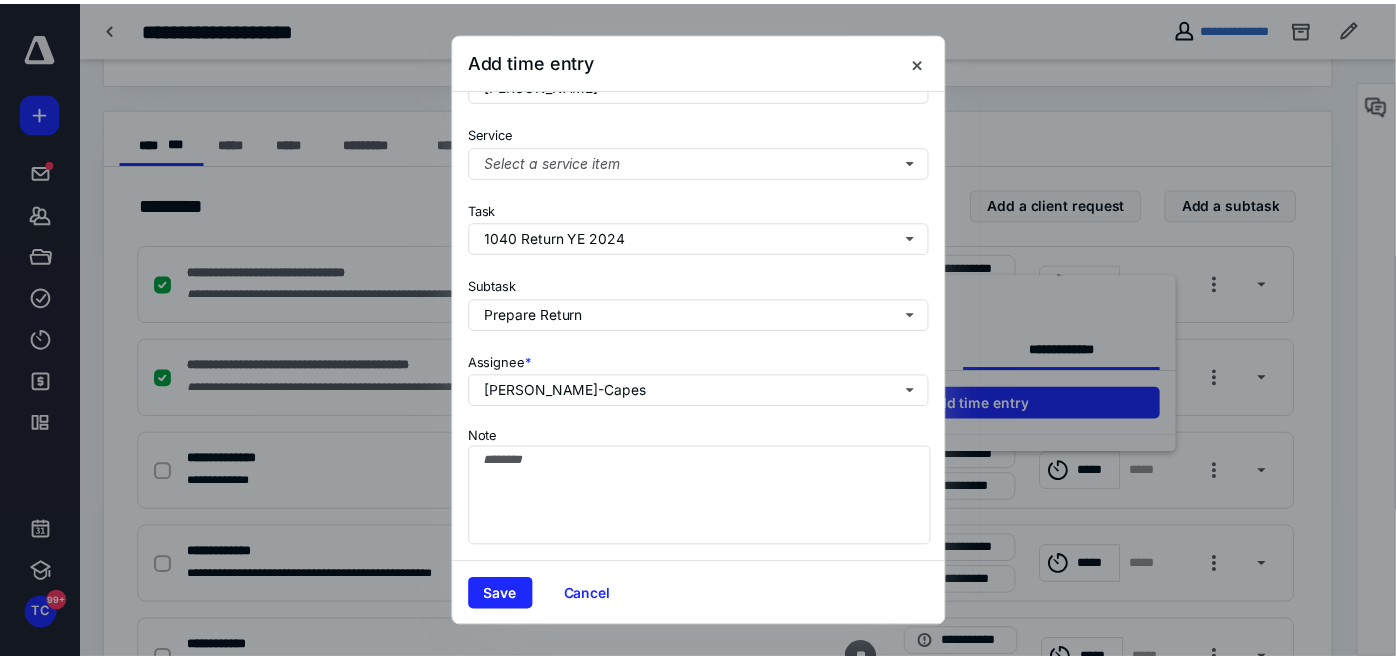 scroll, scrollTop: 242, scrollLeft: 0, axis: vertical 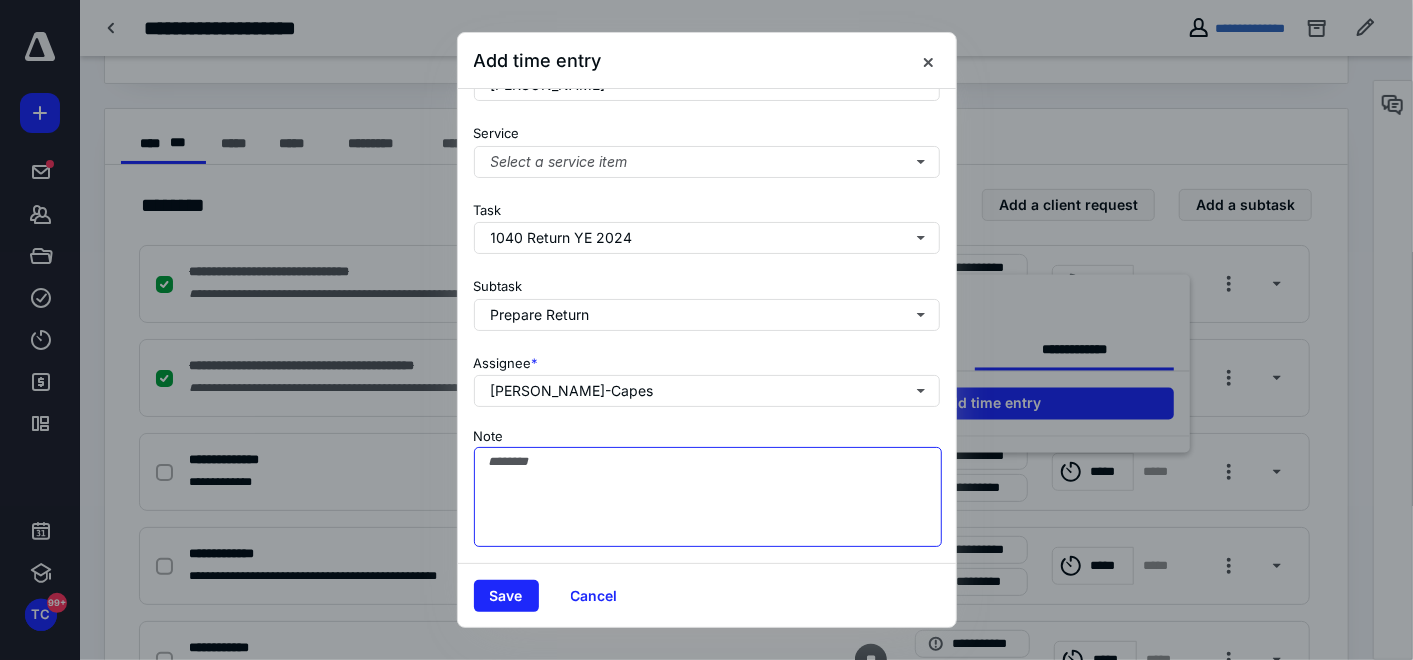 click on "Note" at bounding box center (708, 497) 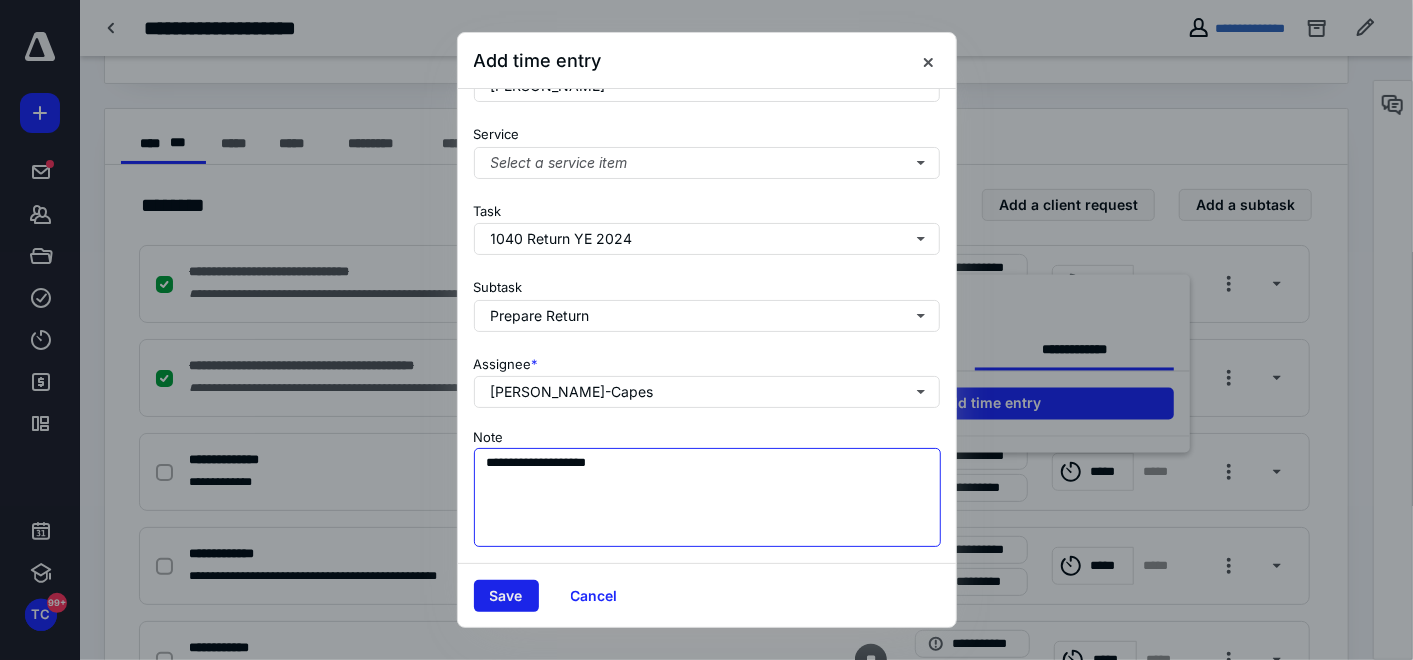 type on "**********" 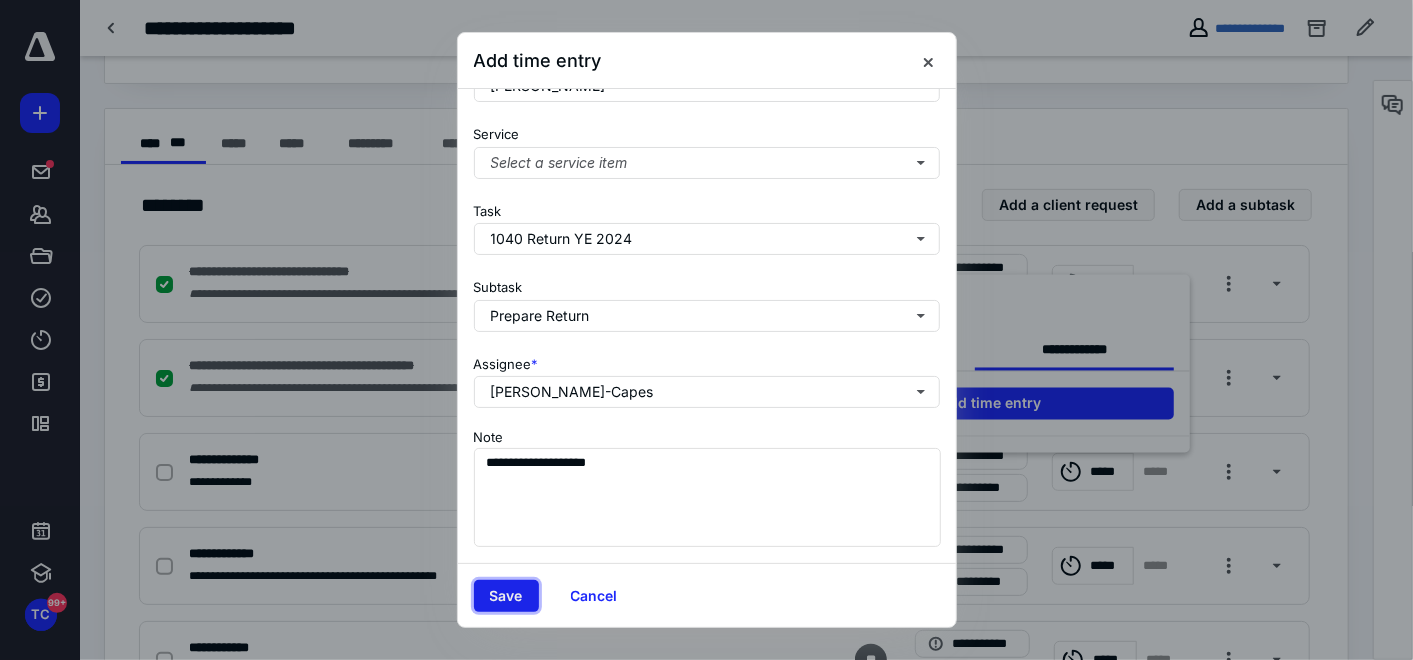 click on "Save" at bounding box center [506, 596] 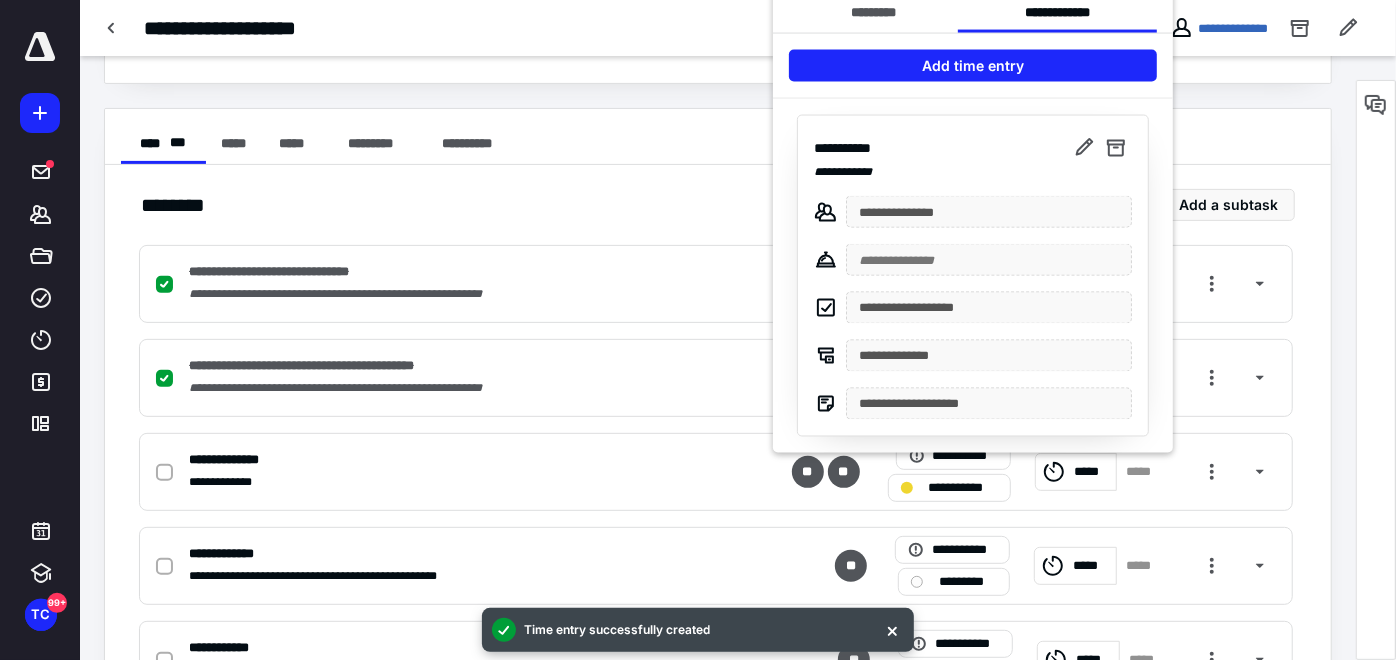 click at bounding box center [698, 330] 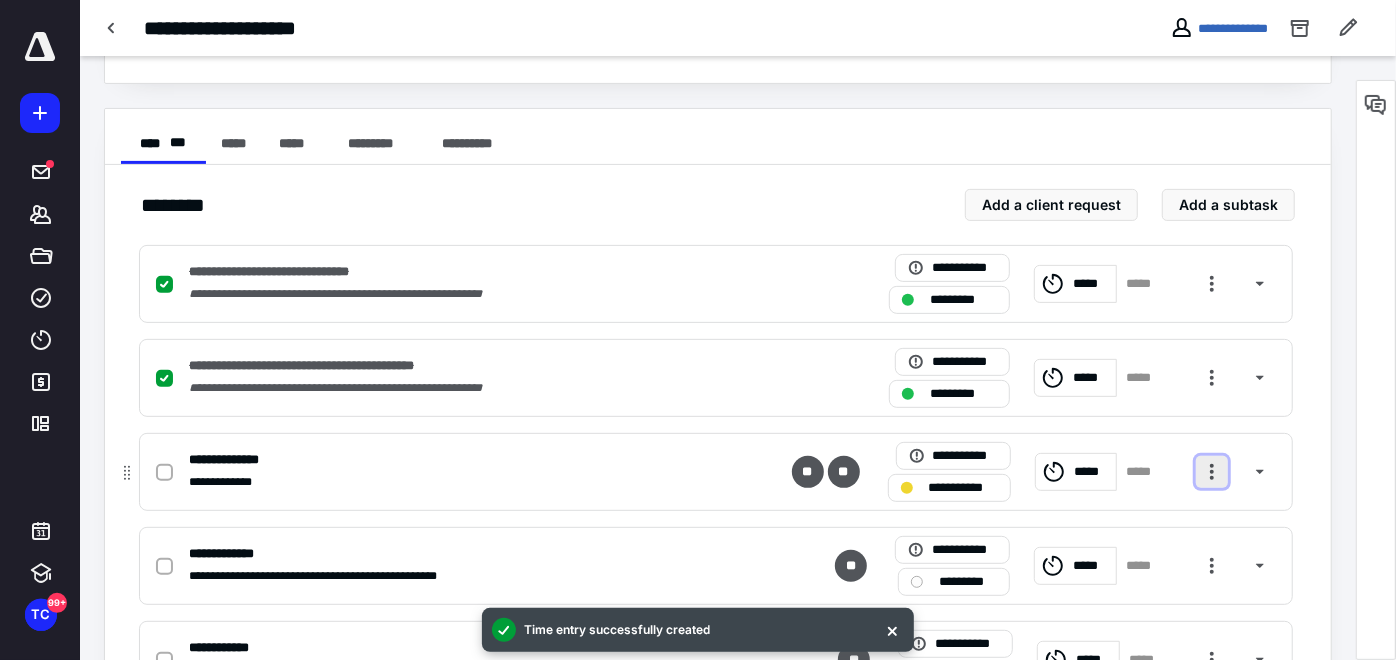 click at bounding box center [1212, 472] 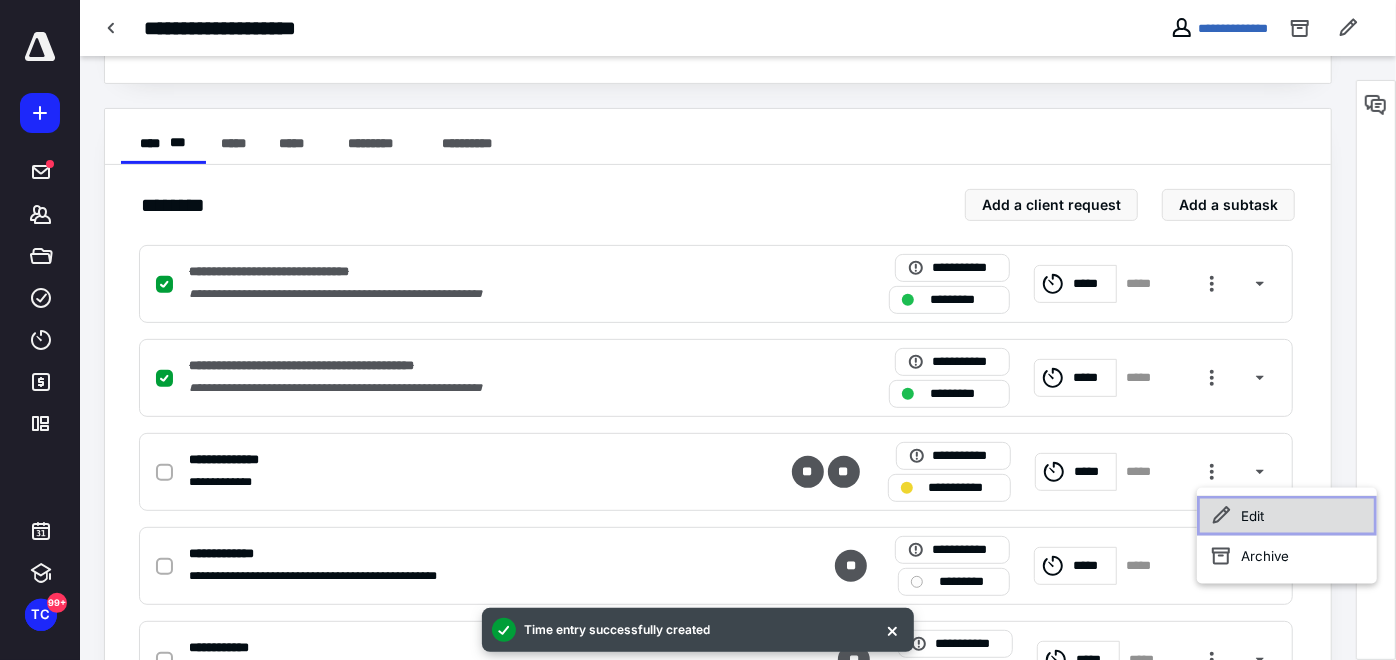 click on "Edit" at bounding box center [1287, 516] 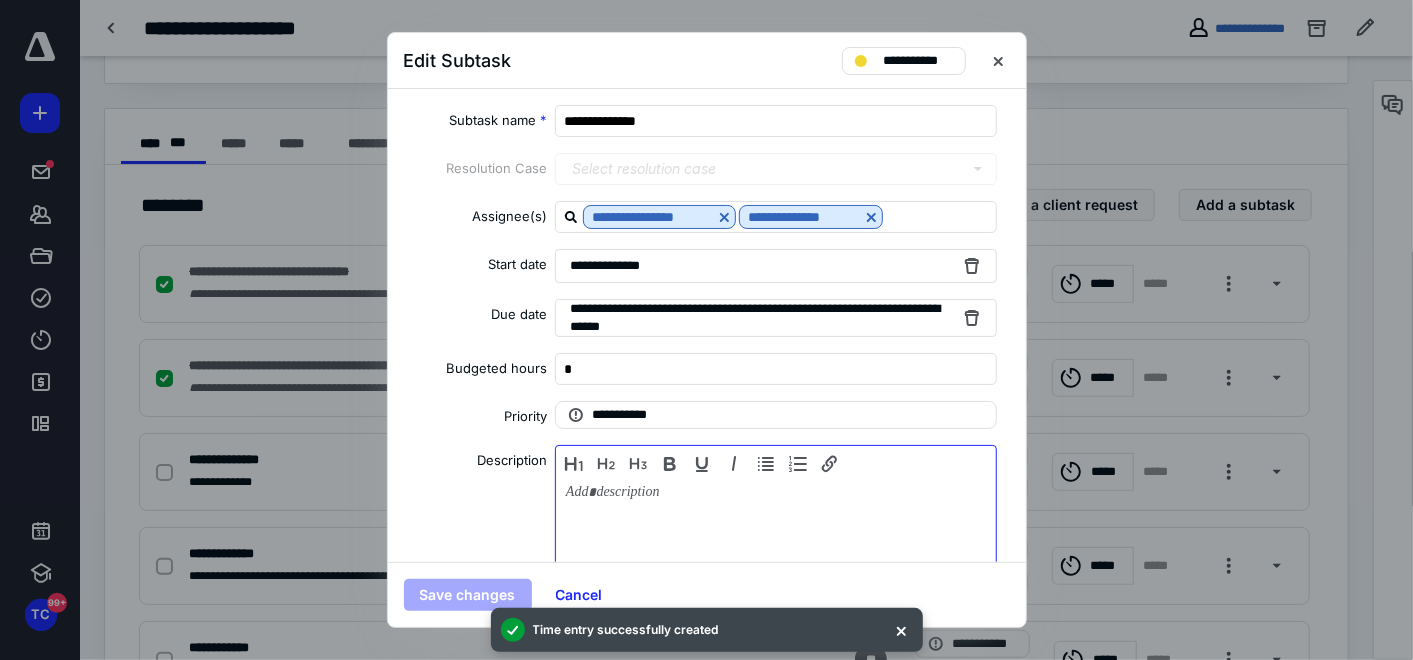 click at bounding box center (776, 534) 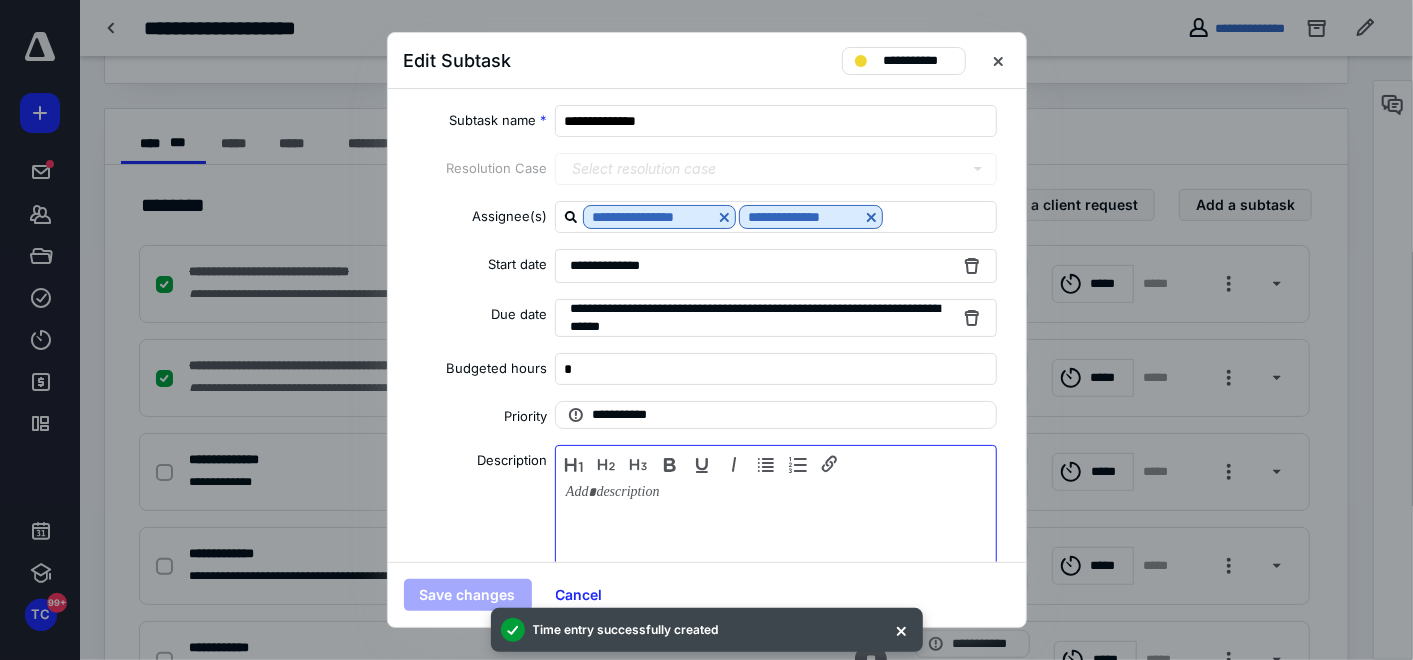type 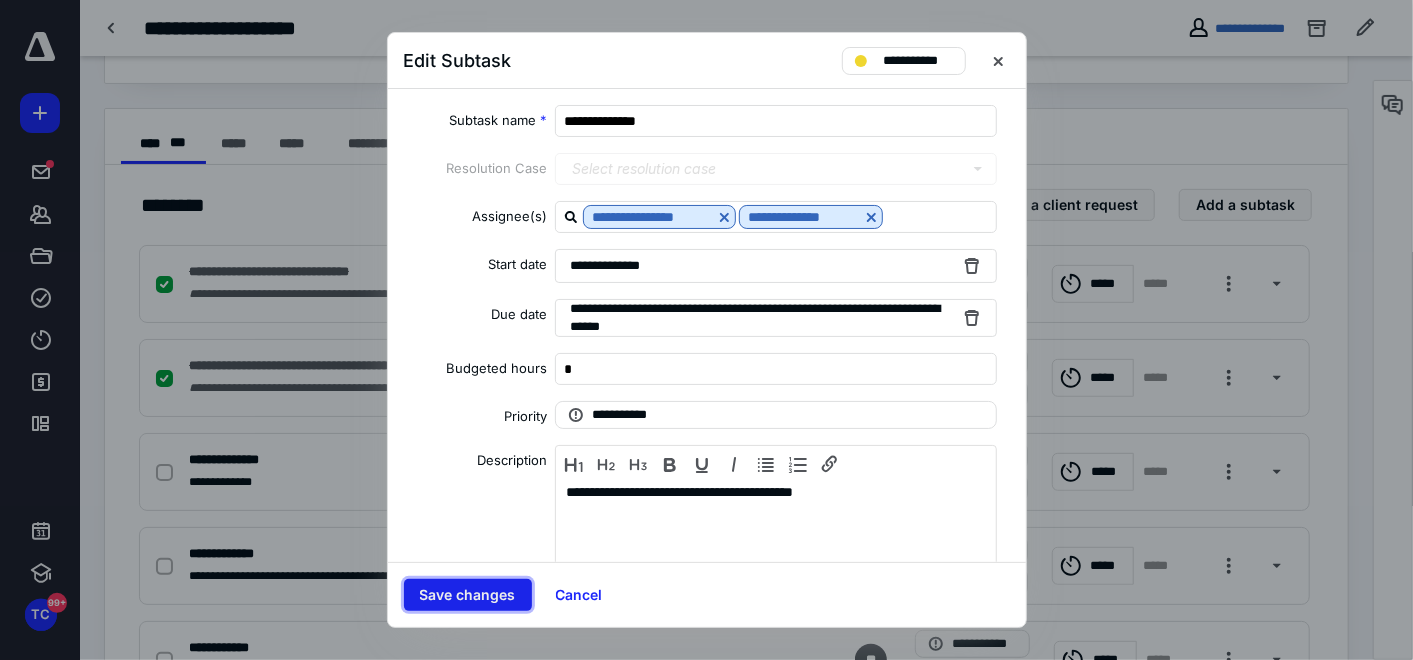 click on "Save changes" at bounding box center [468, 595] 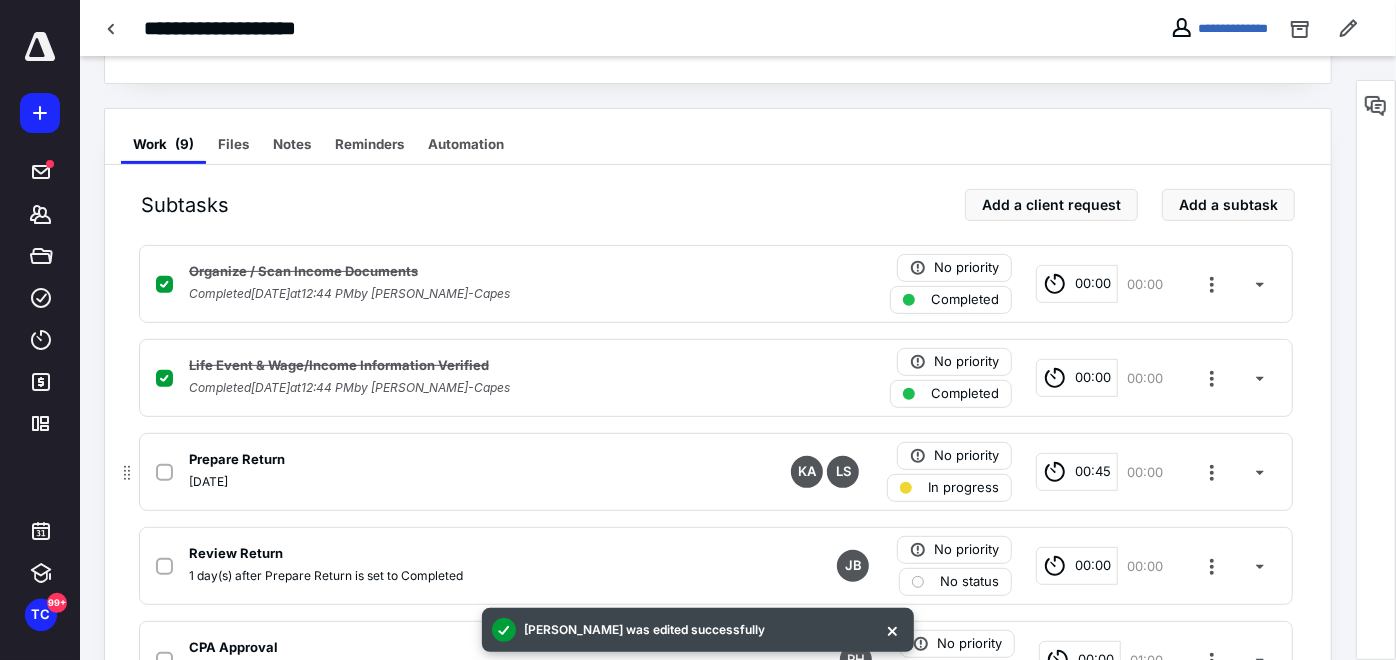 click on "[DATE]" at bounding box center (453, 482) 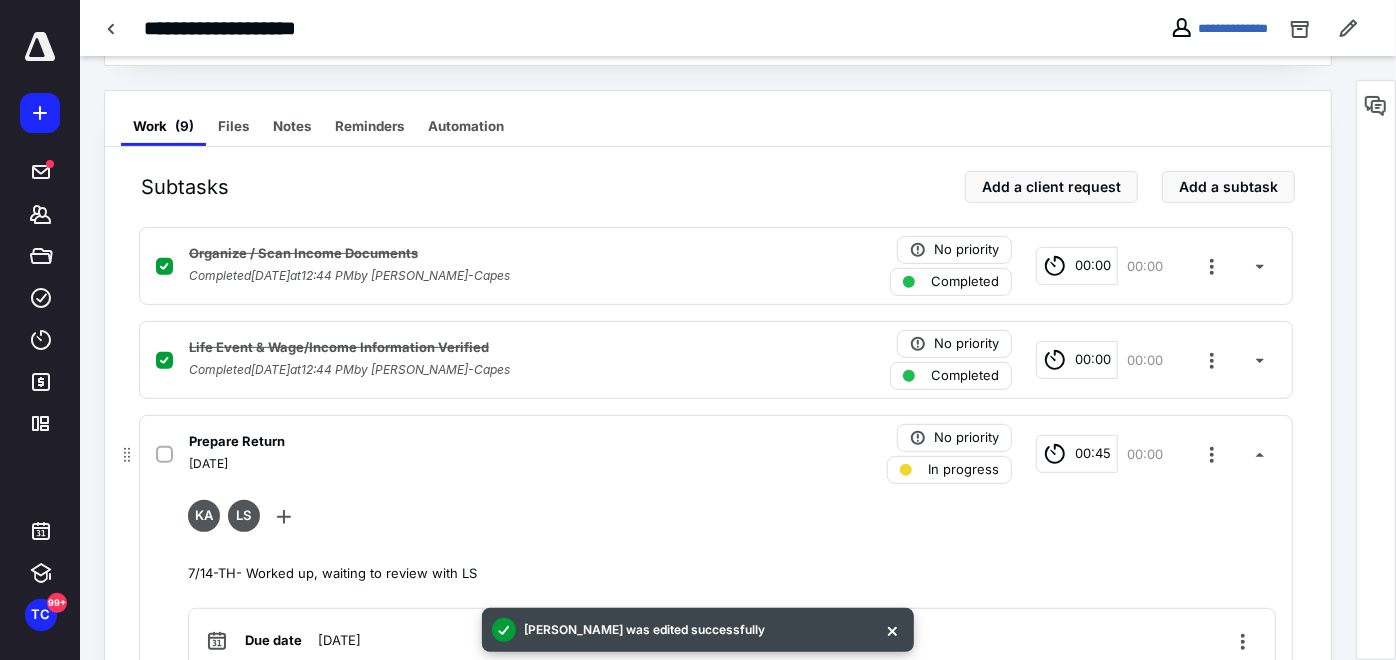 scroll, scrollTop: 444, scrollLeft: 0, axis: vertical 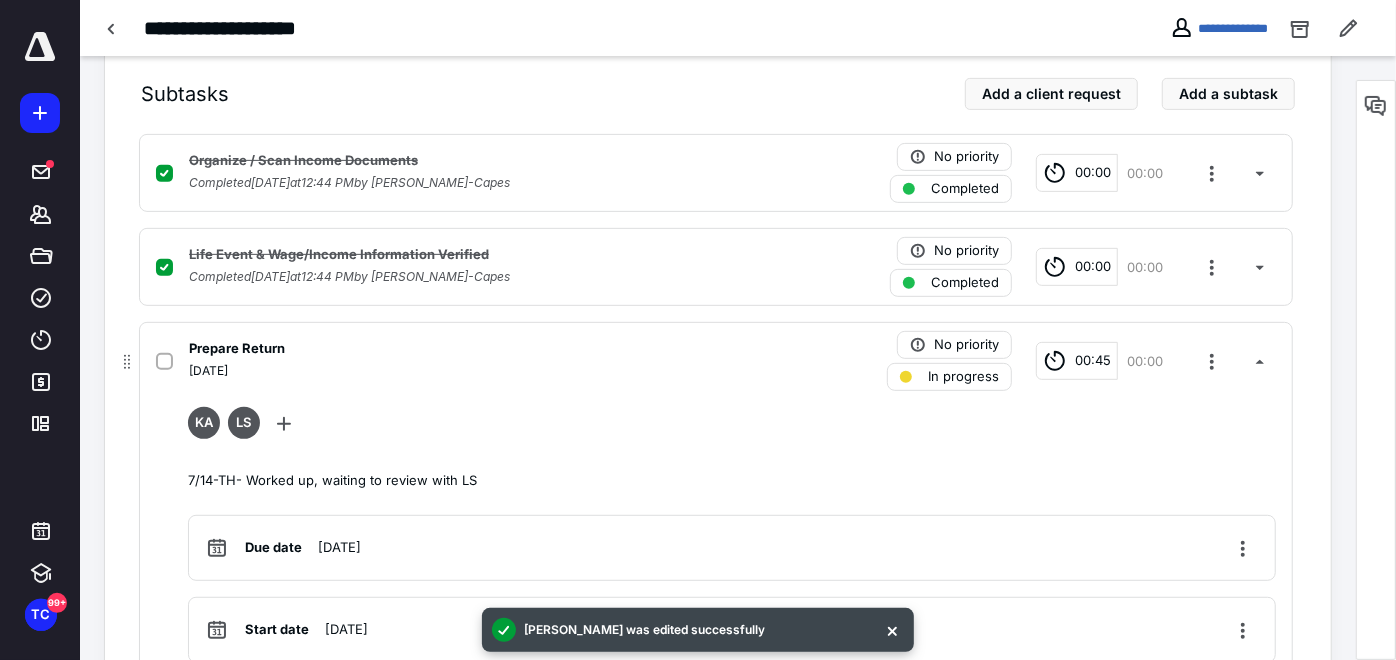 click on "[DATE]" at bounding box center (453, 371) 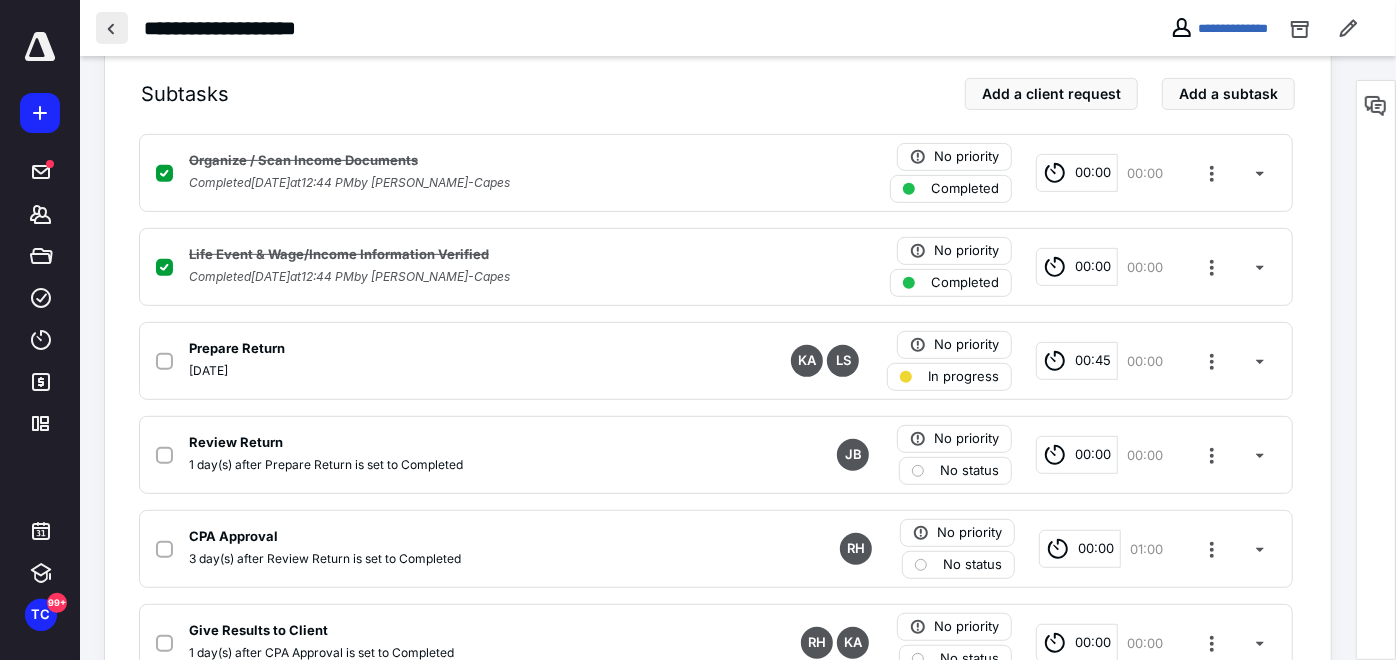 click at bounding box center (112, 28) 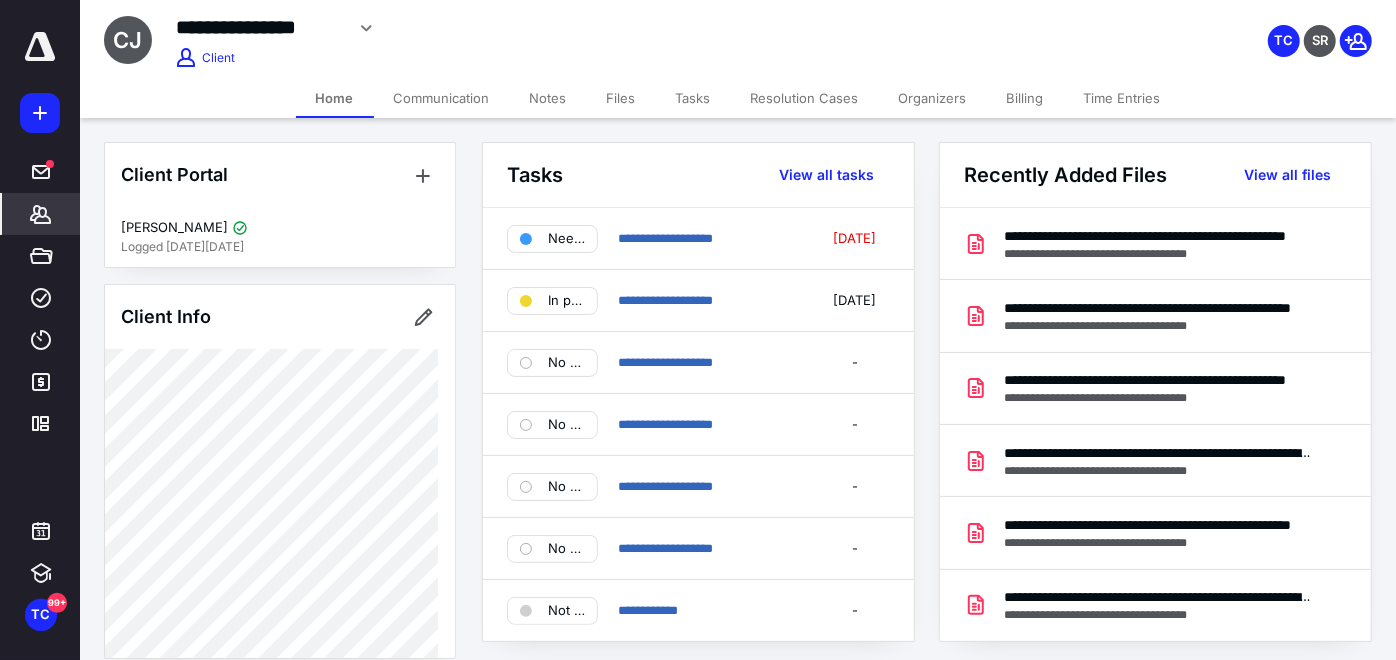 click on "Home" at bounding box center (335, 98) 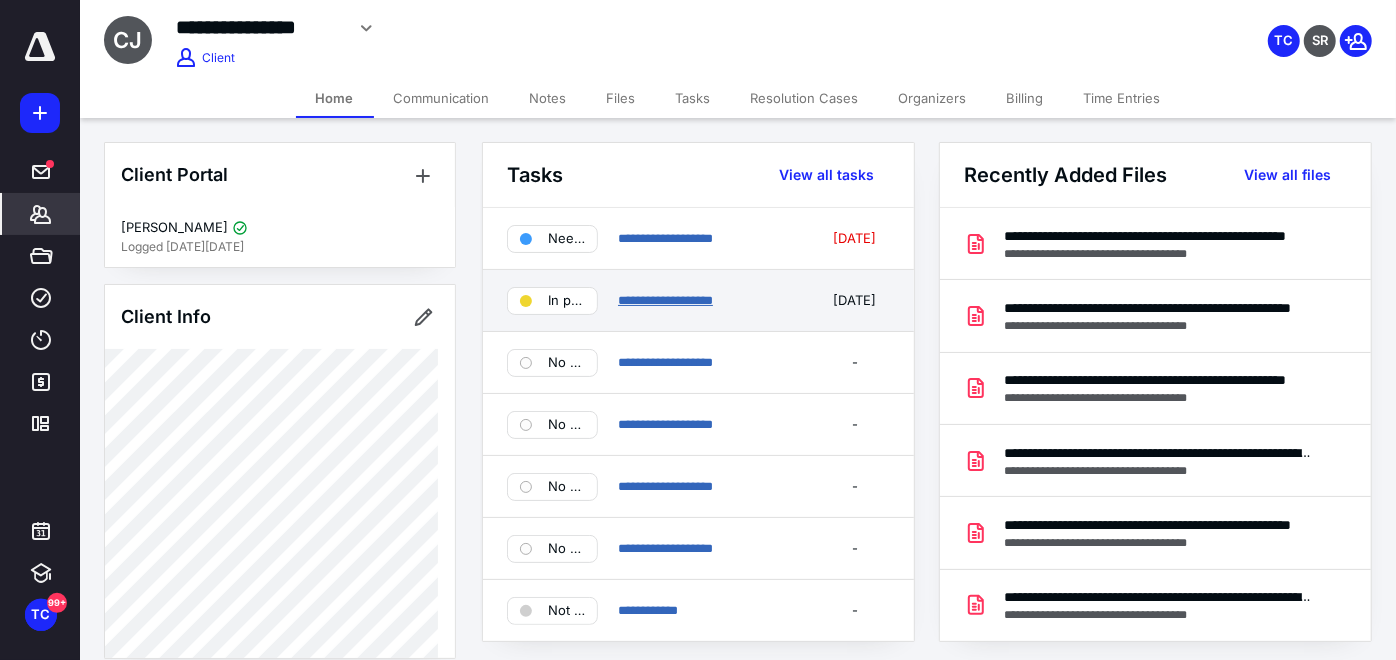 click on "**********" at bounding box center (665, 300) 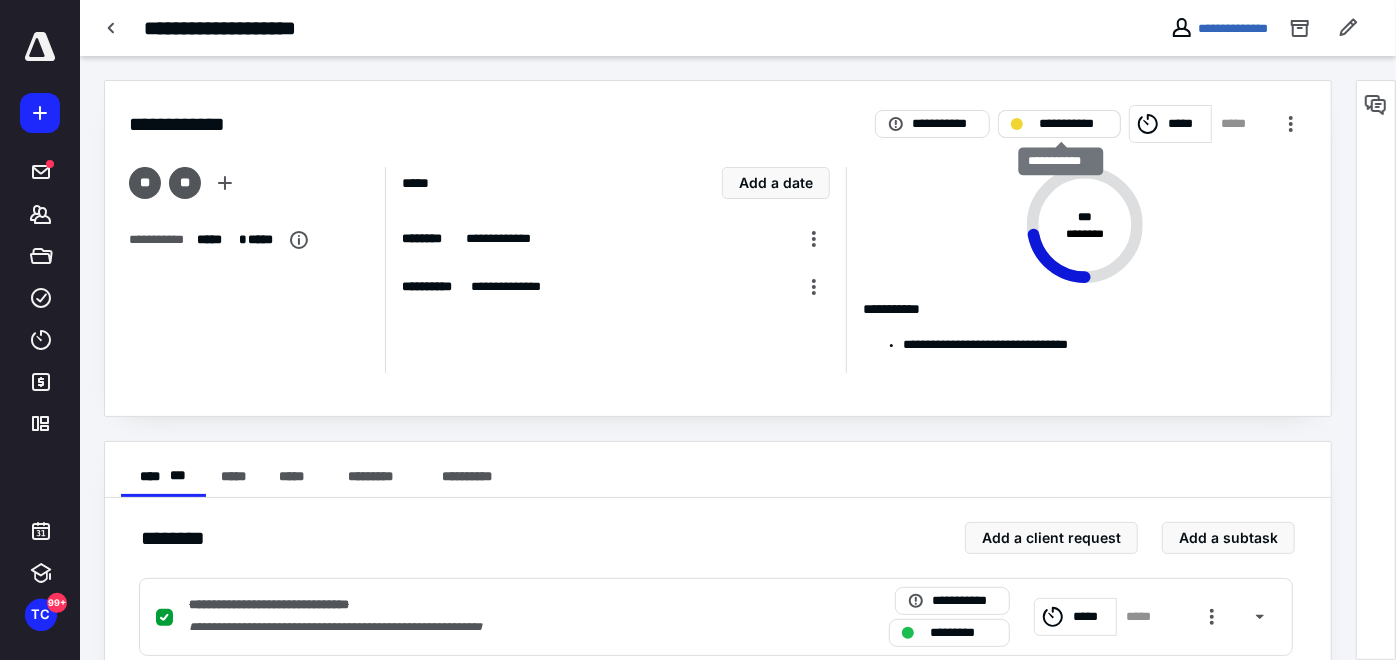 click on "**********" at bounding box center [1073, 124] 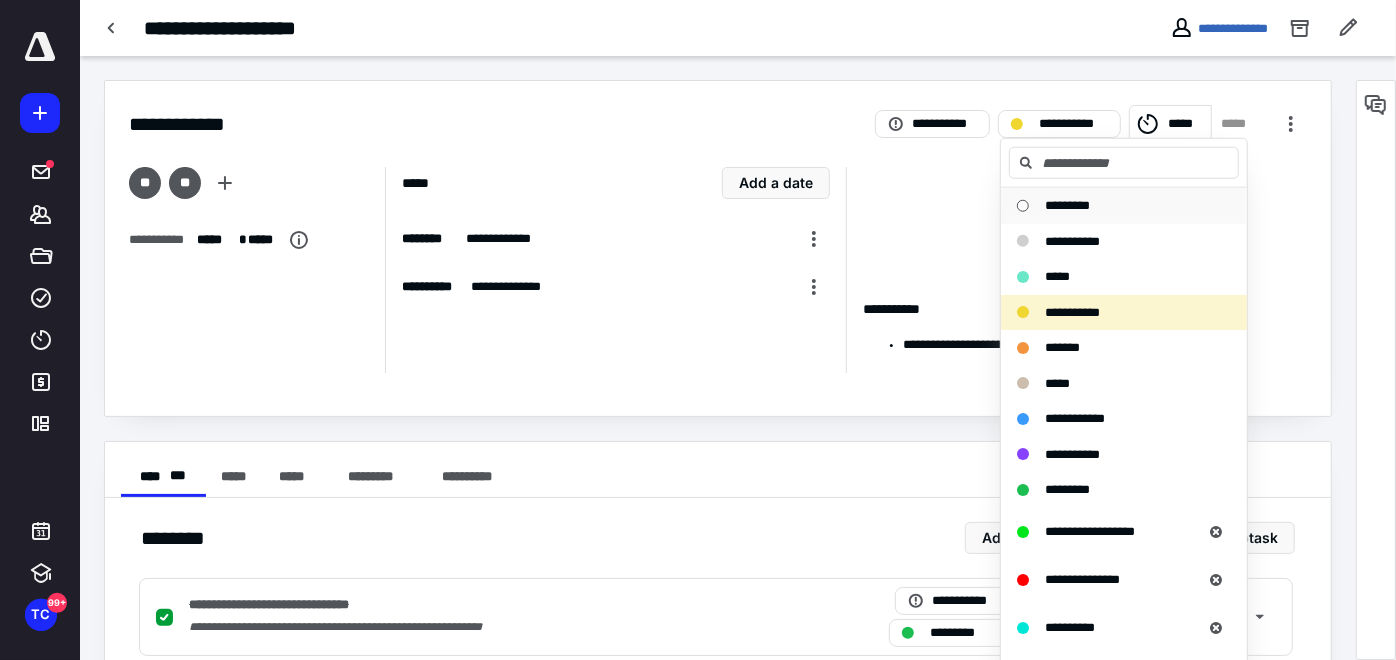 click on "*********" at bounding box center [1067, 205] 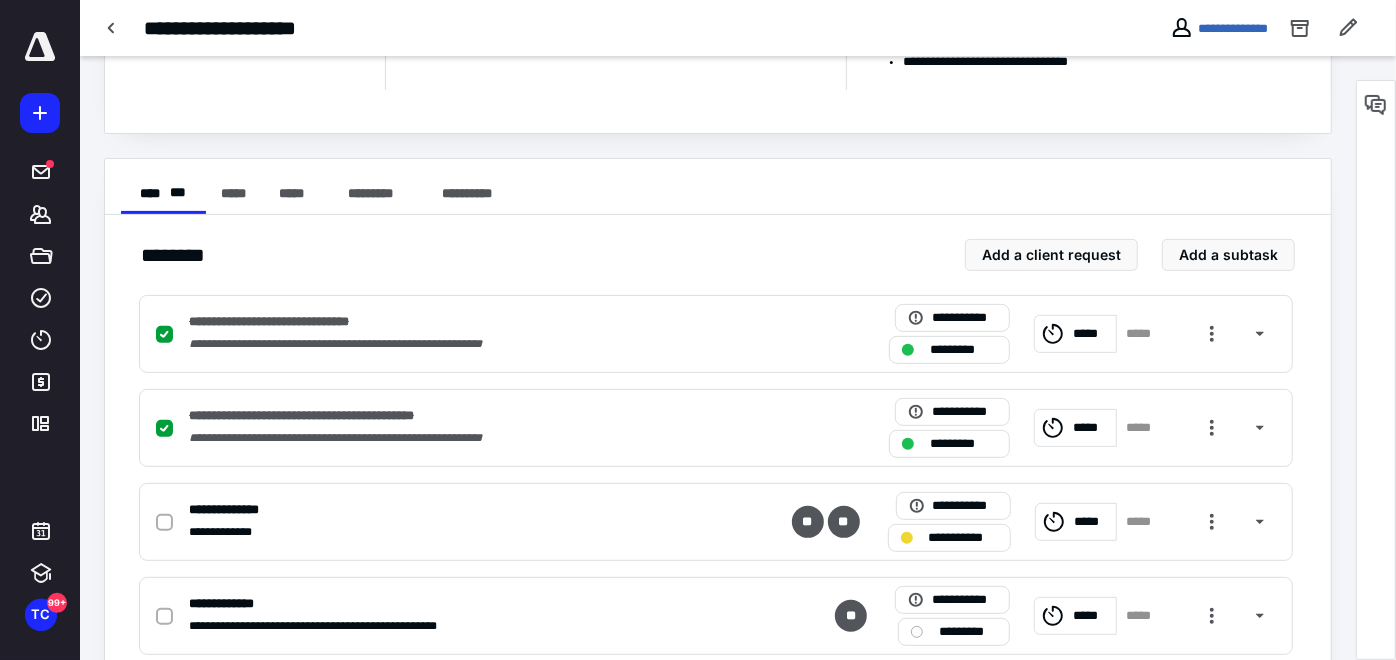 scroll, scrollTop: 333, scrollLeft: 0, axis: vertical 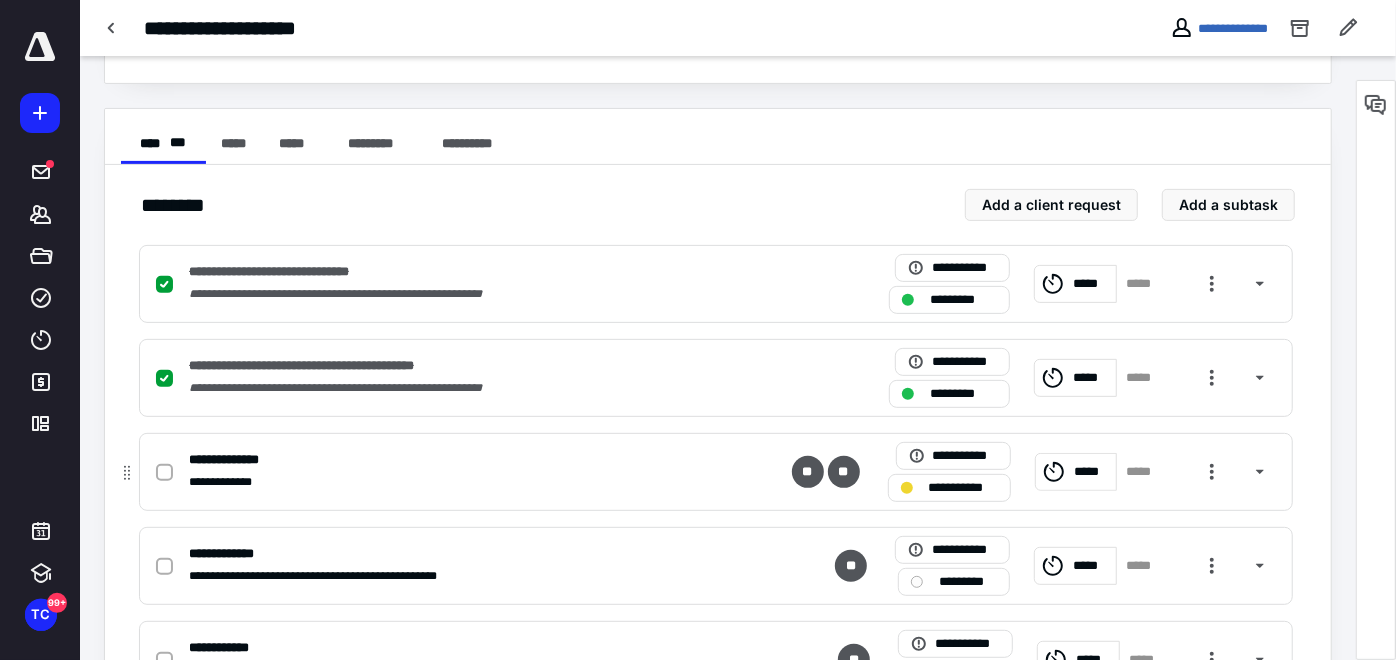 click on "*****" at bounding box center (1144, 472) 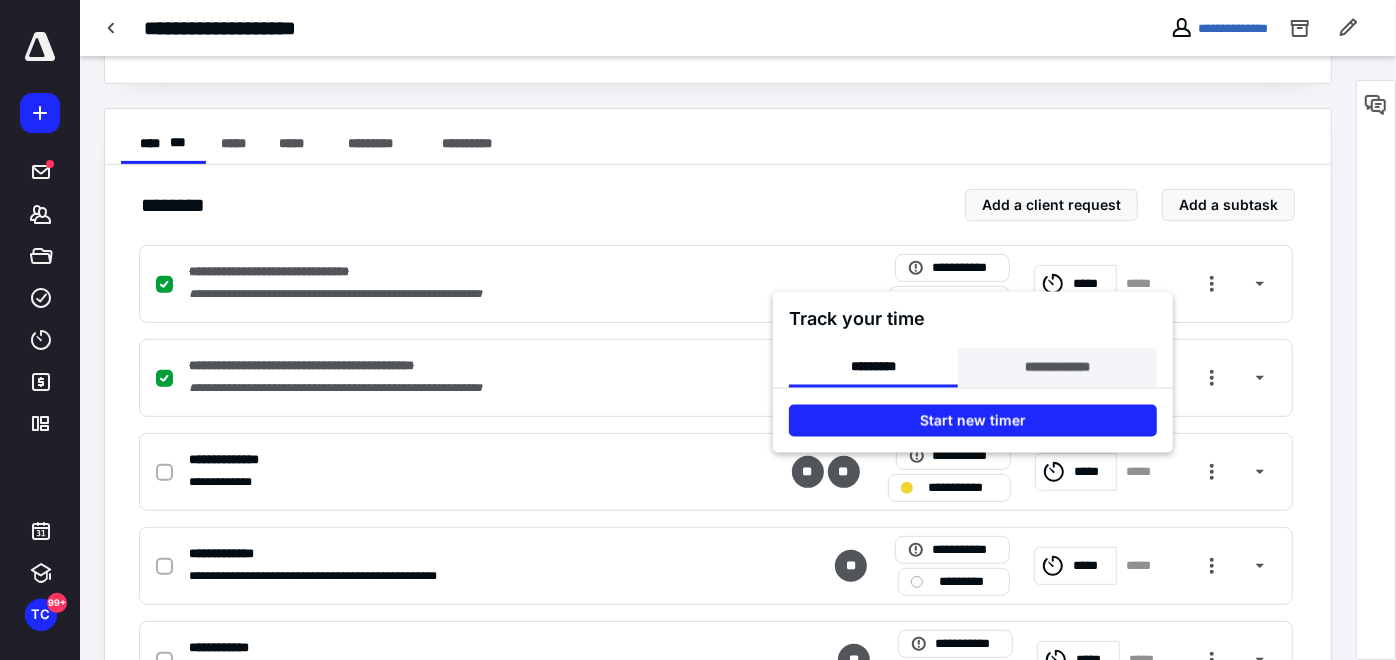 click on "**********" at bounding box center (1057, 368) 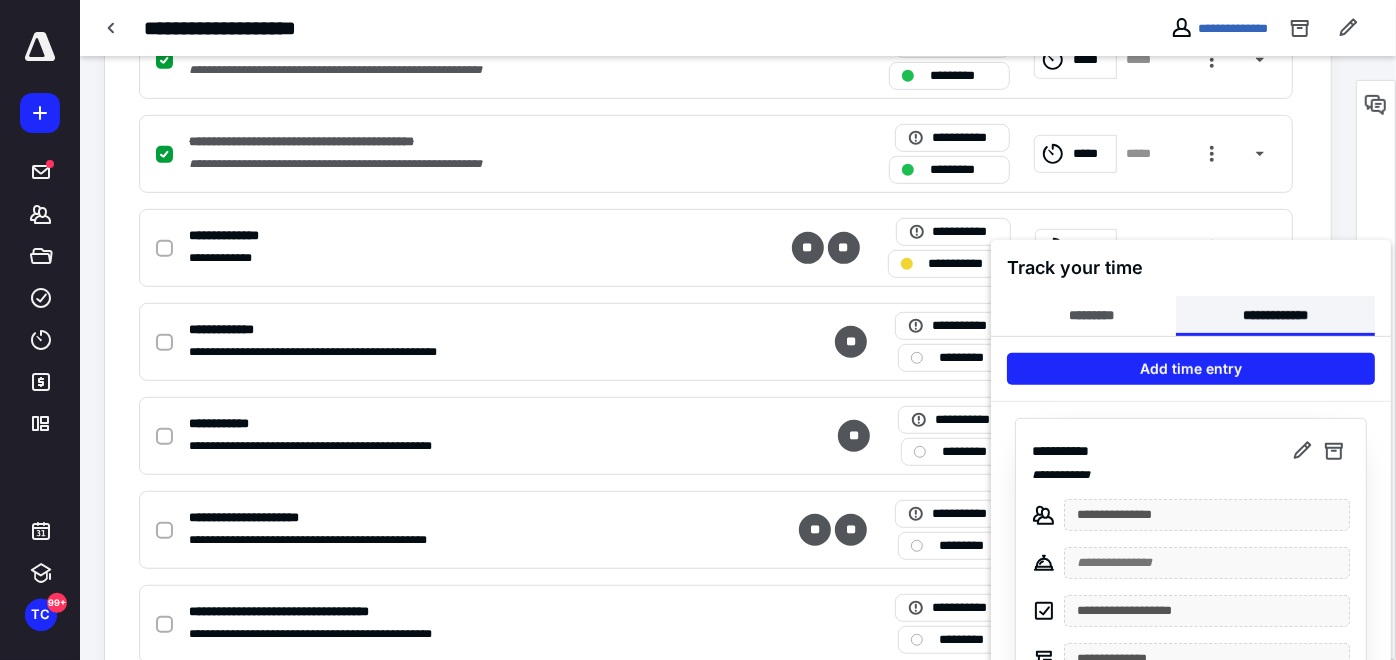 scroll, scrollTop: 666, scrollLeft: 0, axis: vertical 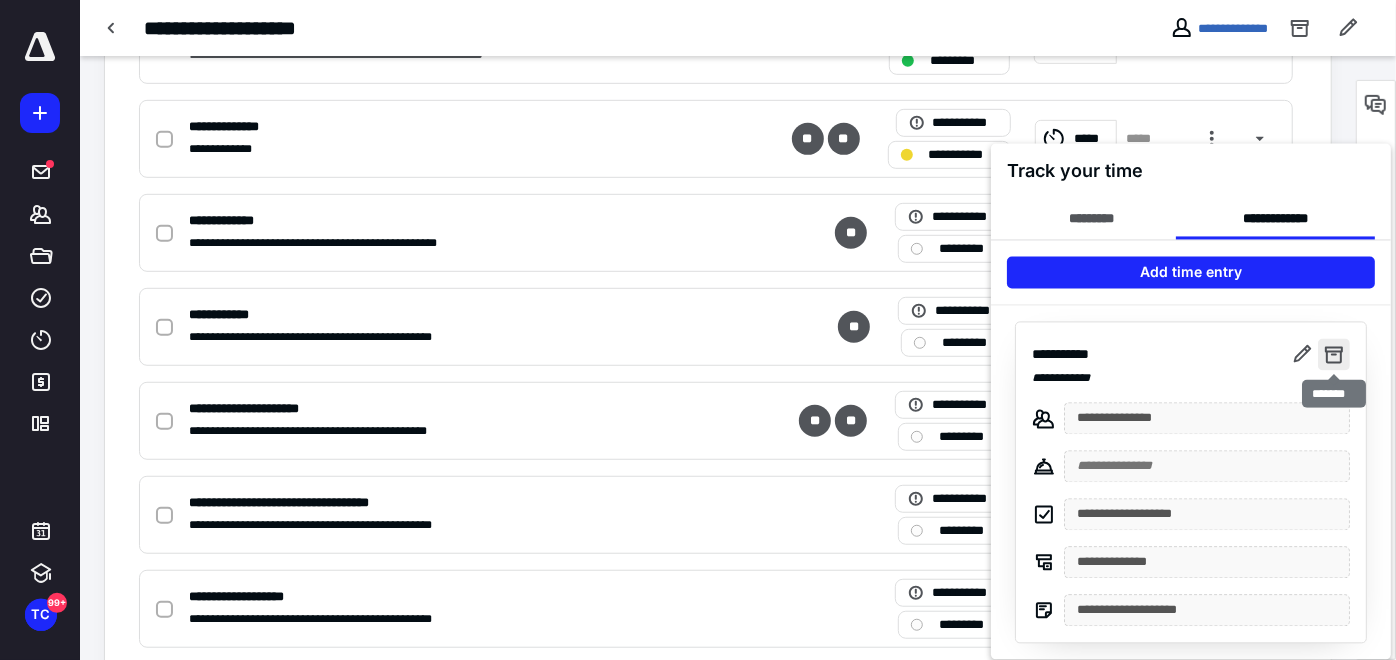click at bounding box center [1334, 355] 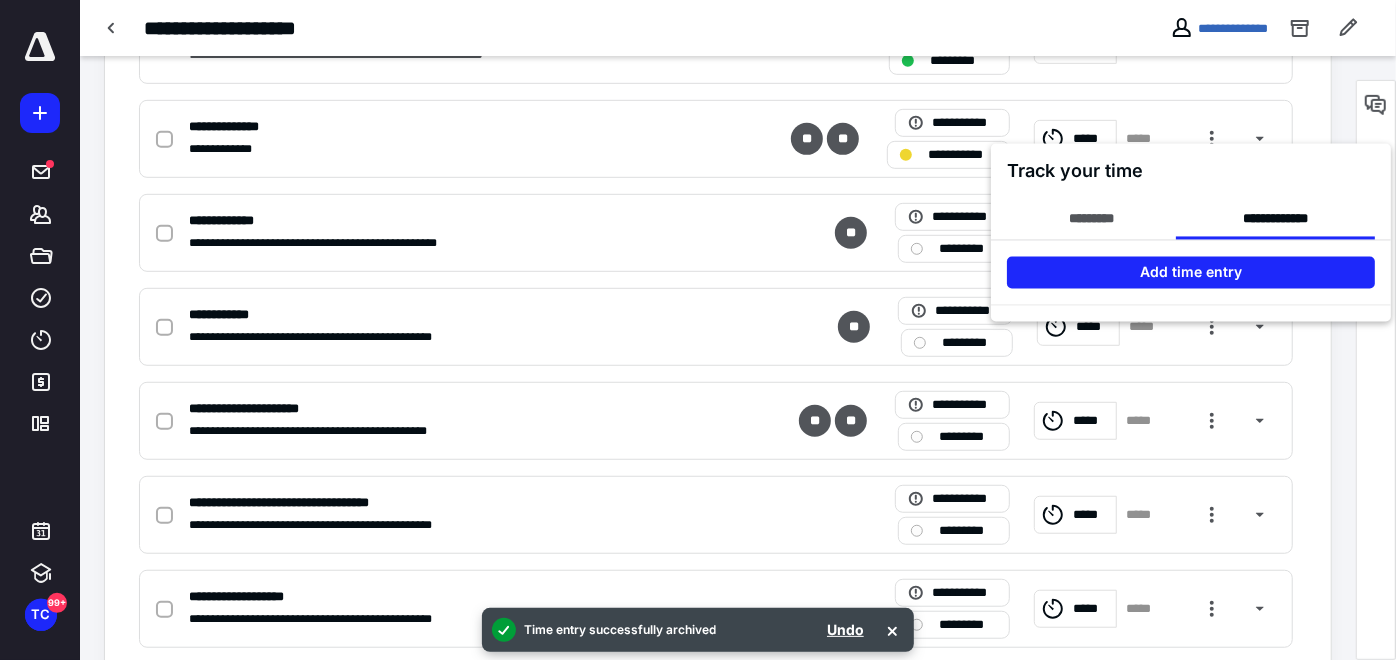 click at bounding box center (698, 330) 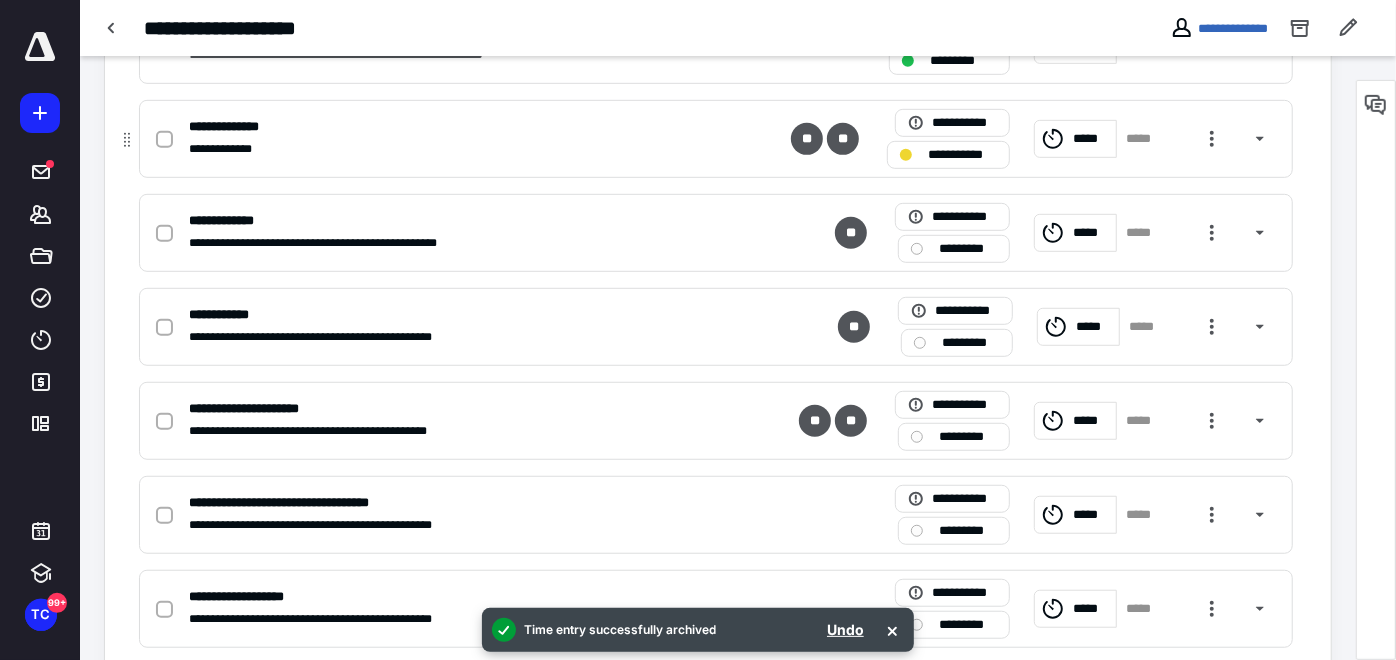 click on "**********" at bounding box center (948, 155) 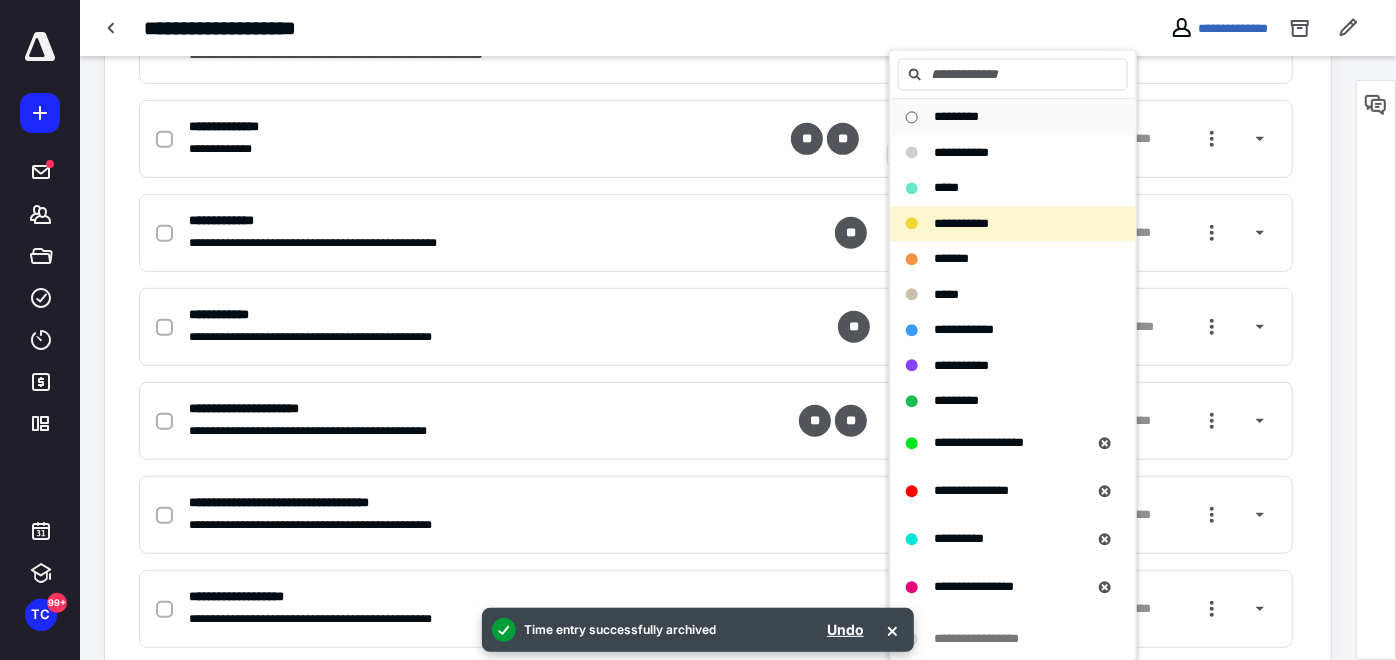 click on "*********" at bounding box center (956, 117) 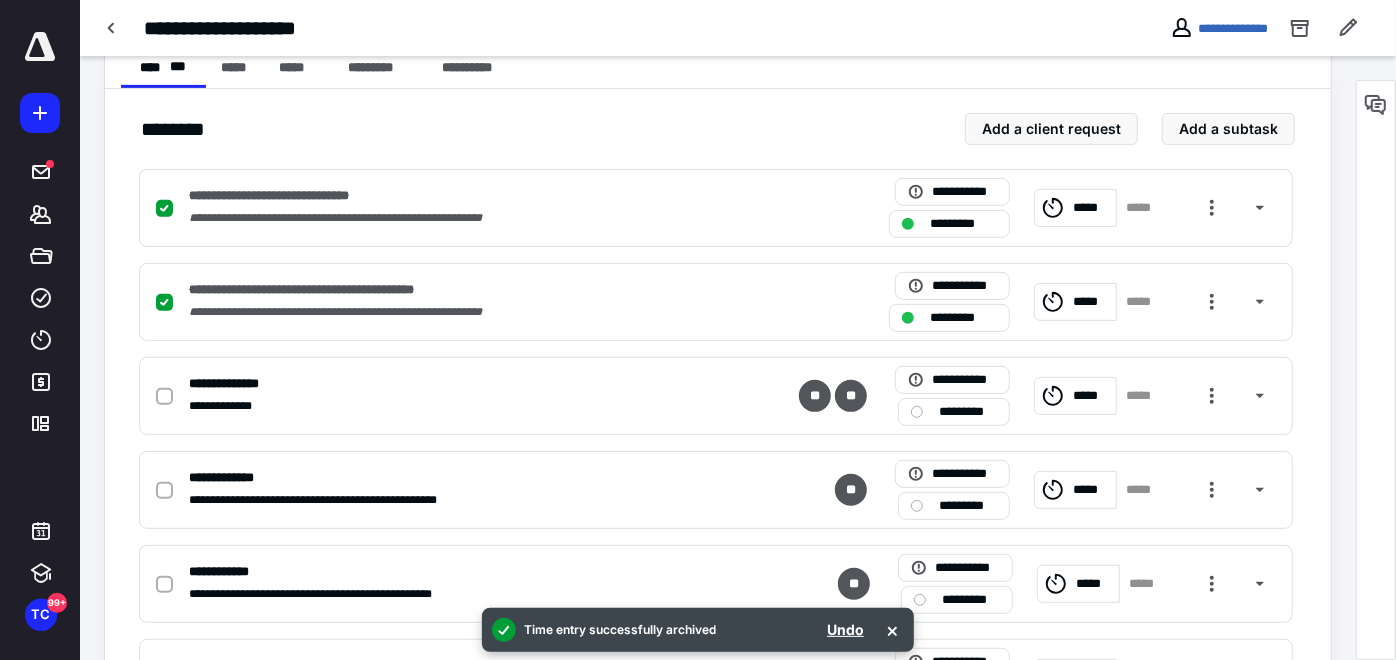 scroll, scrollTop: 333, scrollLeft: 0, axis: vertical 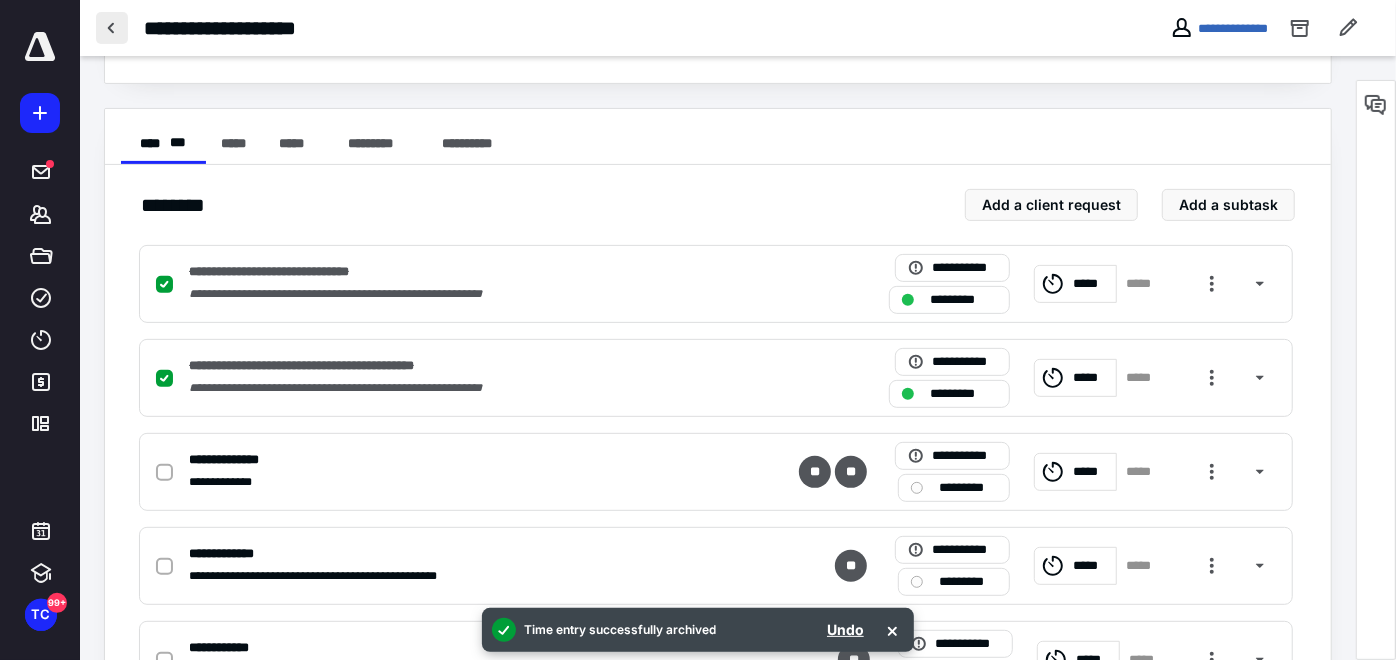 click at bounding box center (112, 28) 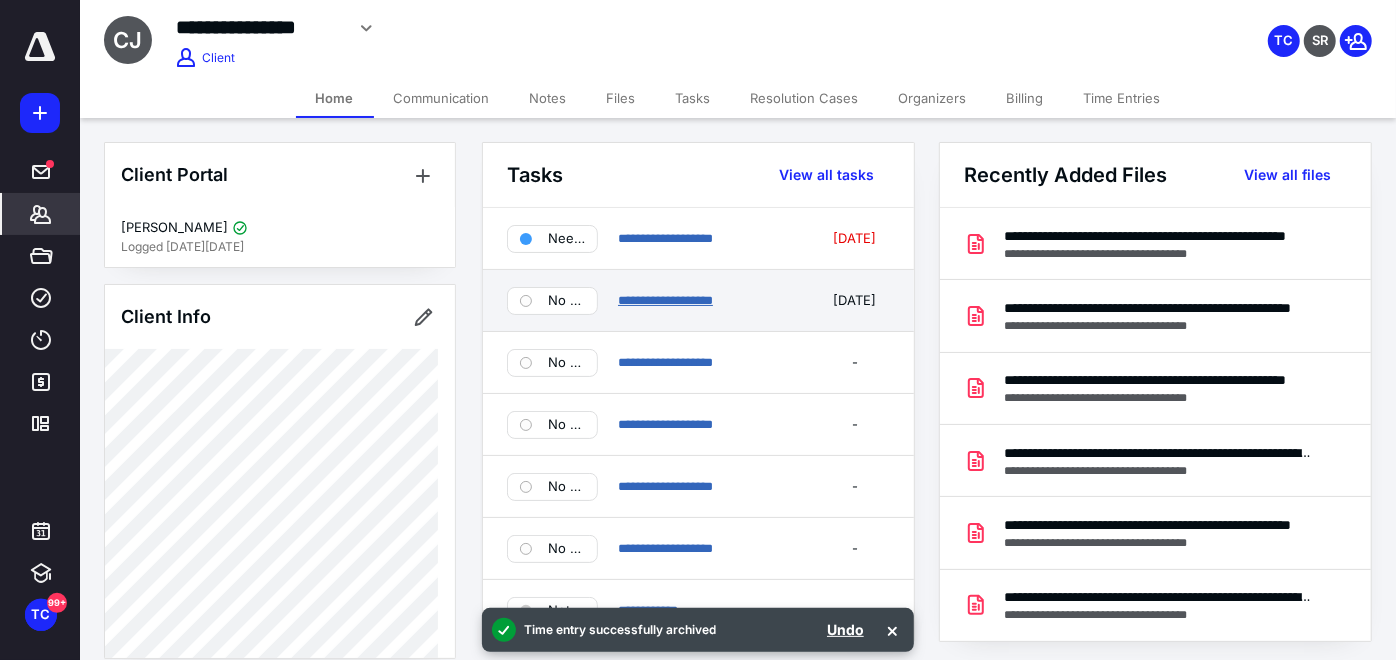 click on "**********" at bounding box center (665, 300) 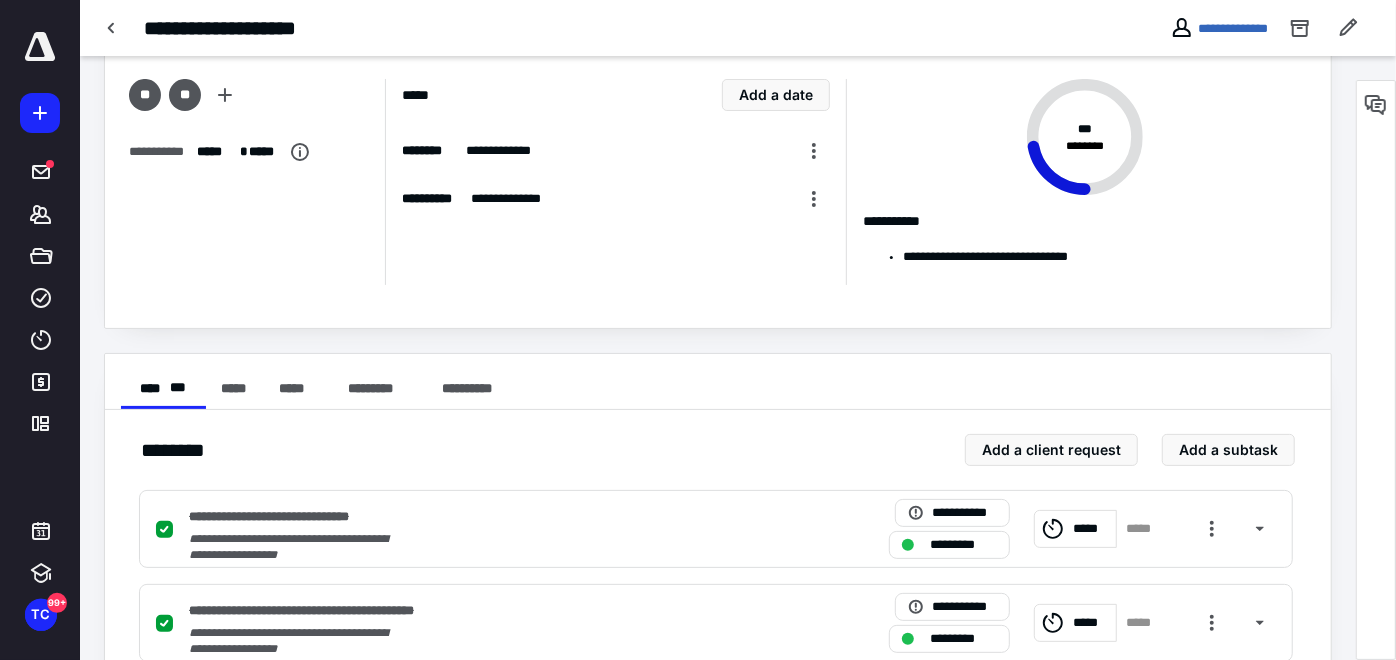 scroll, scrollTop: 444, scrollLeft: 0, axis: vertical 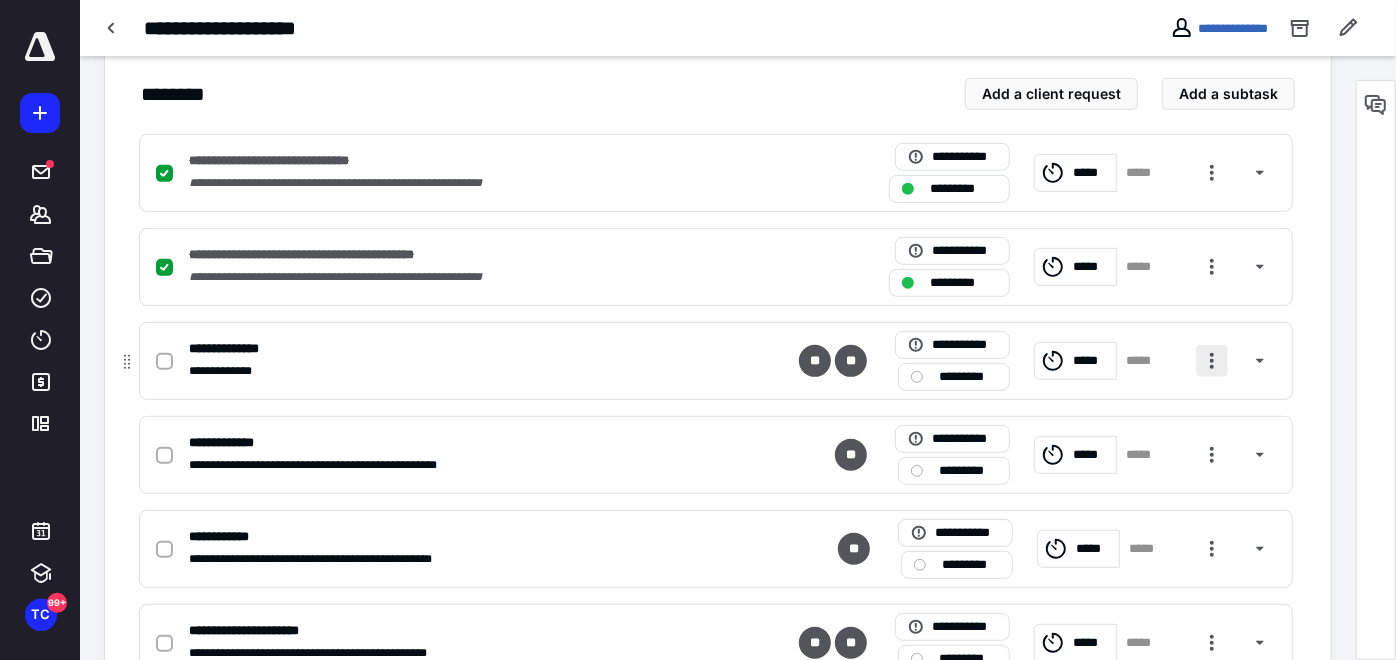 click at bounding box center (1212, 361) 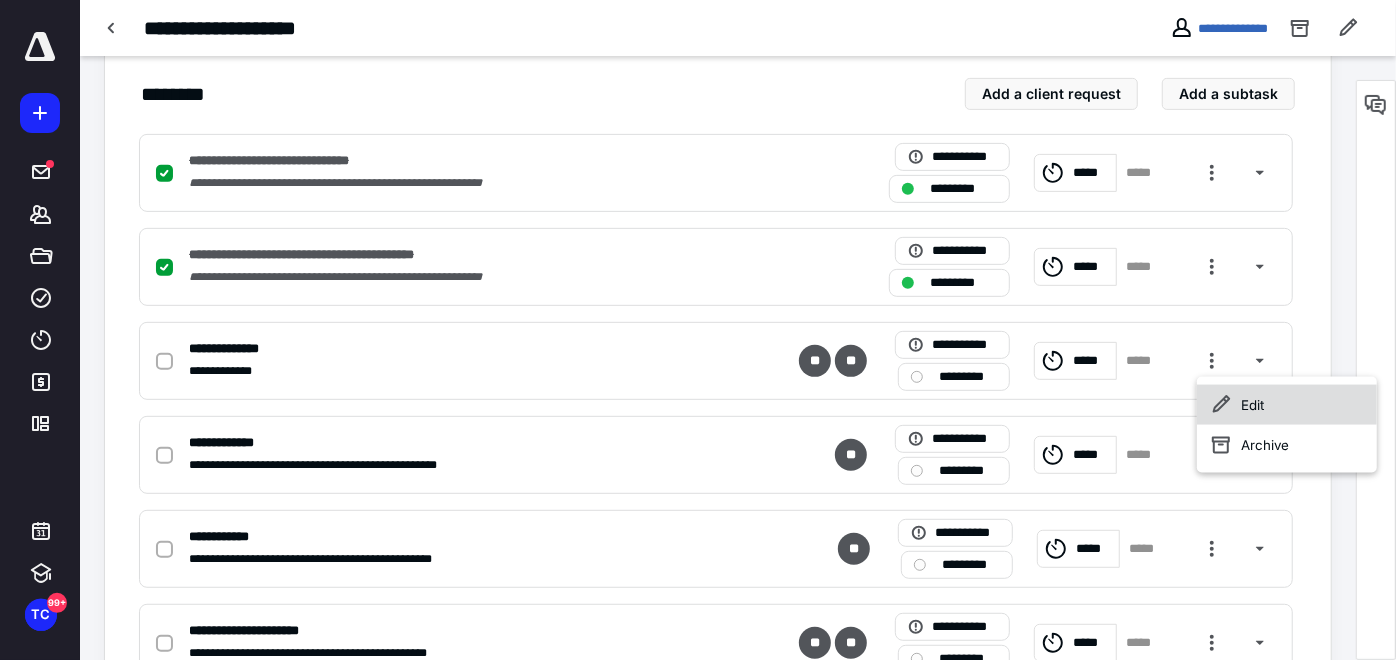 click on "Edit" at bounding box center [1287, 405] 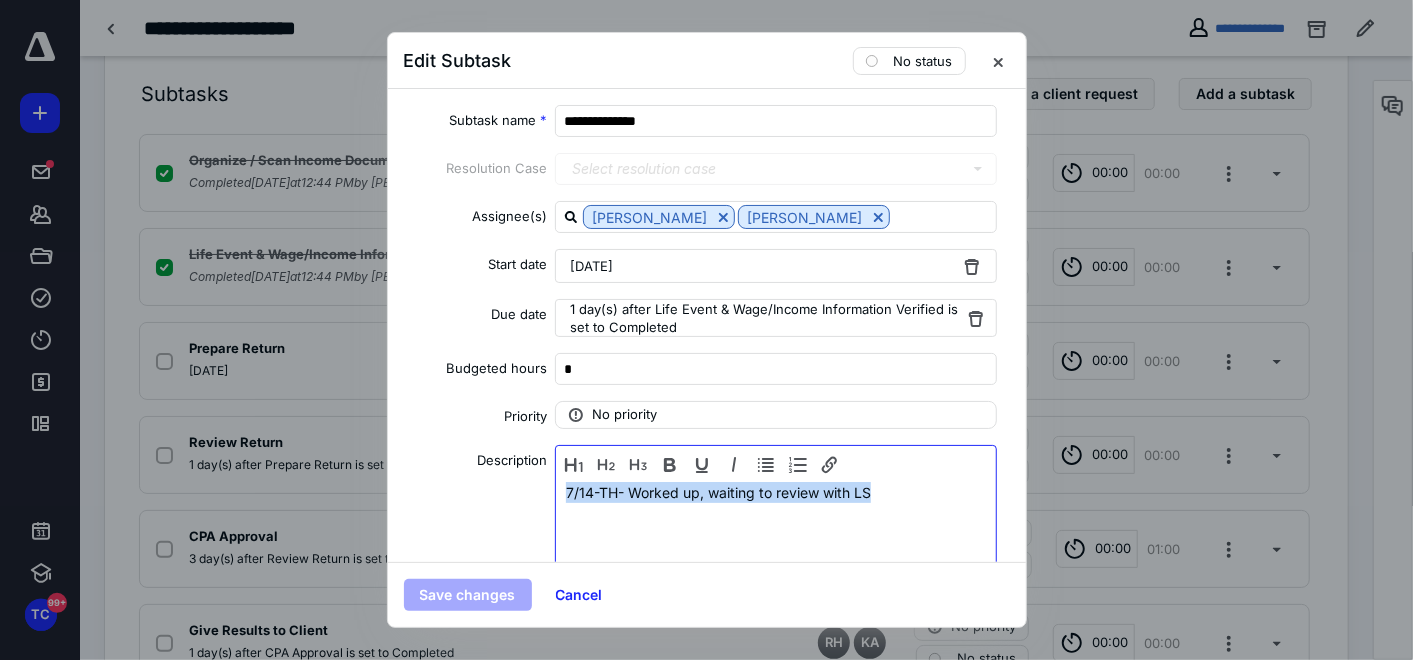 drag, startPoint x: 868, startPoint y: 488, endPoint x: 268, endPoint y: 546, distance: 602.7968 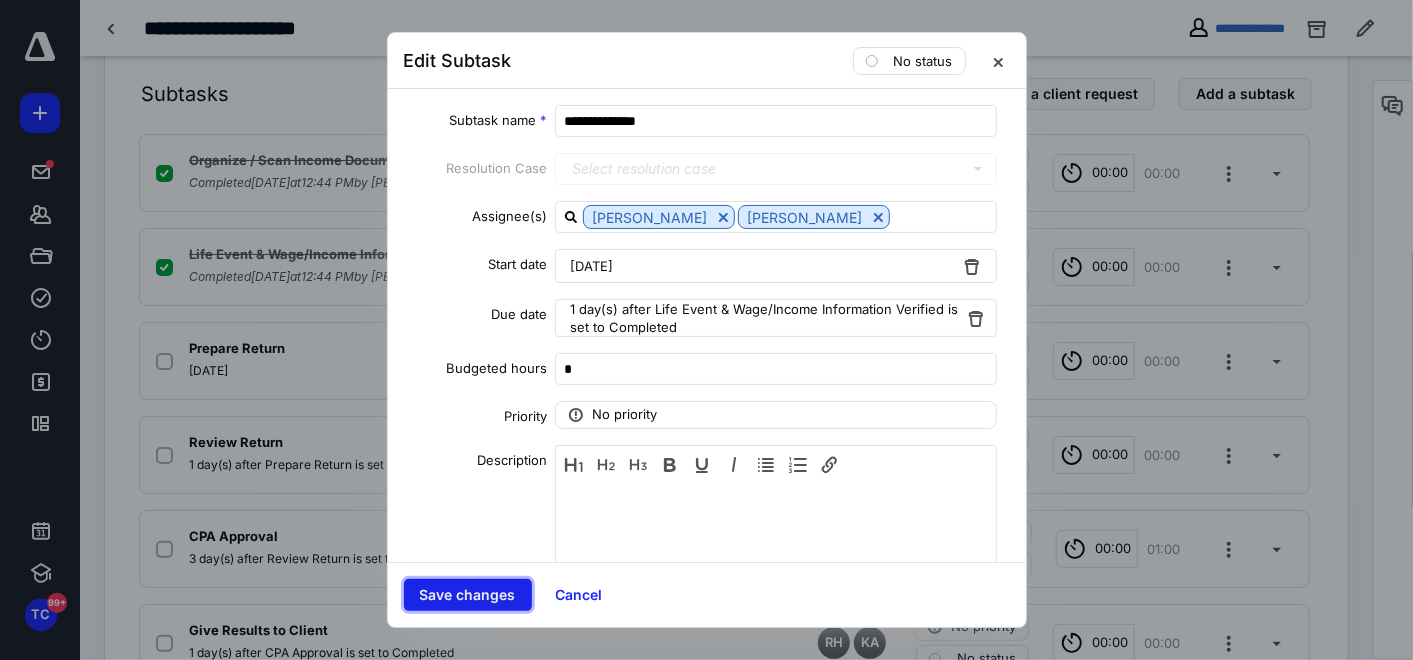 click on "Save changes" at bounding box center (468, 595) 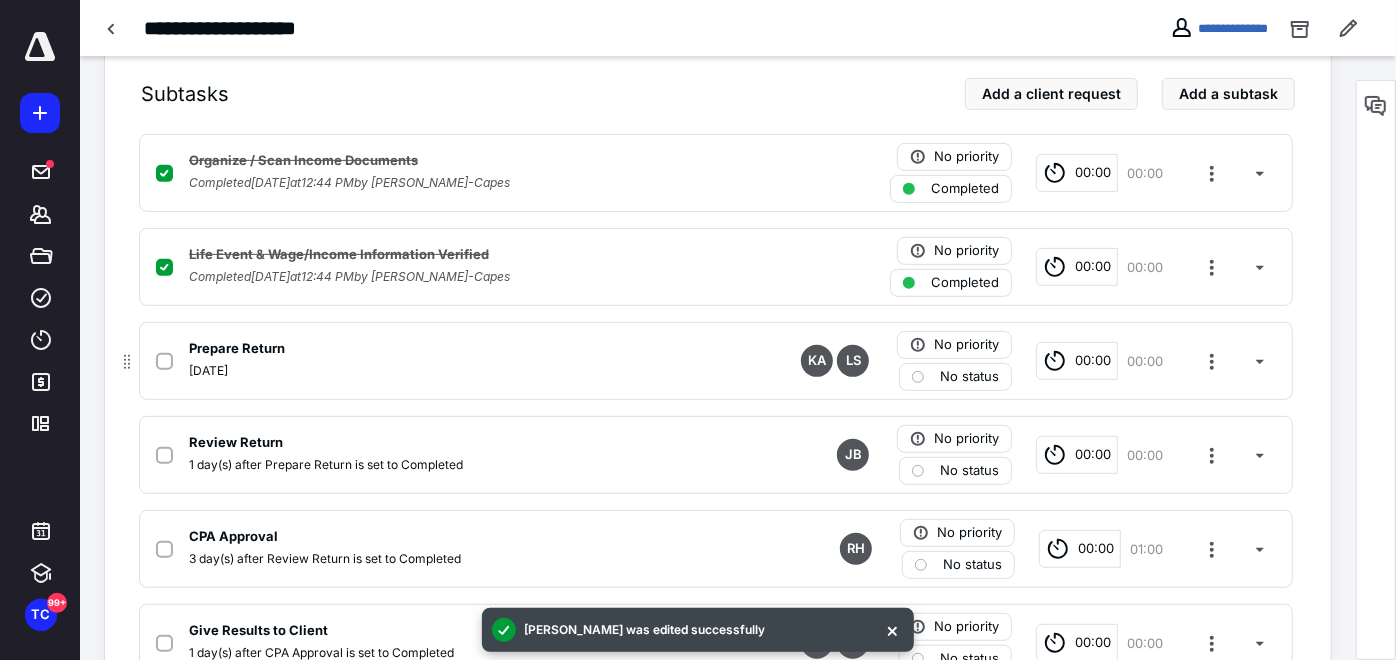 click on "Prepare Return" at bounding box center (453, 349) 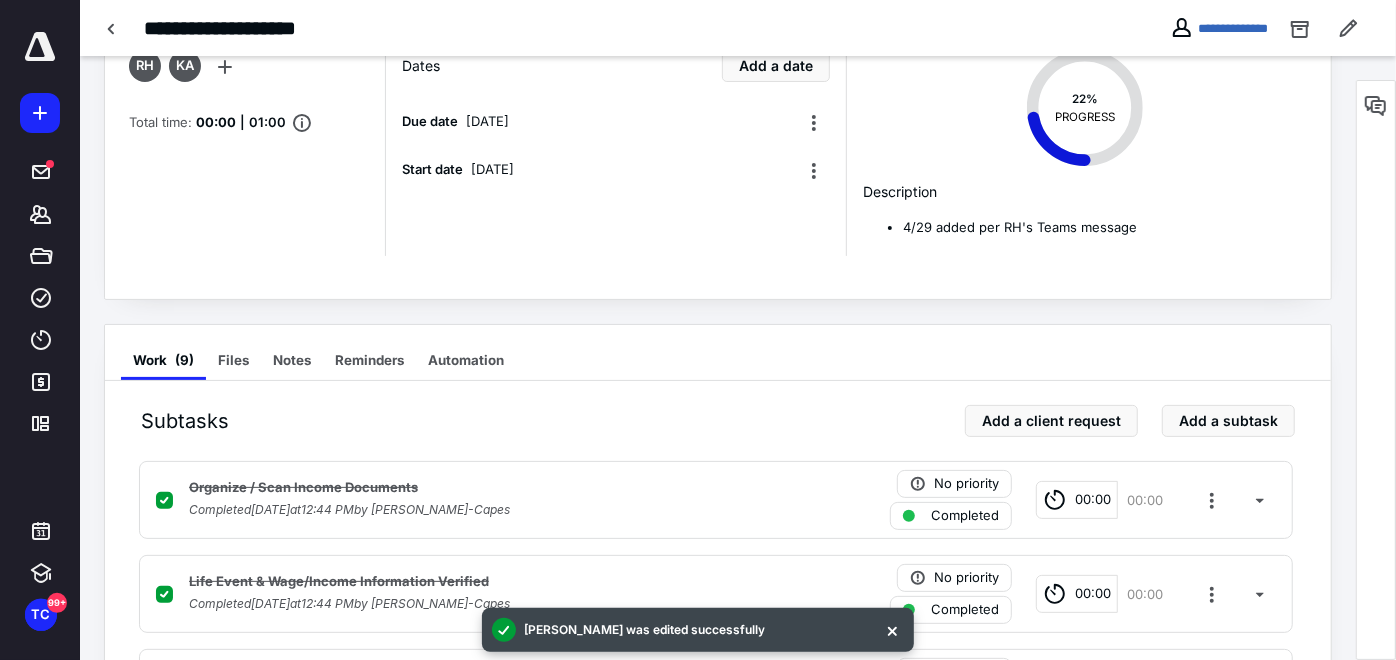 scroll, scrollTop: 111, scrollLeft: 0, axis: vertical 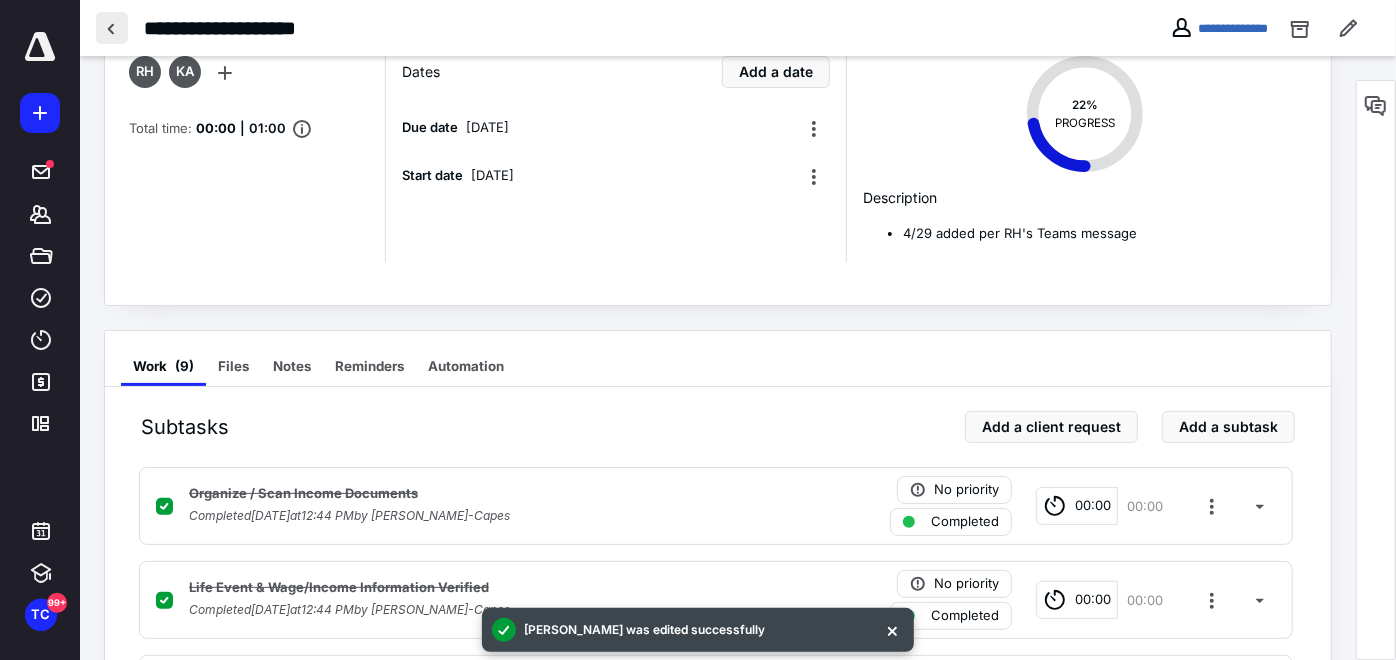 click at bounding box center [112, 28] 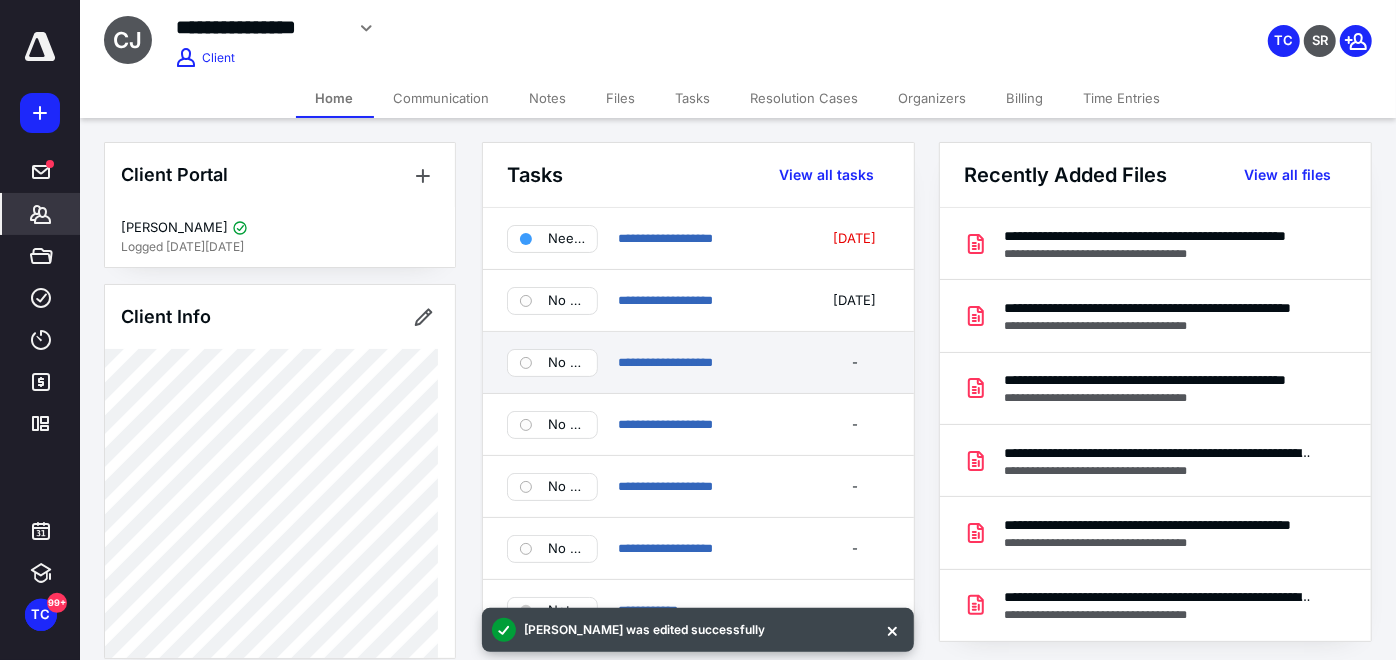 click on "**********" at bounding box center (698, 363) 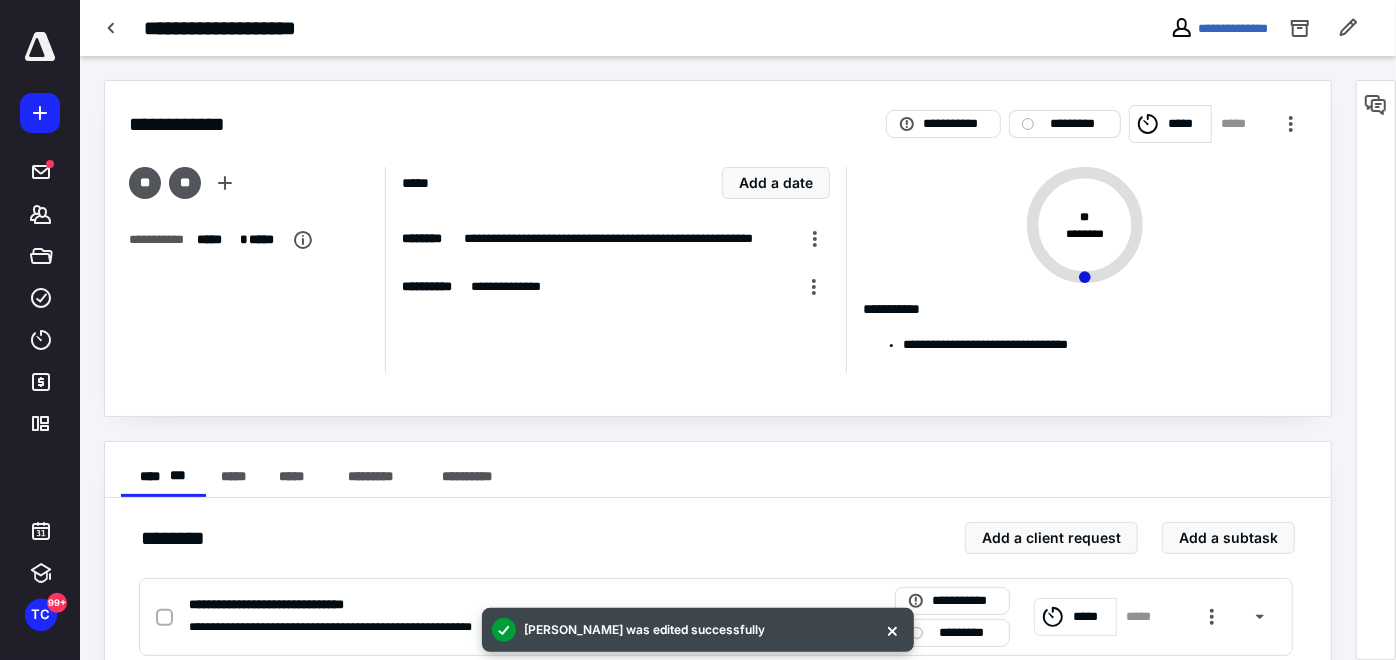 click on "*********" at bounding box center (1065, 124) 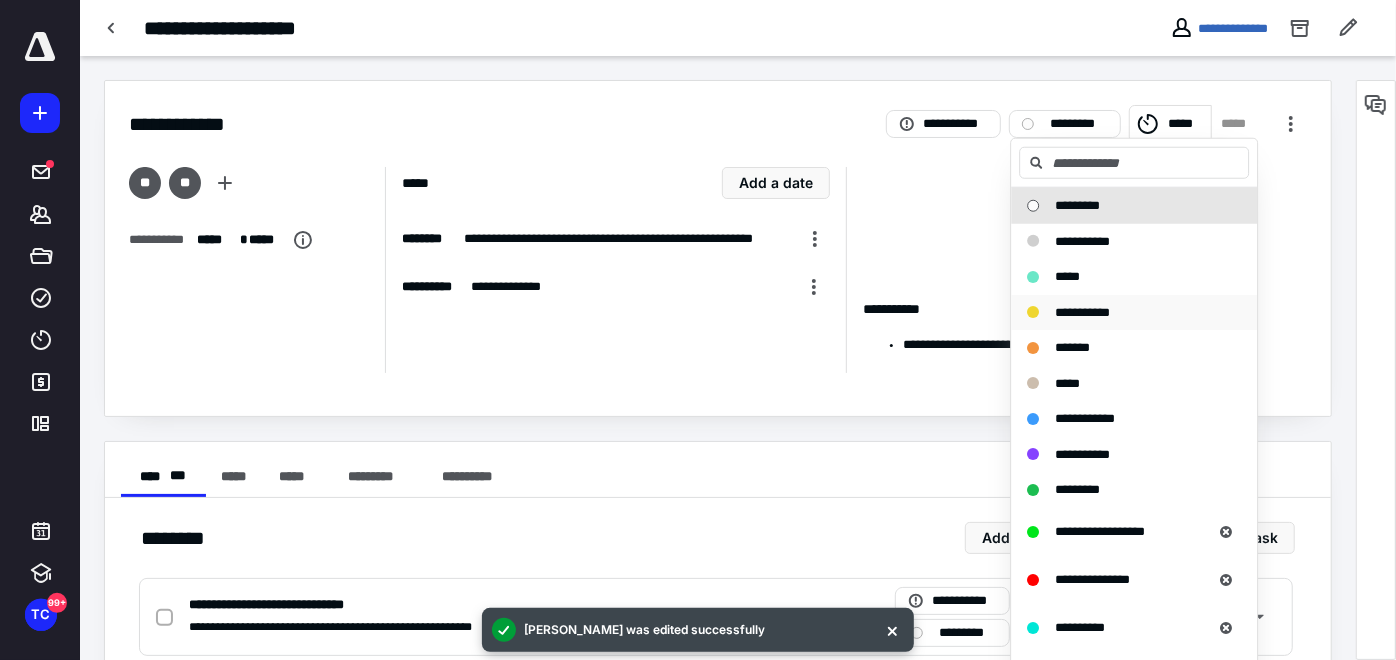 click on "**********" at bounding box center [1082, 311] 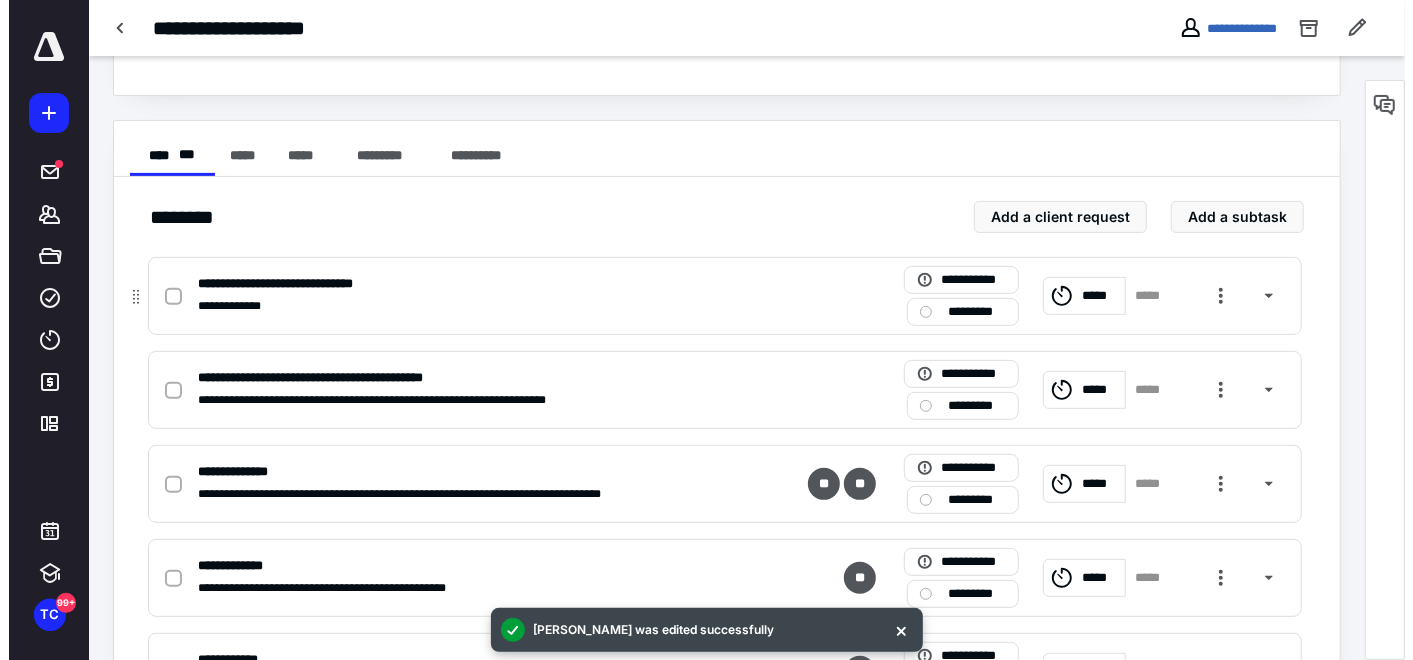 scroll, scrollTop: 333, scrollLeft: 0, axis: vertical 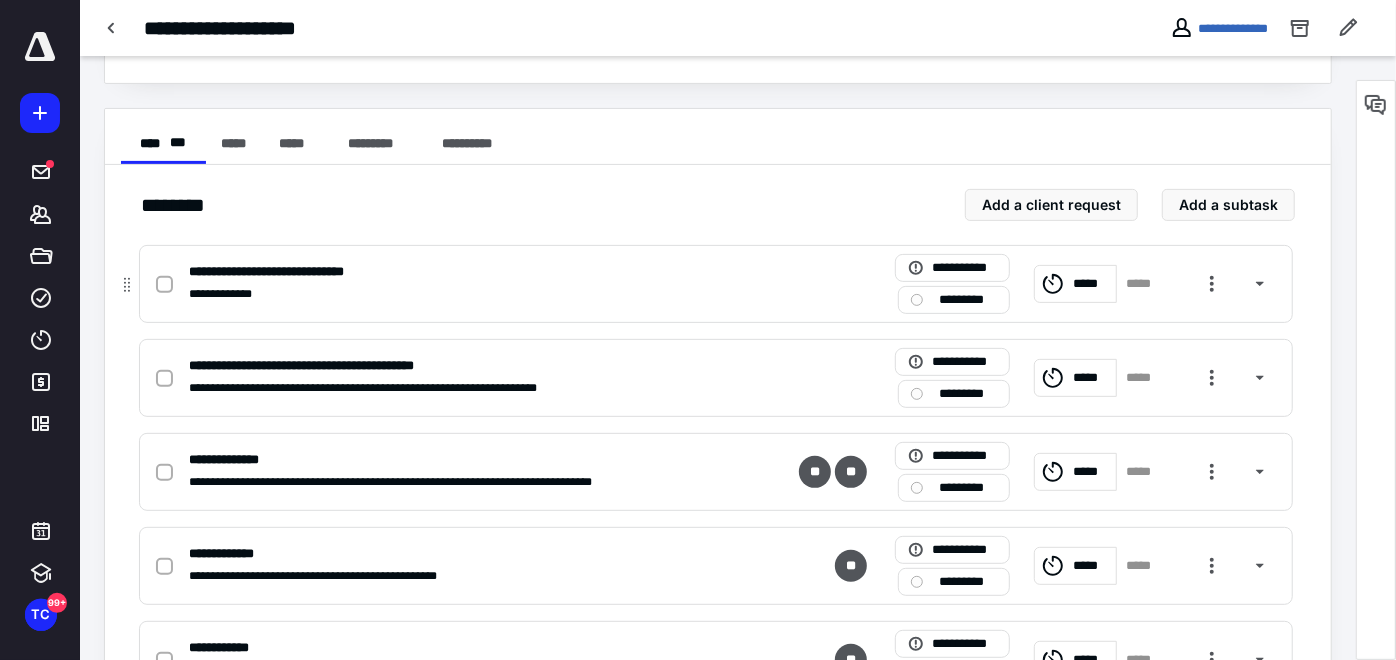 click on "*********" at bounding box center [968, 299] 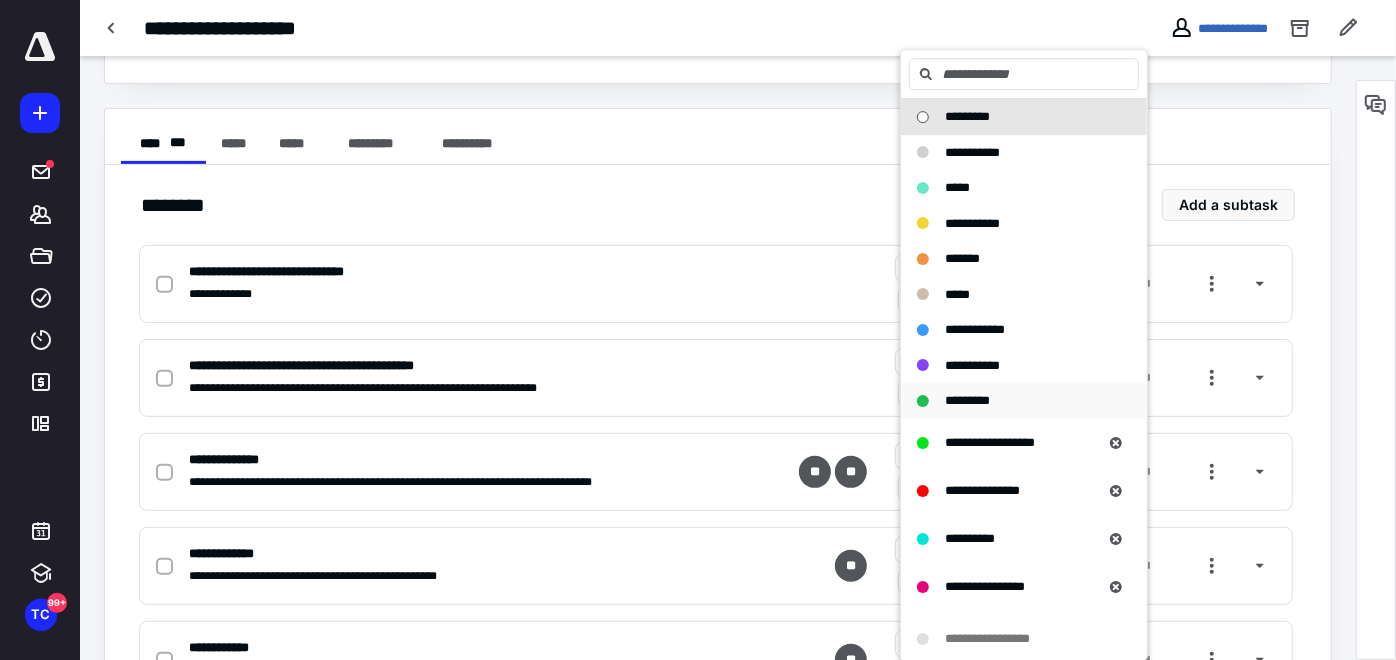 click on "*********" at bounding box center [967, 400] 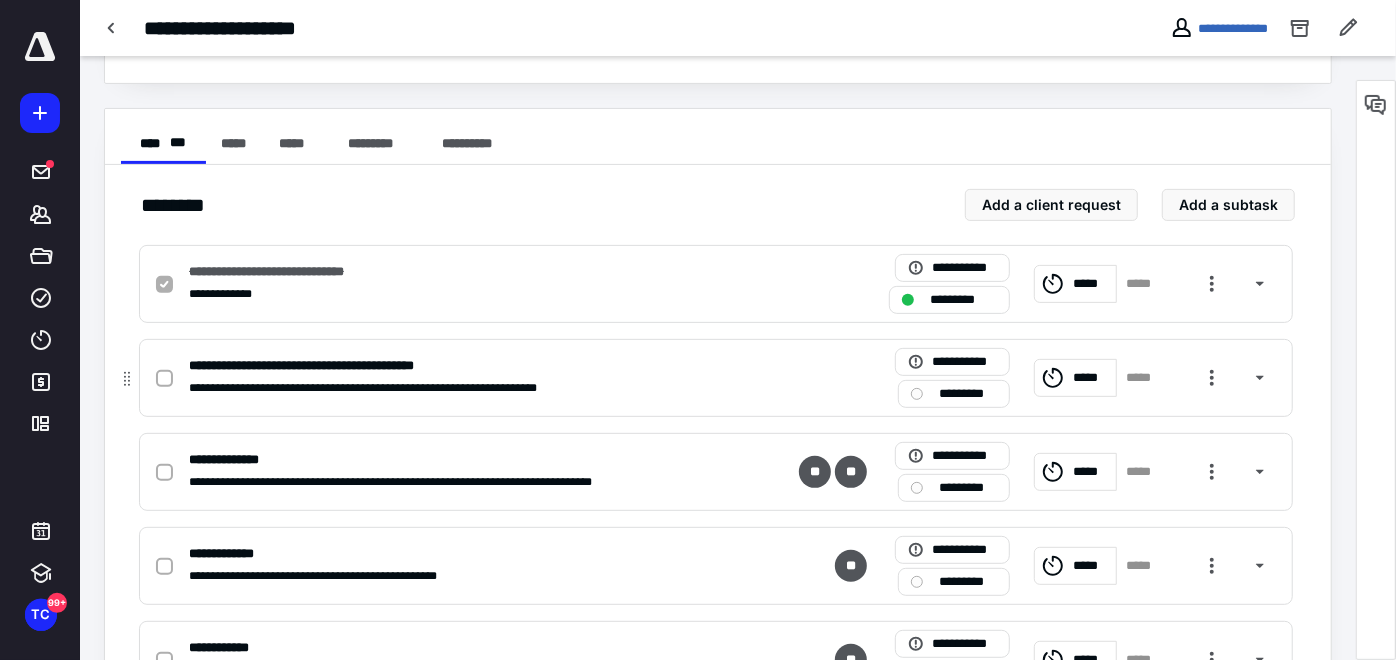 click on "*********" at bounding box center [968, 393] 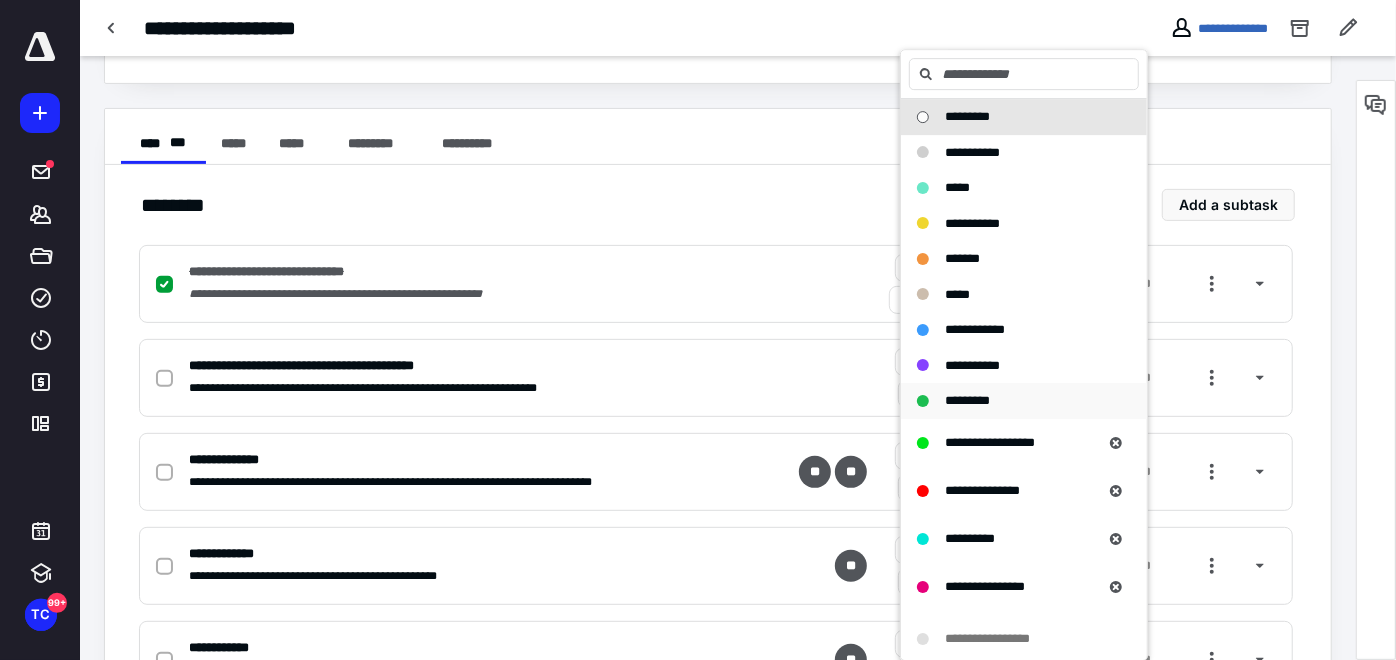 click on "*********" at bounding box center (967, 400) 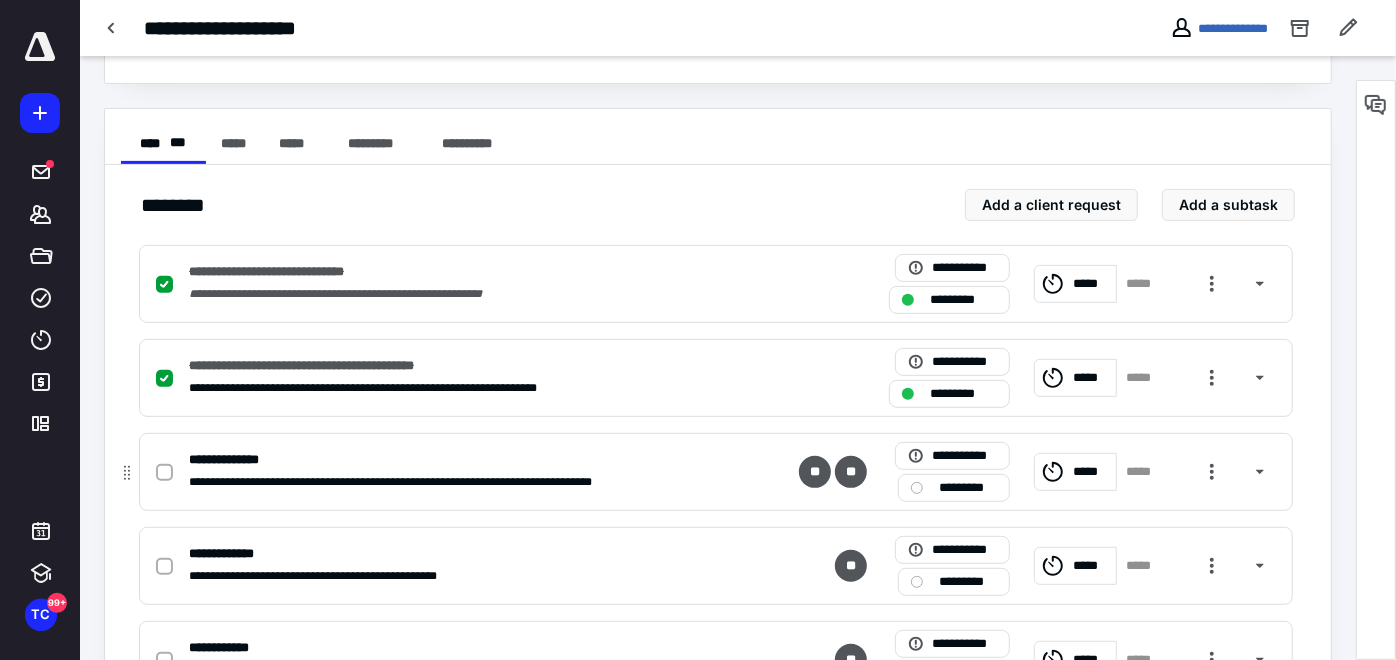 click on "*********" at bounding box center (968, 487) 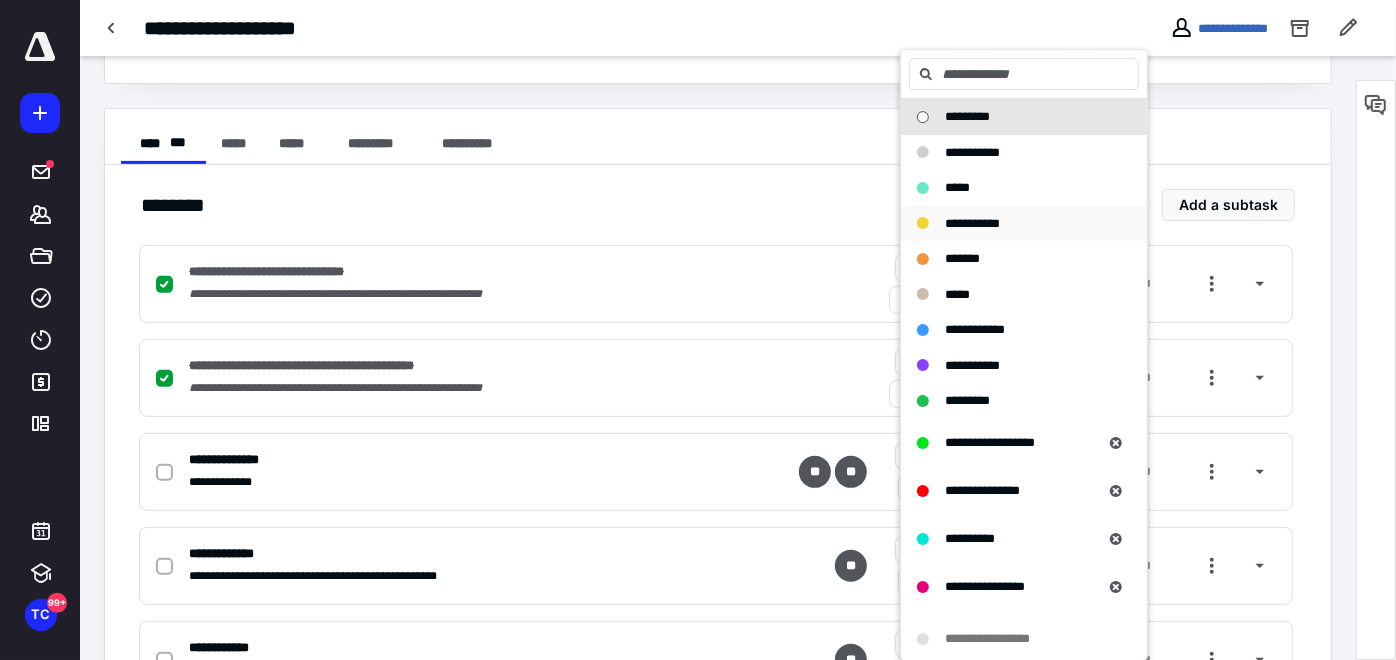 click on "**********" at bounding box center (972, 223) 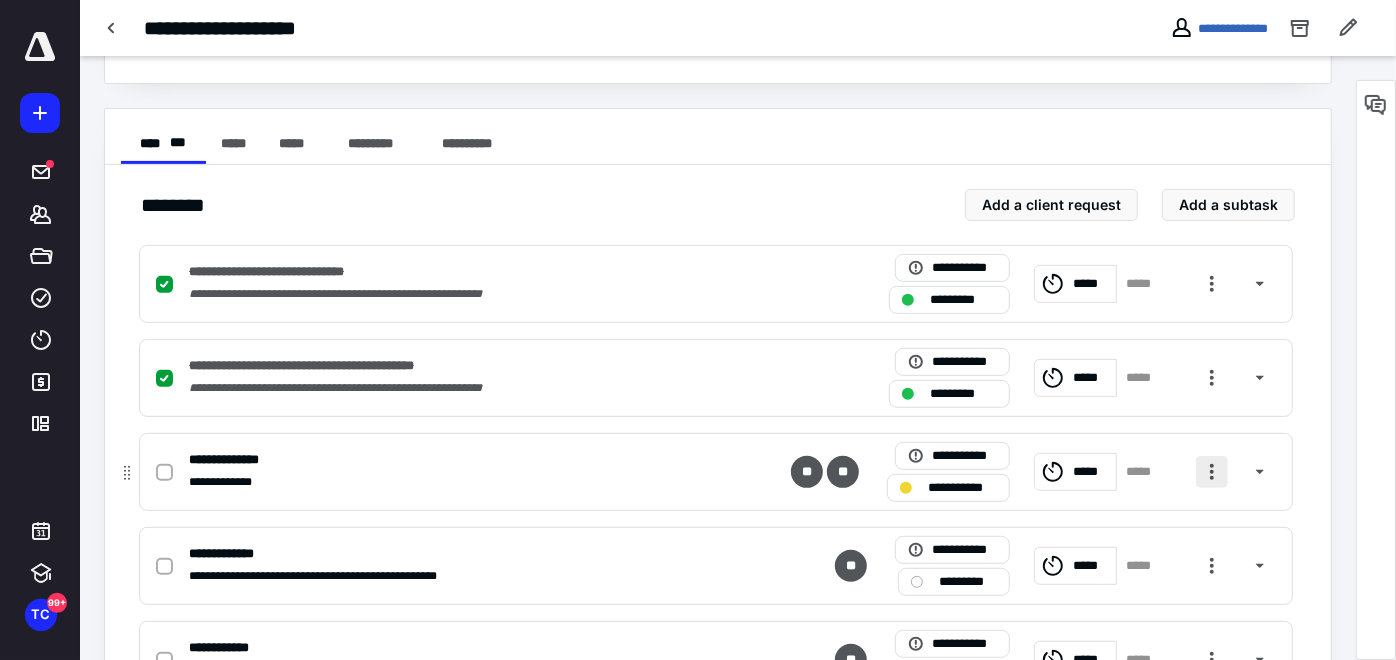 click at bounding box center [1212, 472] 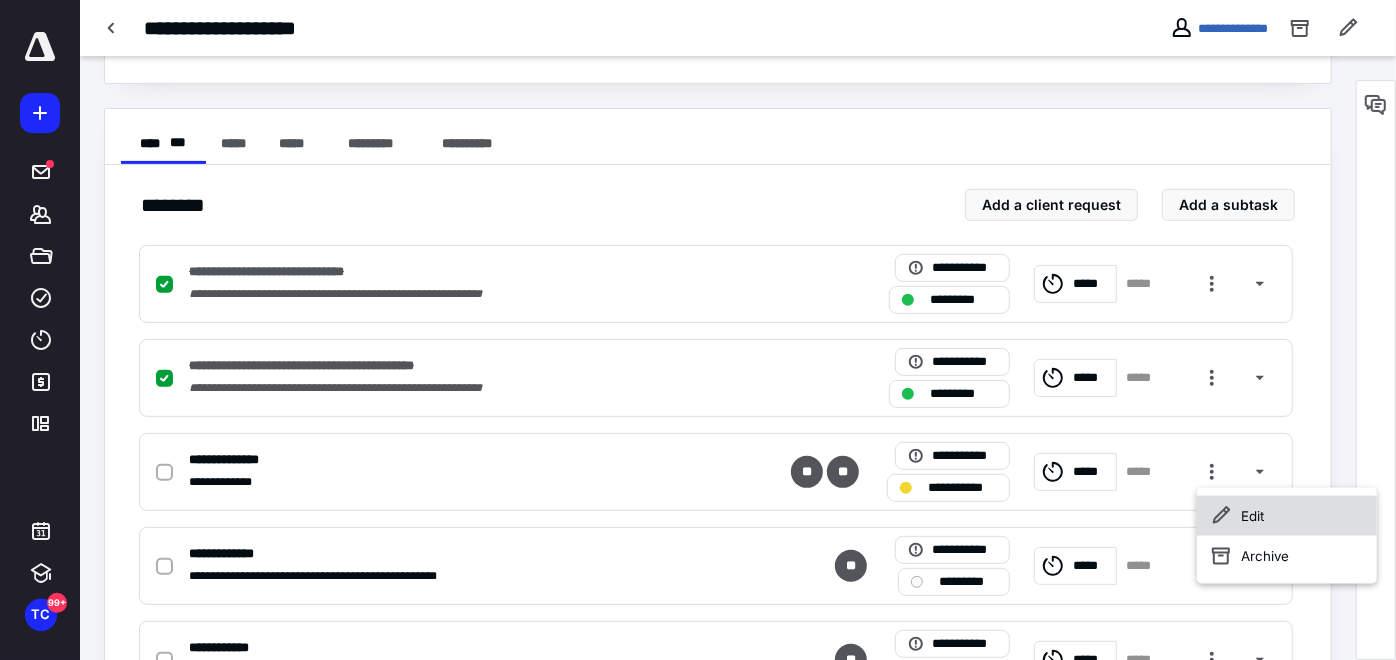 click on "Edit" at bounding box center (1287, 516) 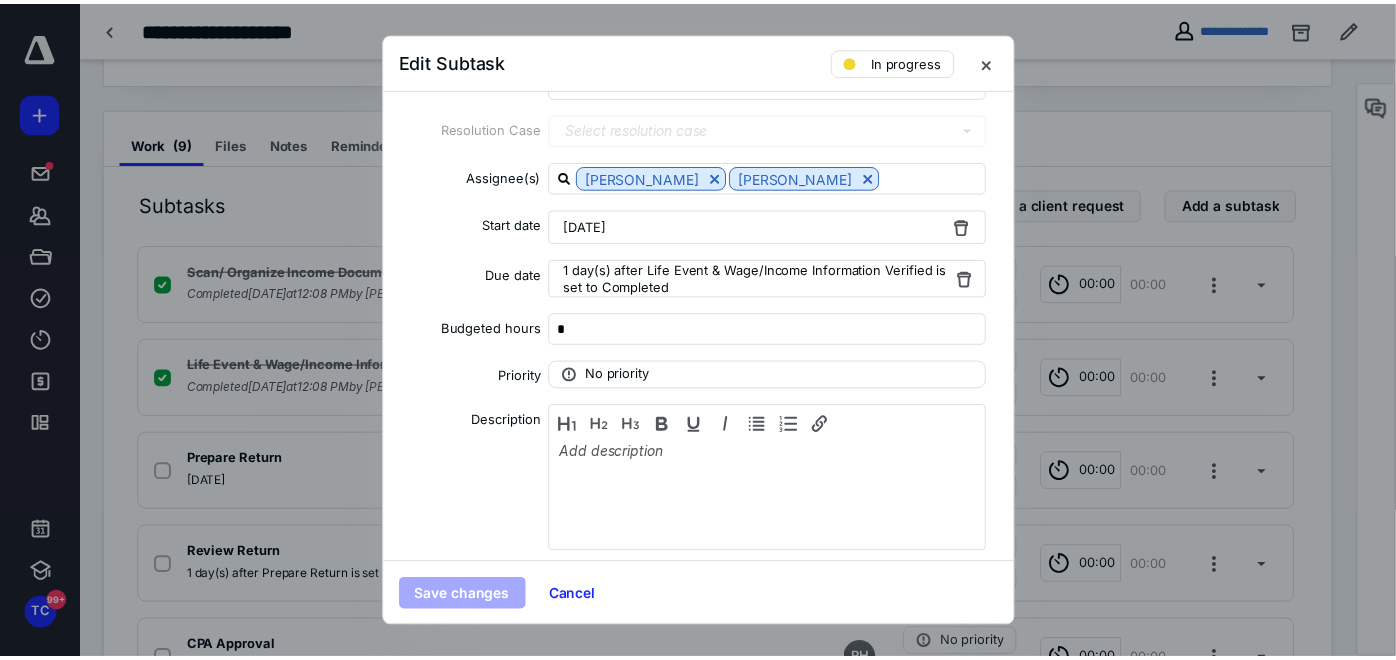 scroll, scrollTop: 60, scrollLeft: 0, axis: vertical 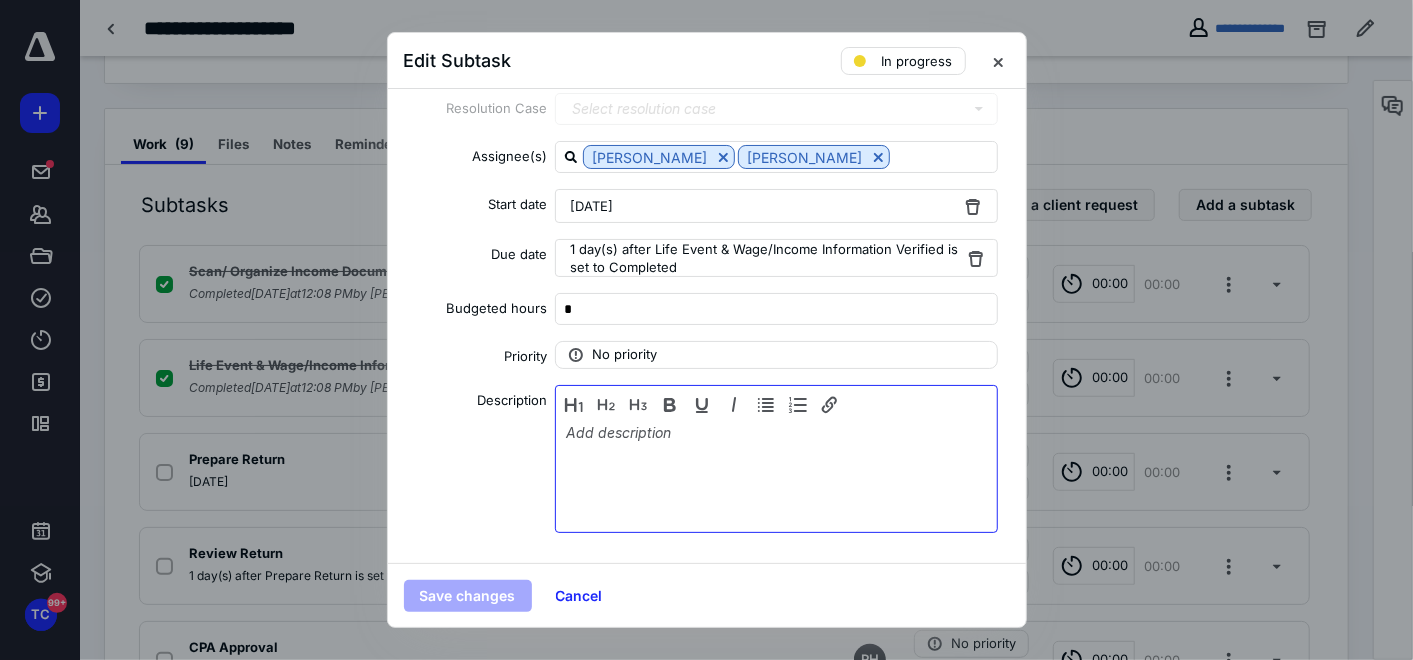 click at bounding box center (776, 474) 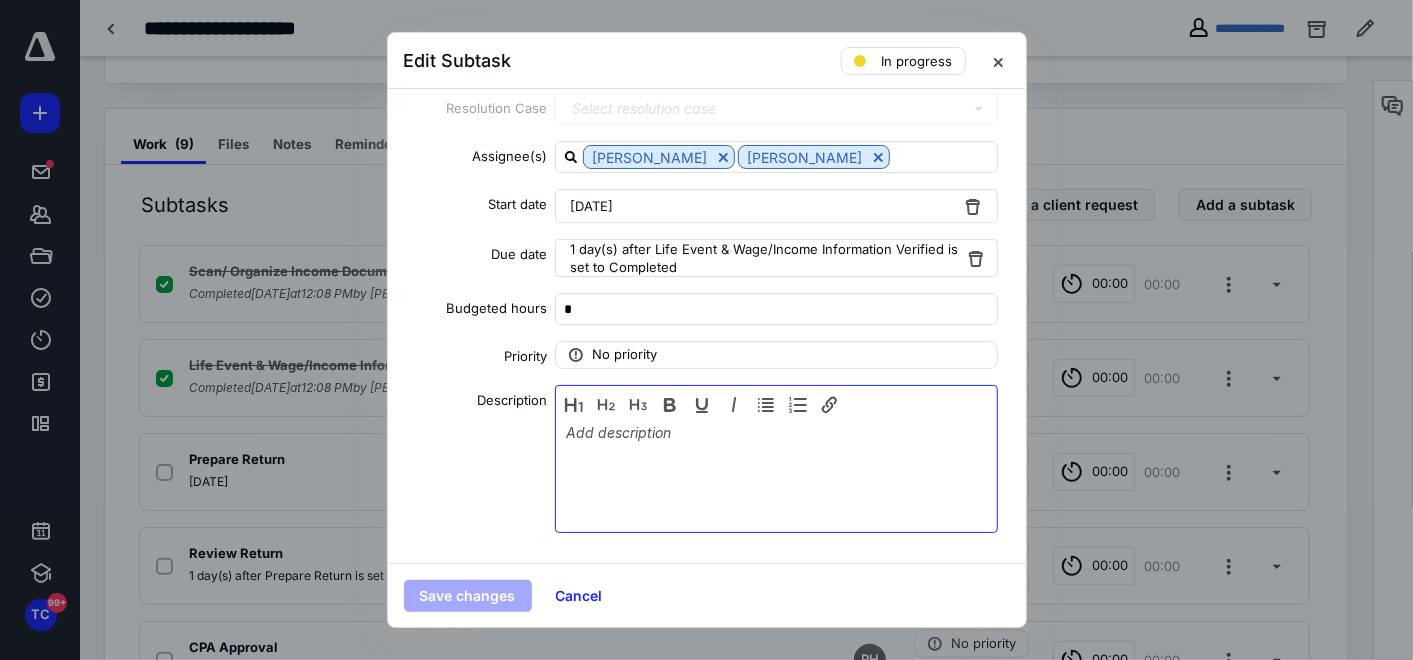 type 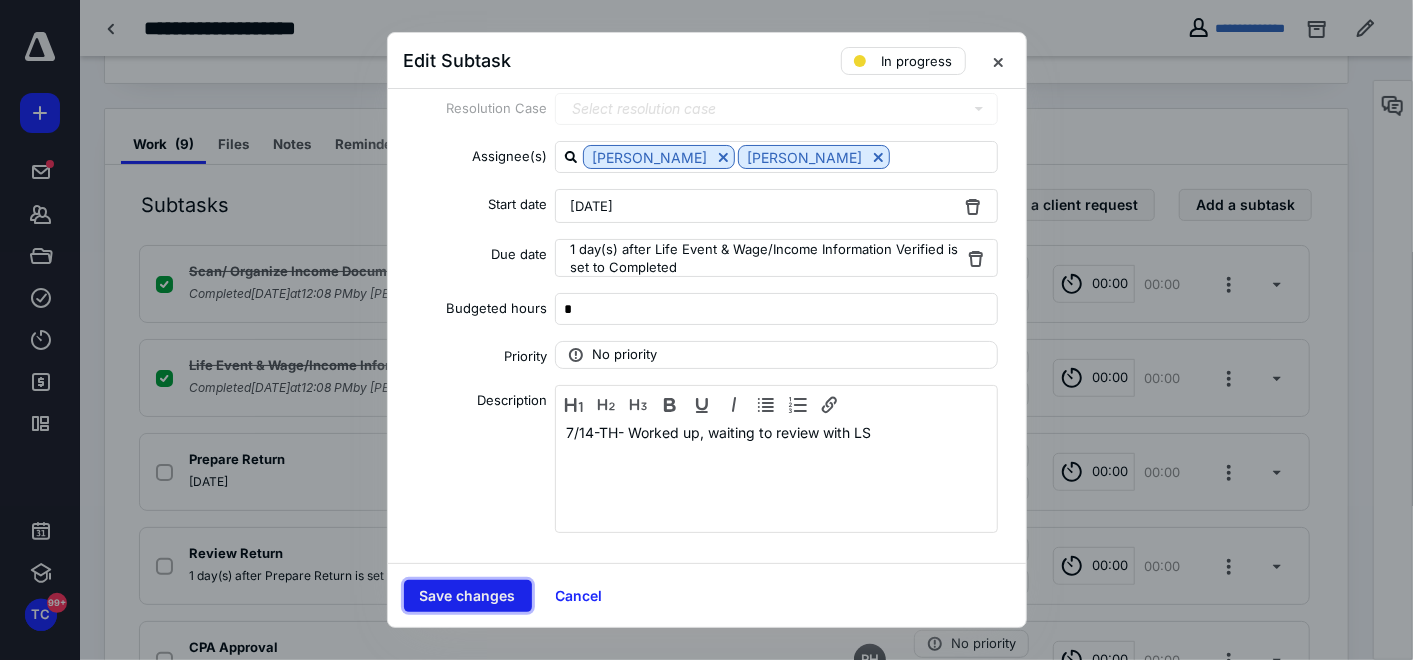 click on "Save changes" at bounding box center [468, 596] 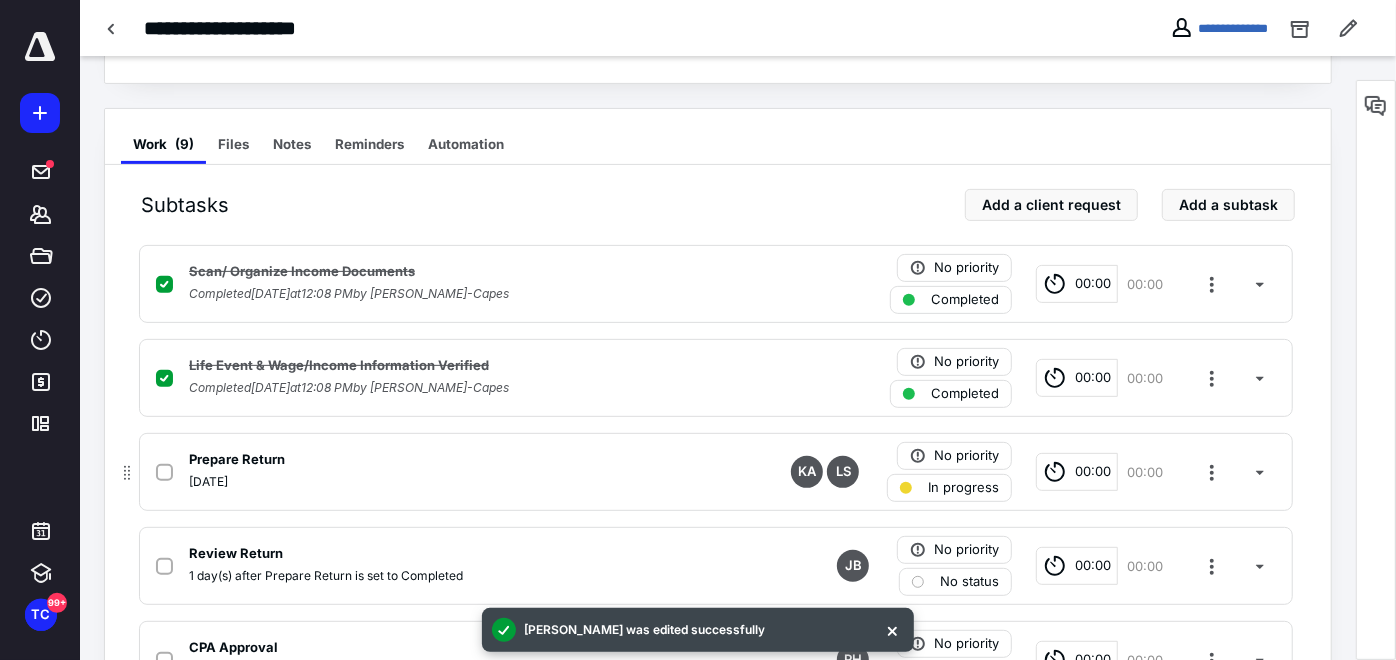 click on "Prepare Return" at bounding box center (453, 460) 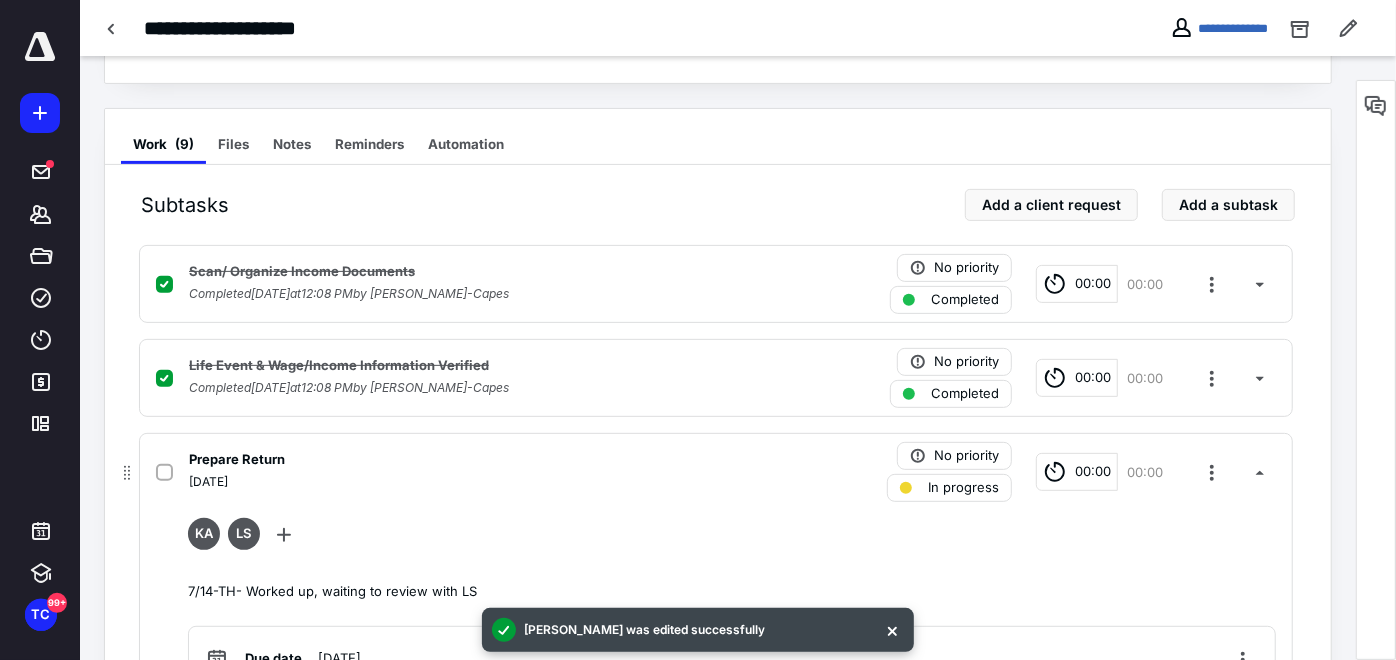 scroll, scrollTop: 444, scrollLeft: 0, axis: vertical 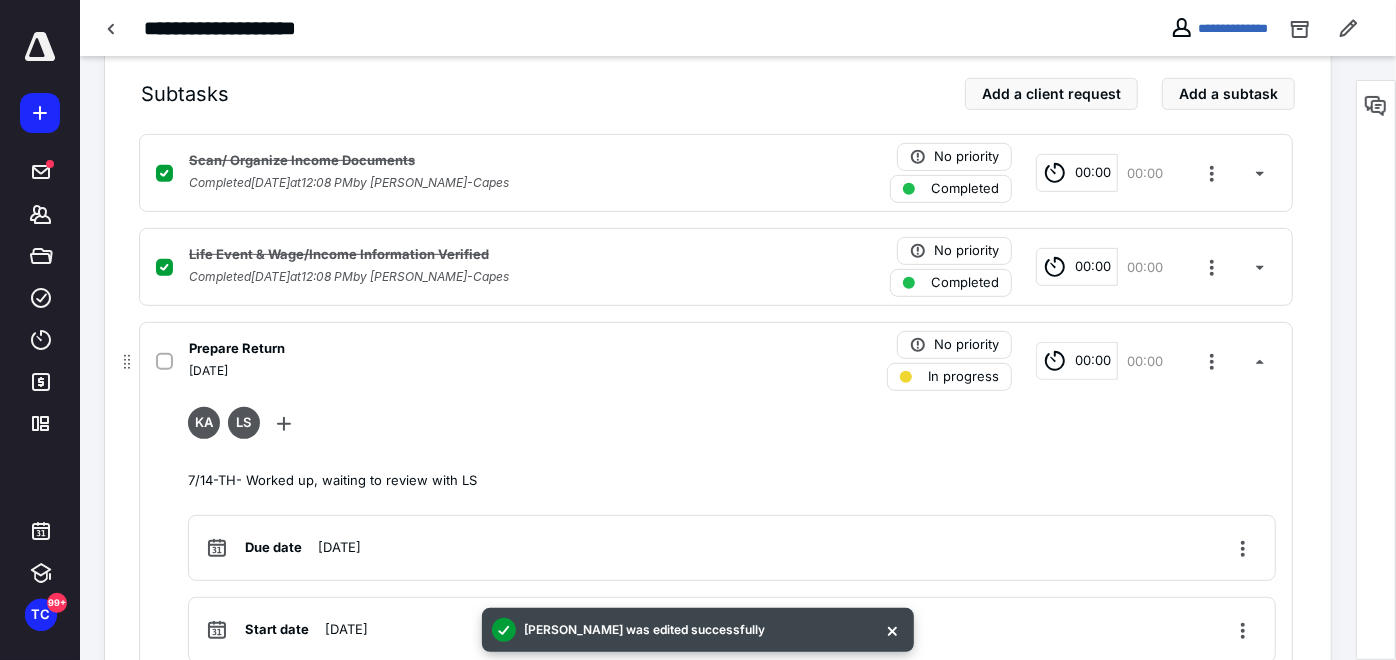 click on "00:00" at bounding box center [1093, 361] 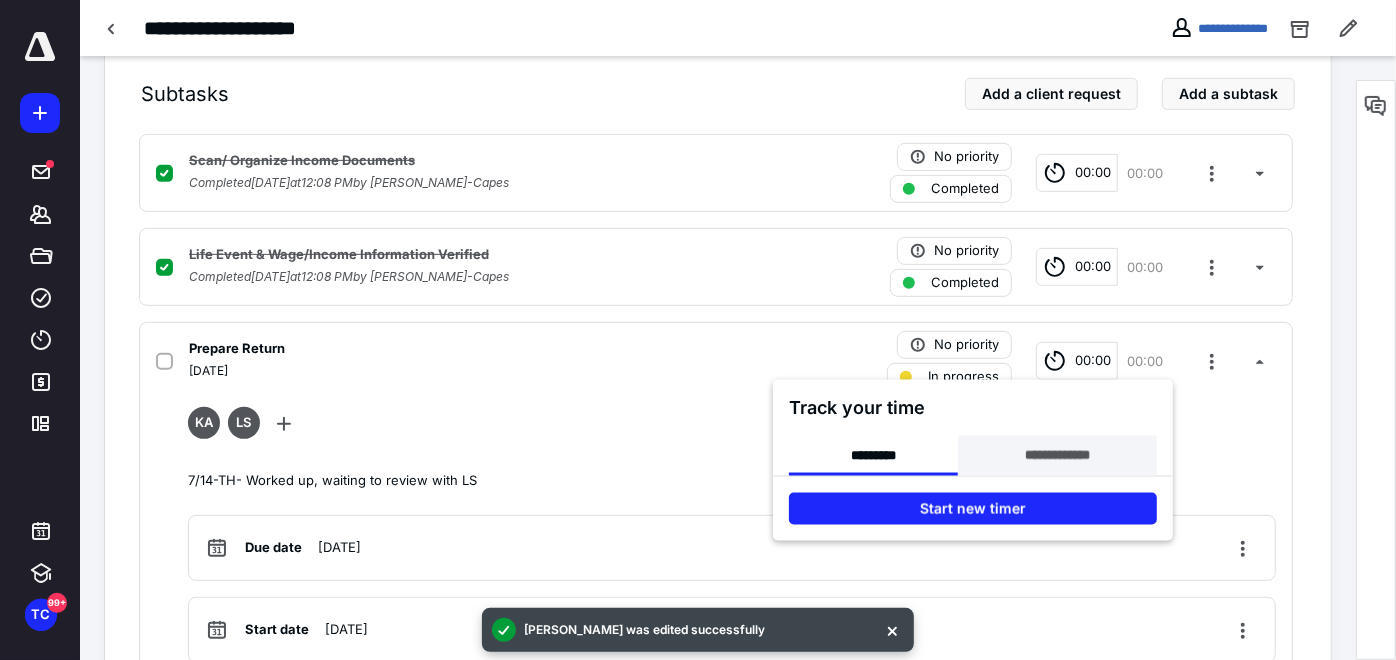 click on "**********" at bounding box center (1057, 456) 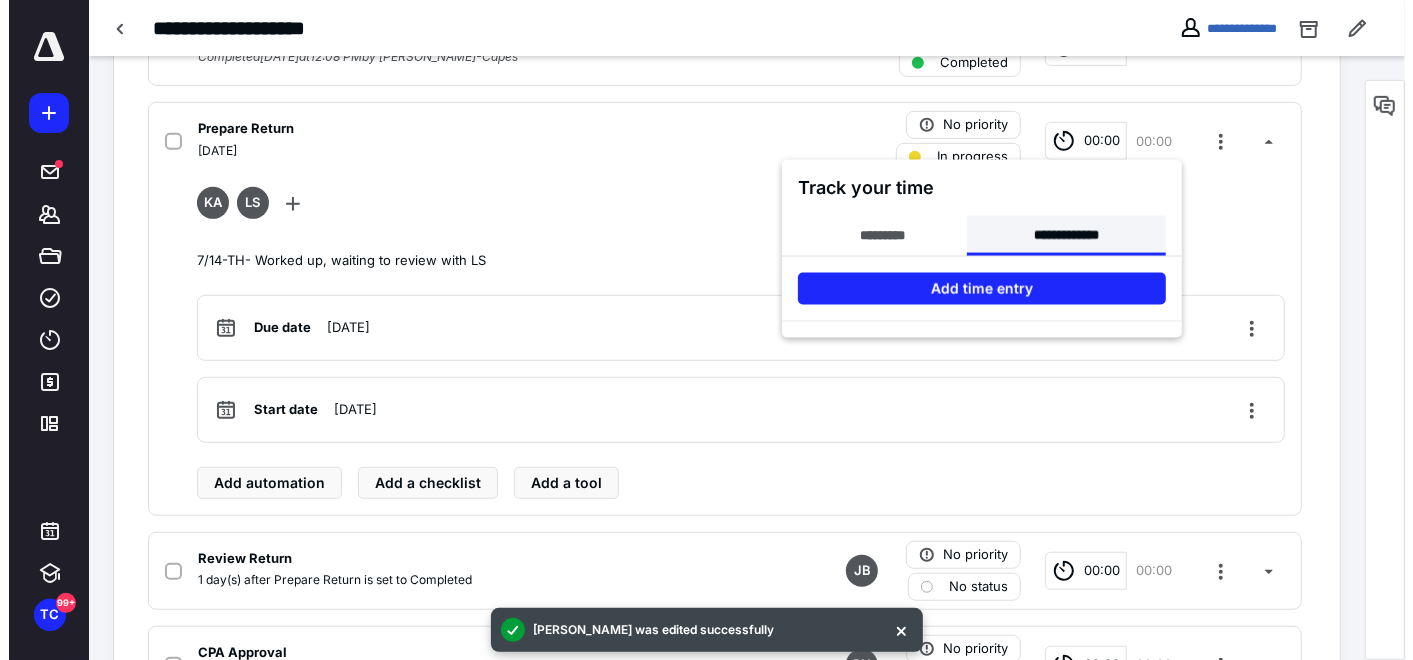 scroll, scrollTop: 666, scrollLeft: 0, axis: vertical 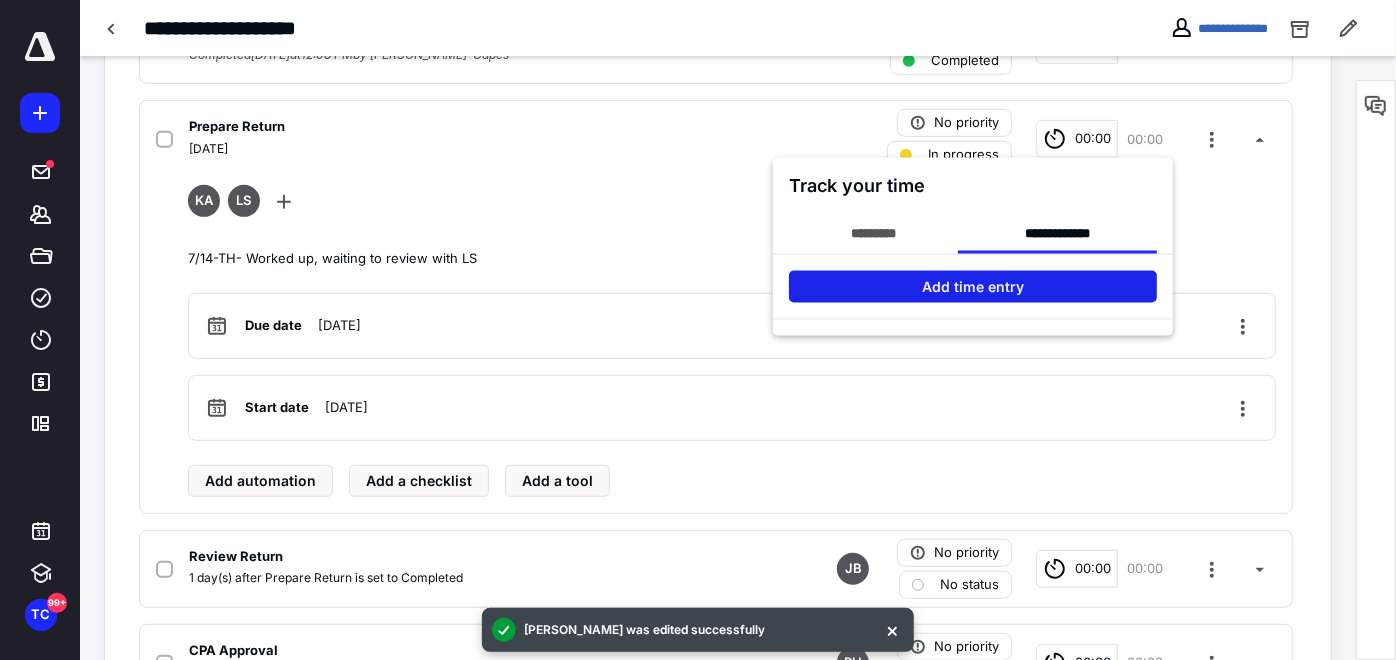 click on "Add time entry" at bounding box center (973, 287) 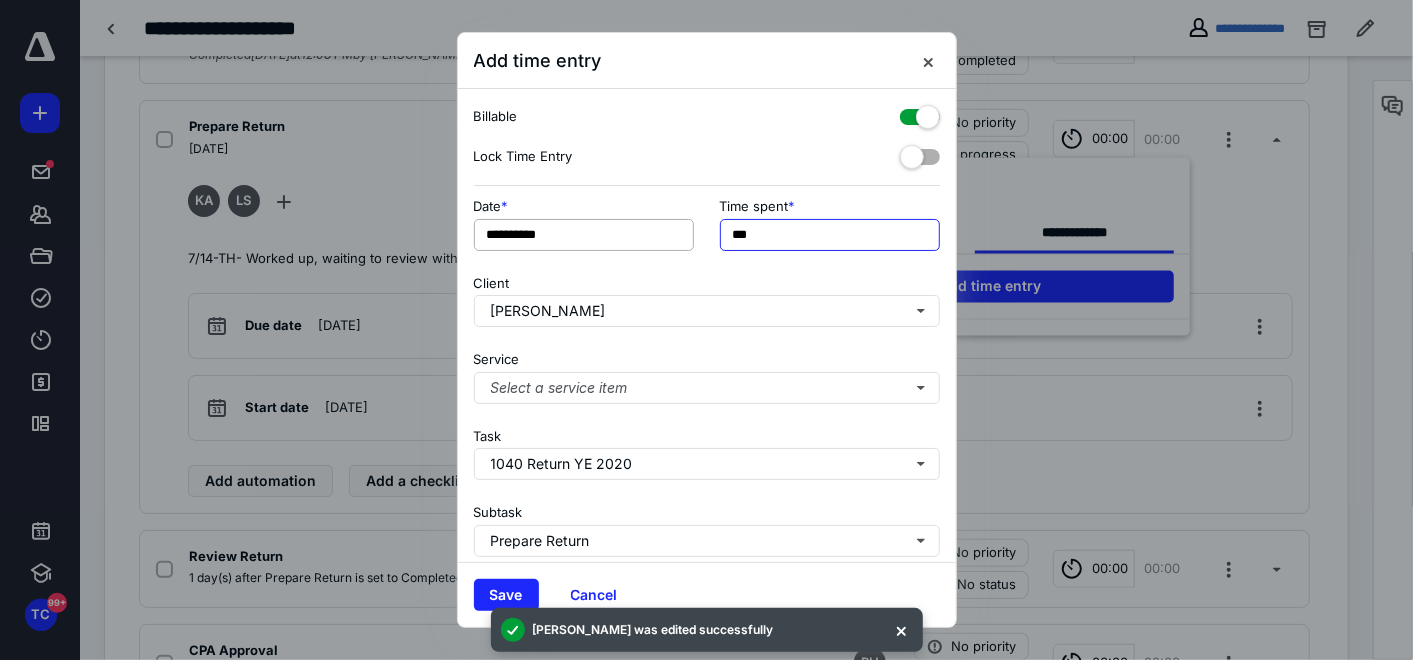 click on "**********" at bounding box center [707, 230] 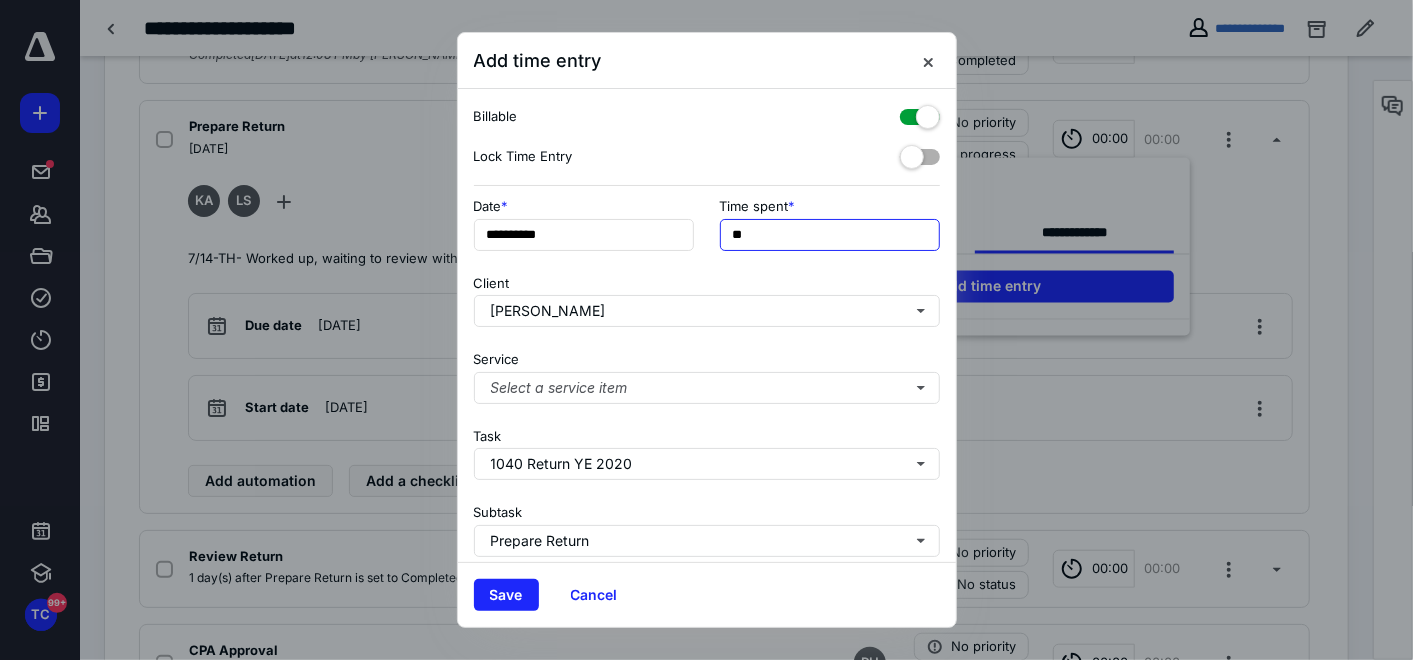 type on "***" 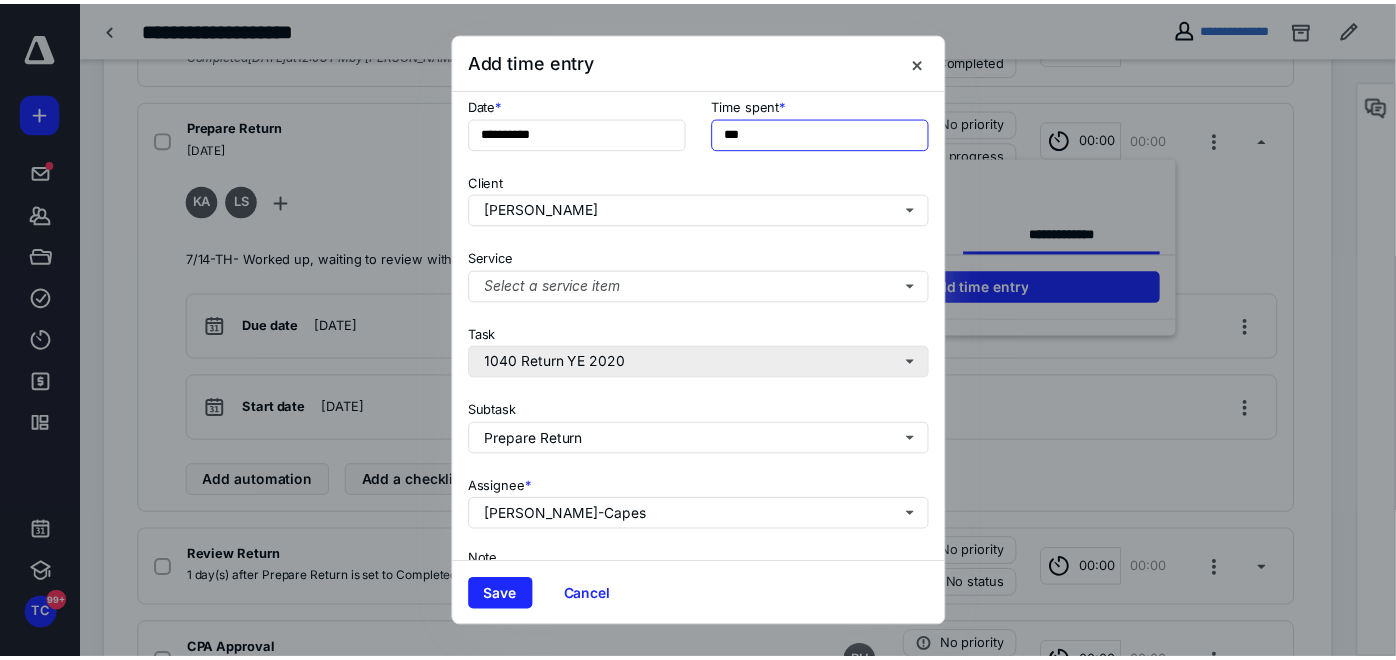 scroll, scrollTop: 222, scrollLeft: 0, axis: vertical 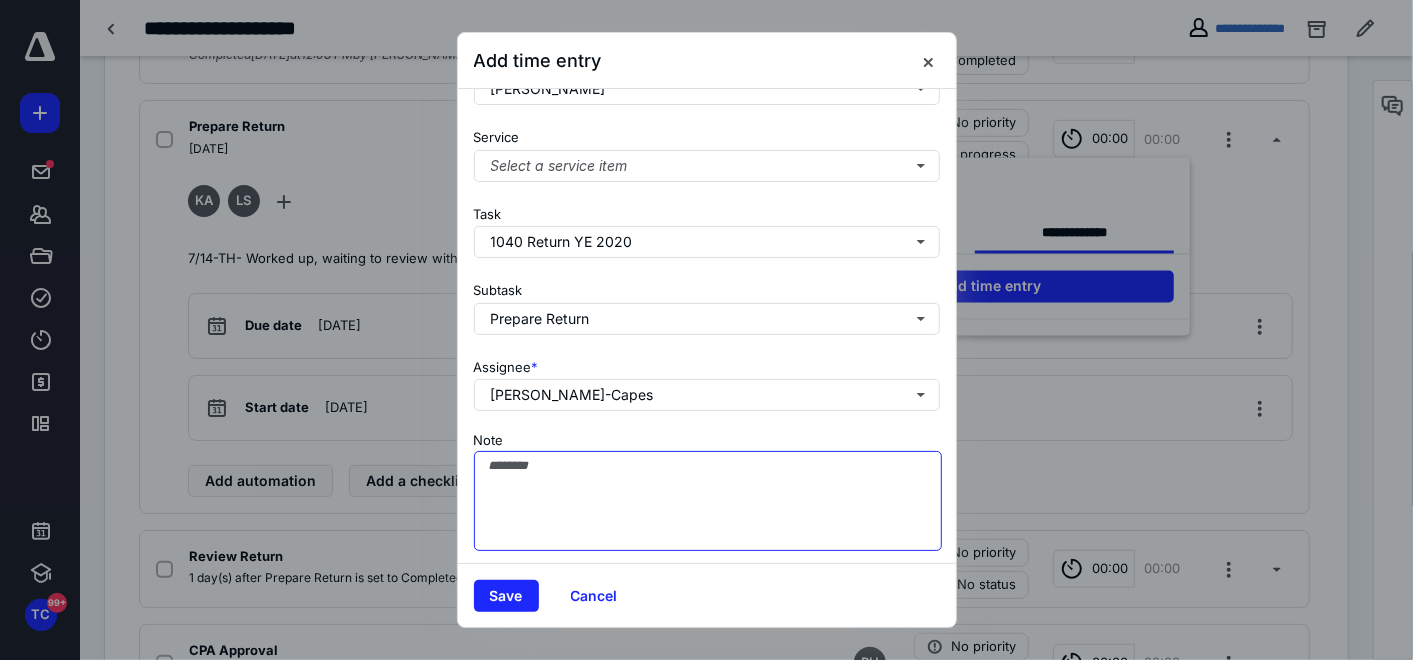 click on "Note" at bounding box center [708, 501] 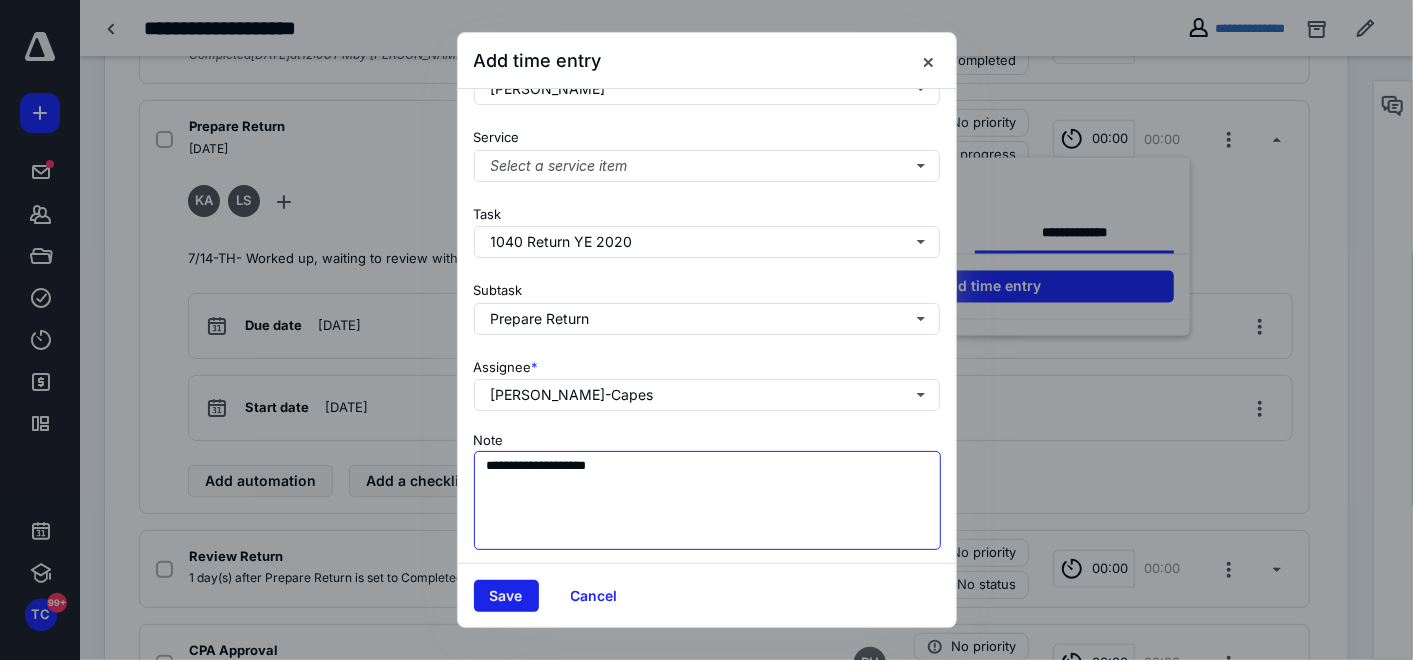 type on "**********" 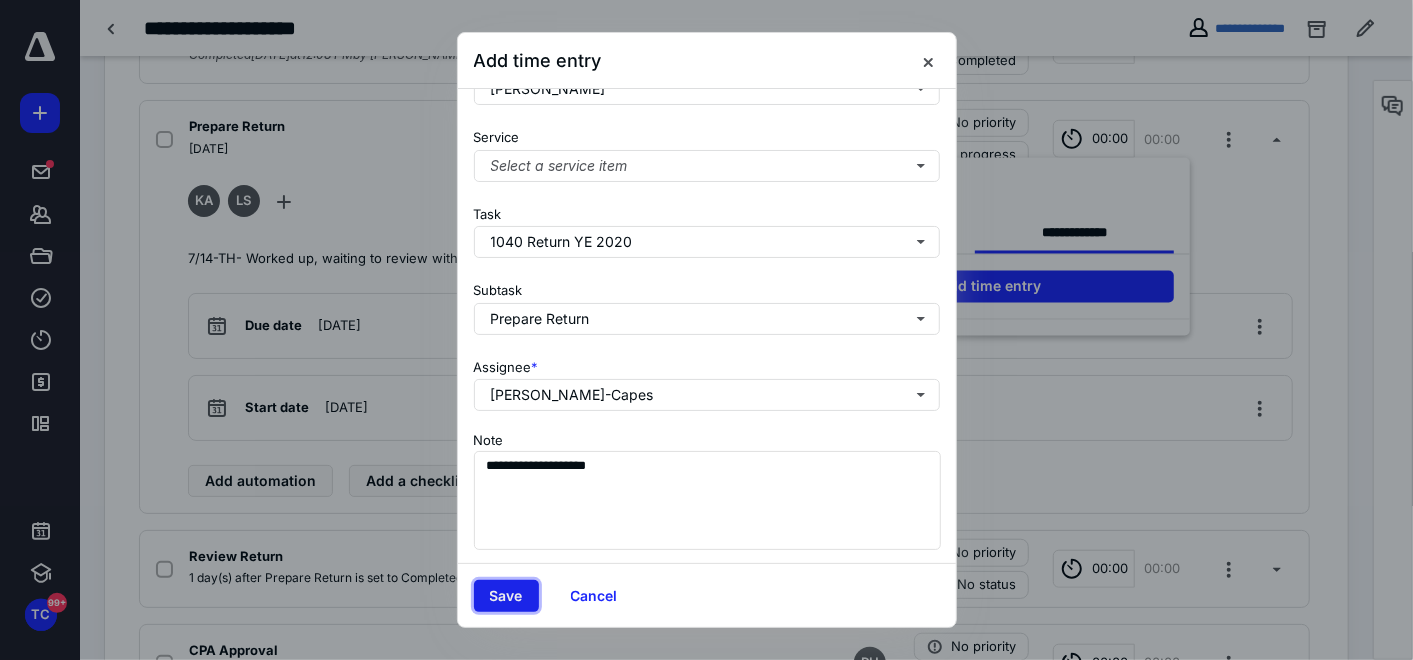 click on "Save" at bounding box center (506, 596) 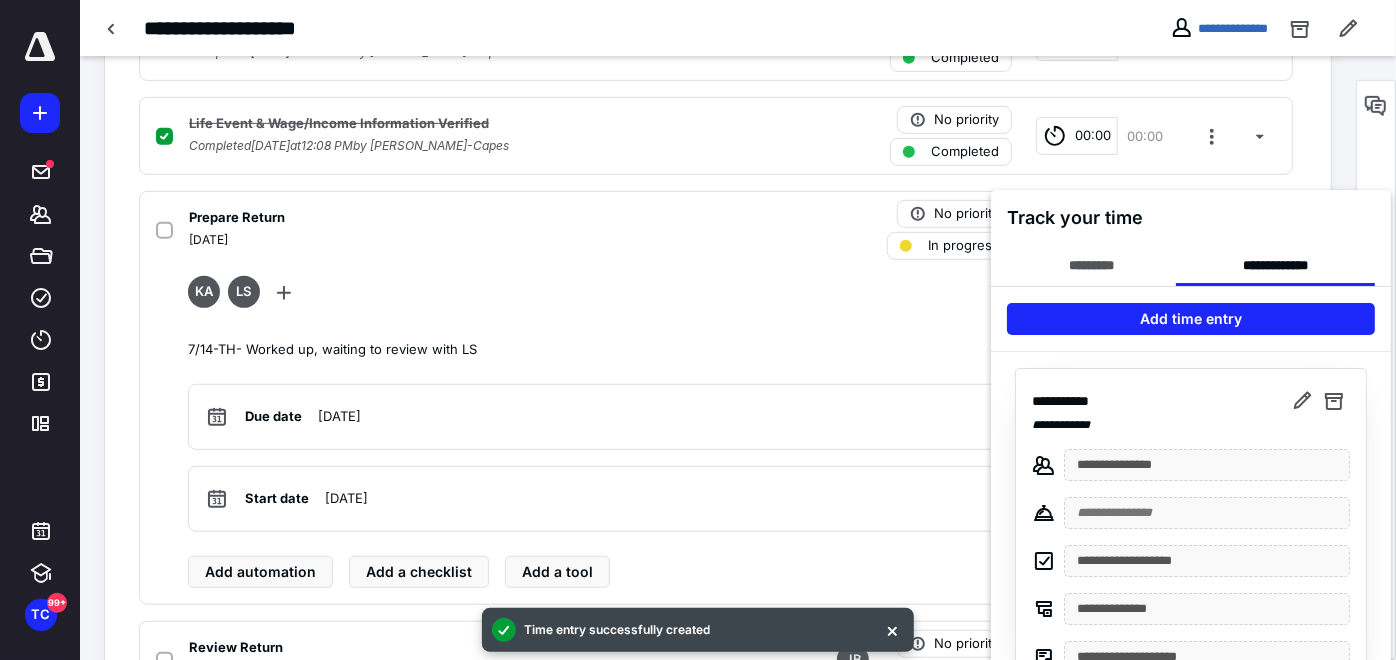 scroll, scrollTop: 555, scrollLeft: 0, axis: vertical 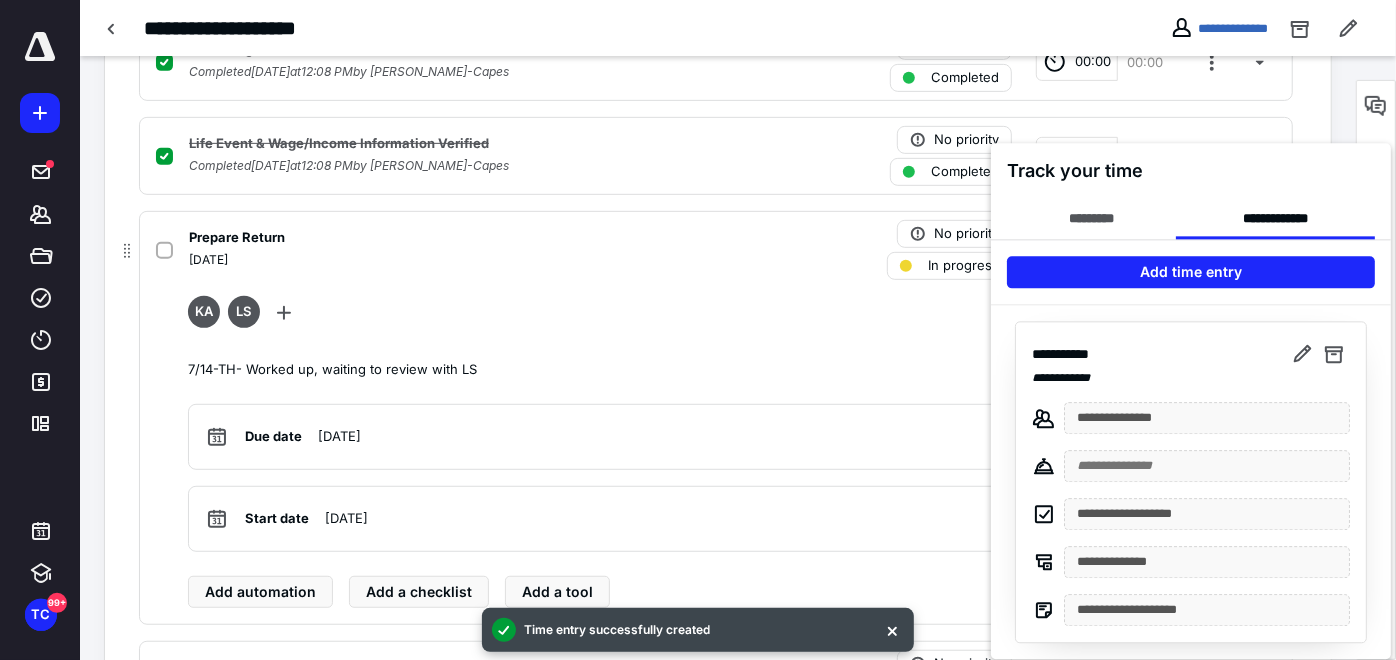 click at bounding box center [698, 330] 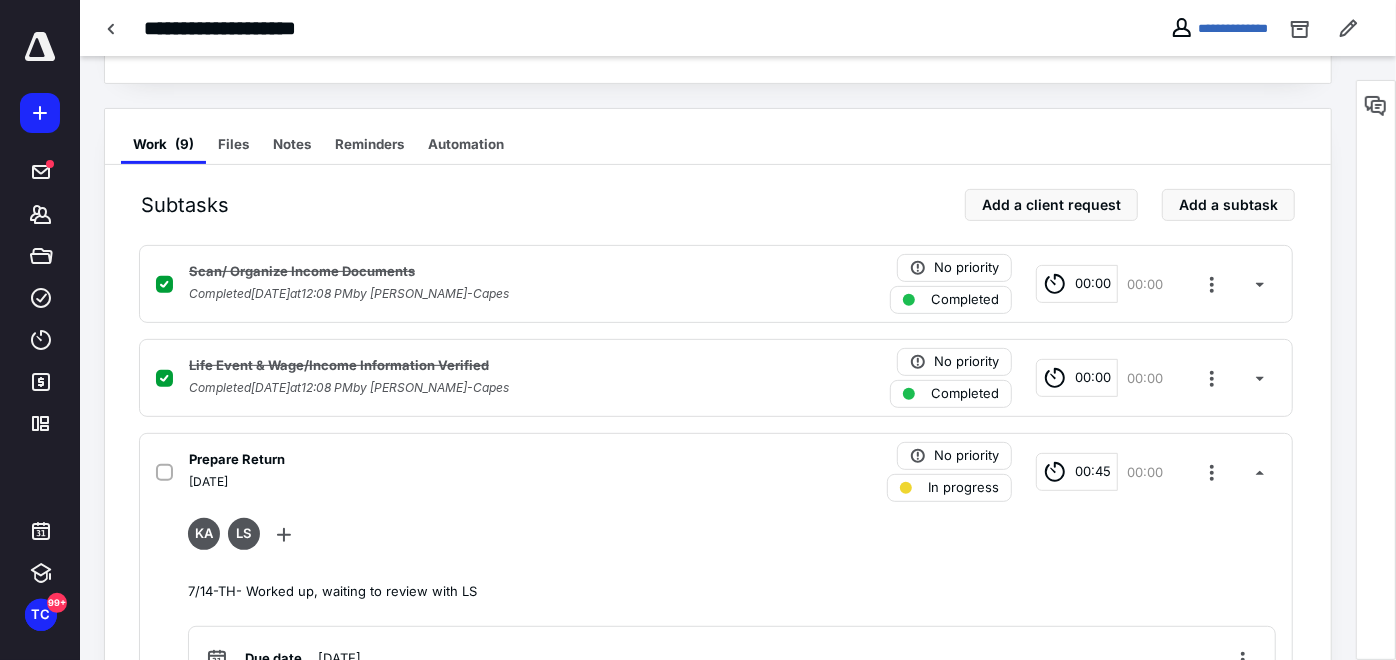 scroll, scrollTop: 0, scrollLeft: 0, axis: both 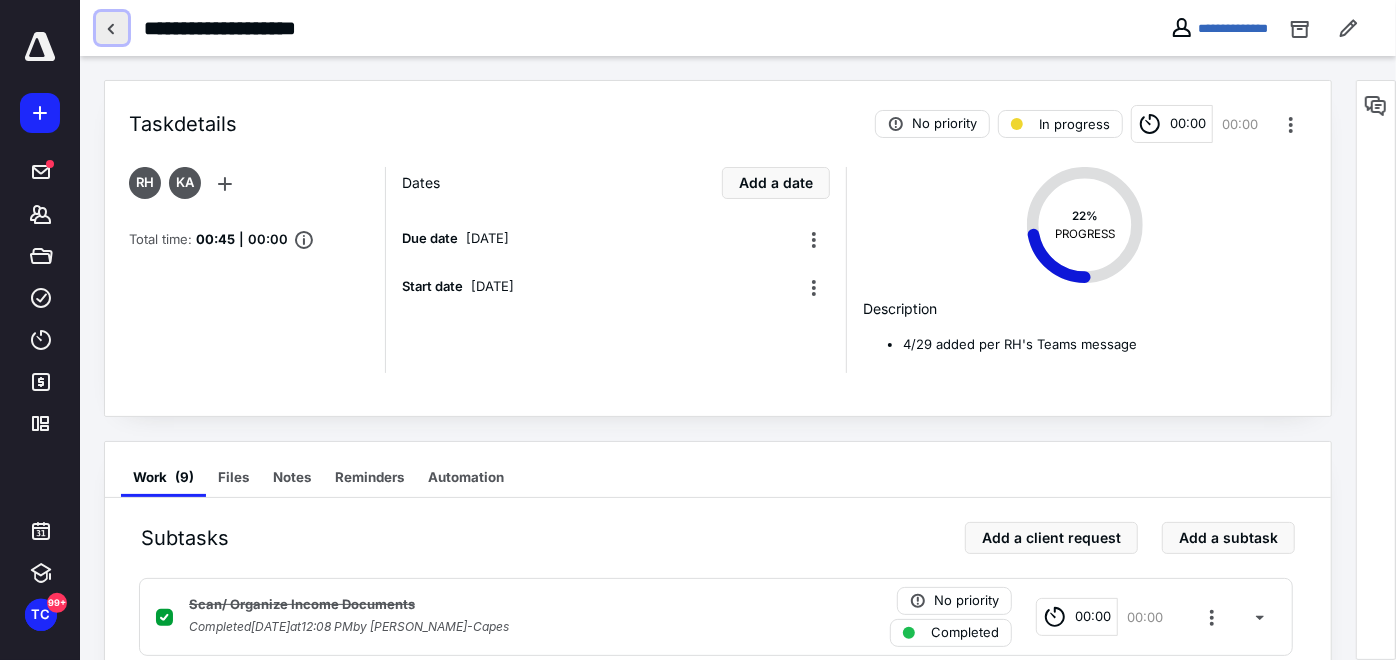 click at bounding box center (112, 28) 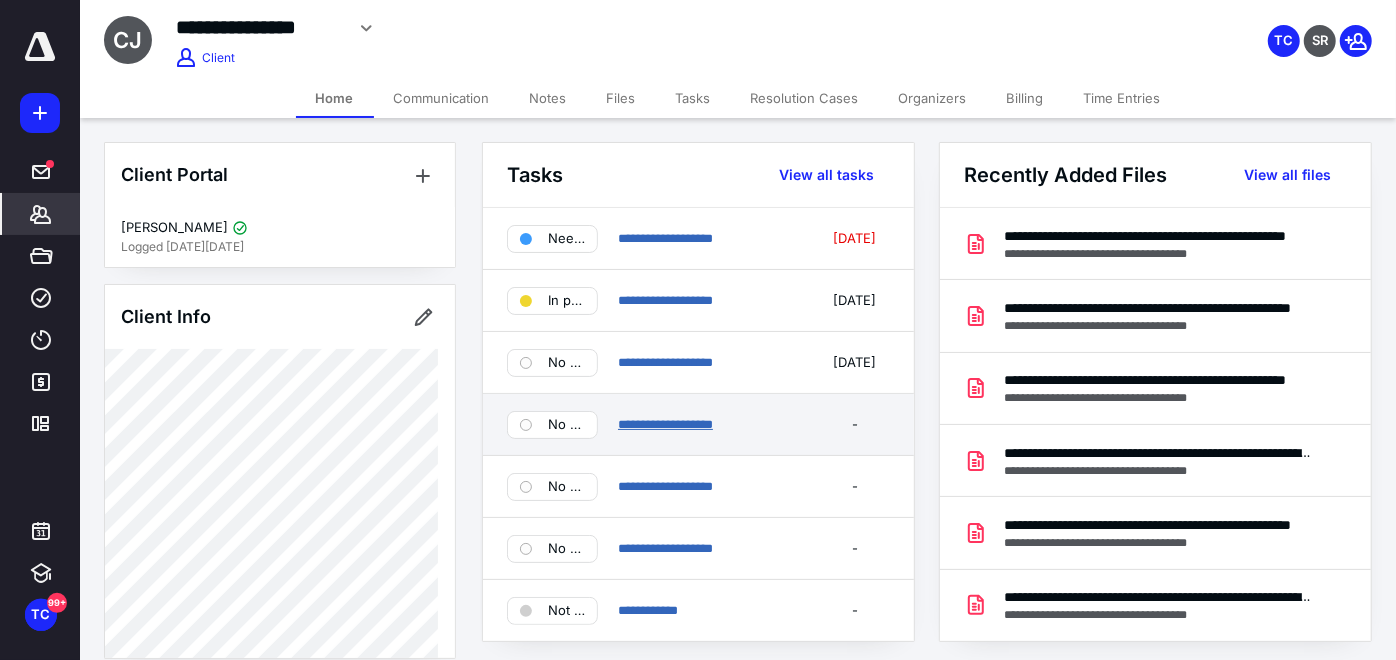 click on "**********" at bounding box center (665, 424) 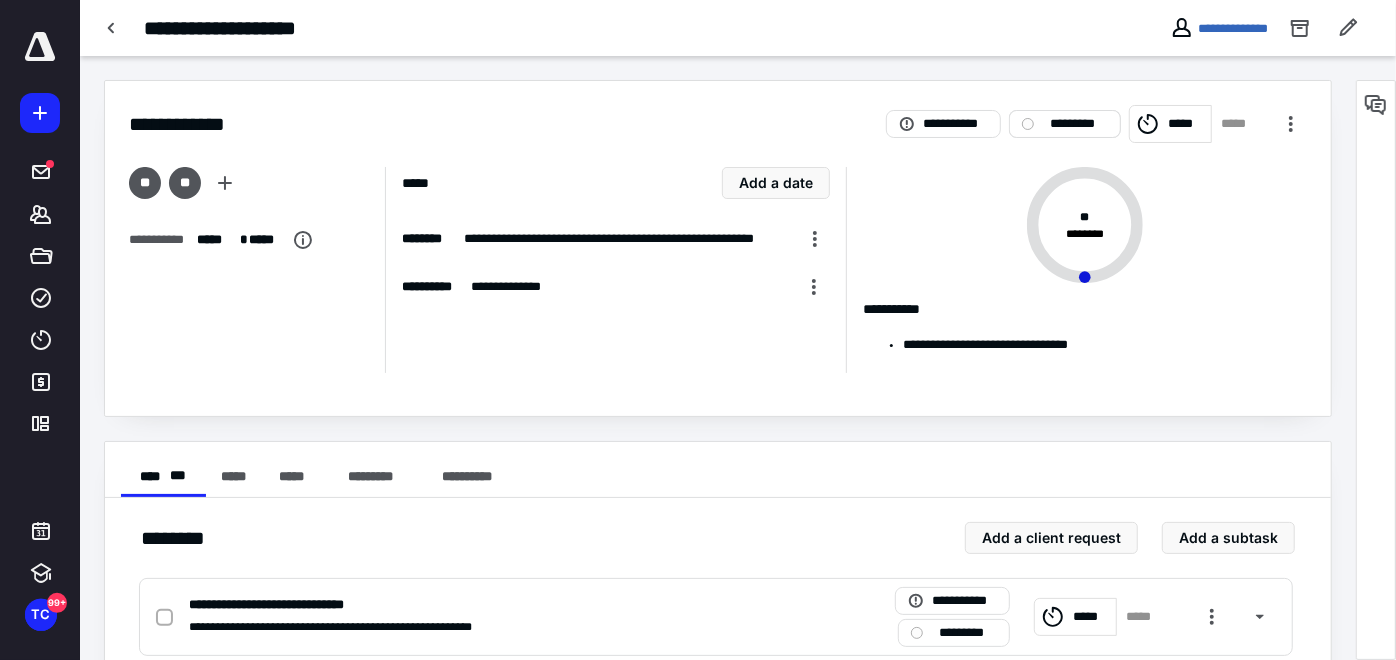 click on "*********" at bounding box center (1079, 124) 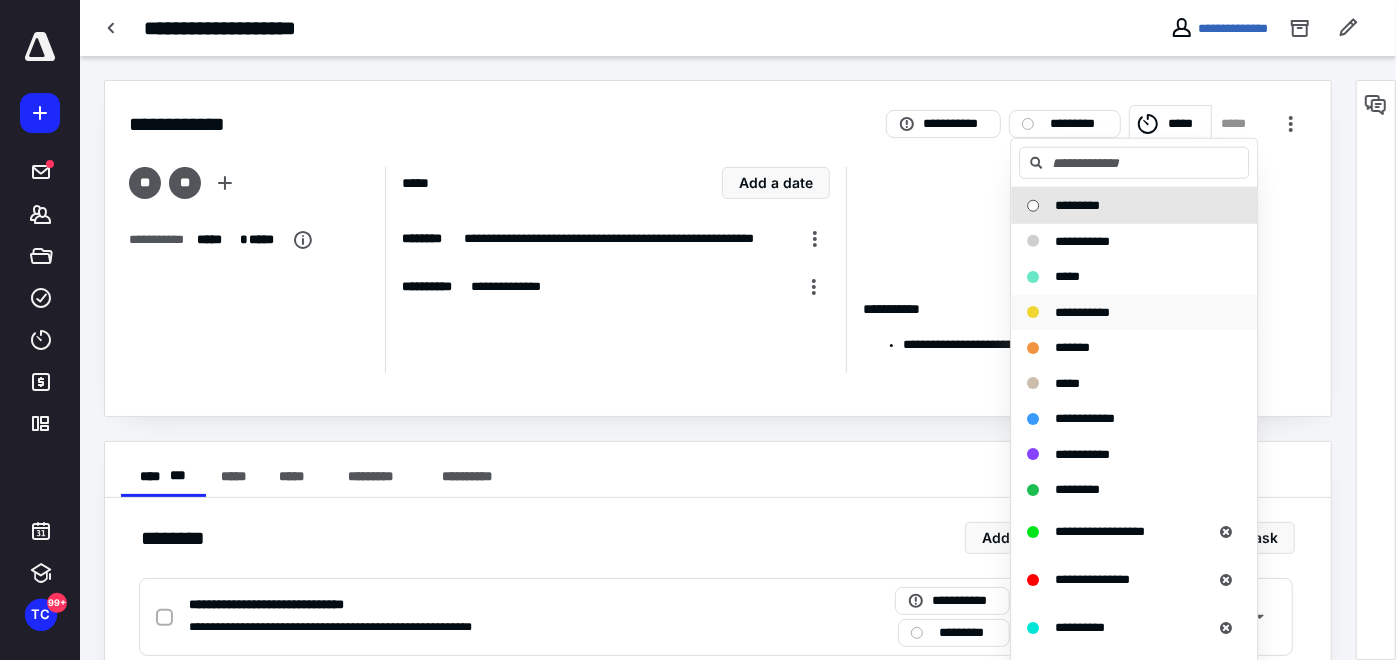 click on "**********" at bounding box center (1082, 311) 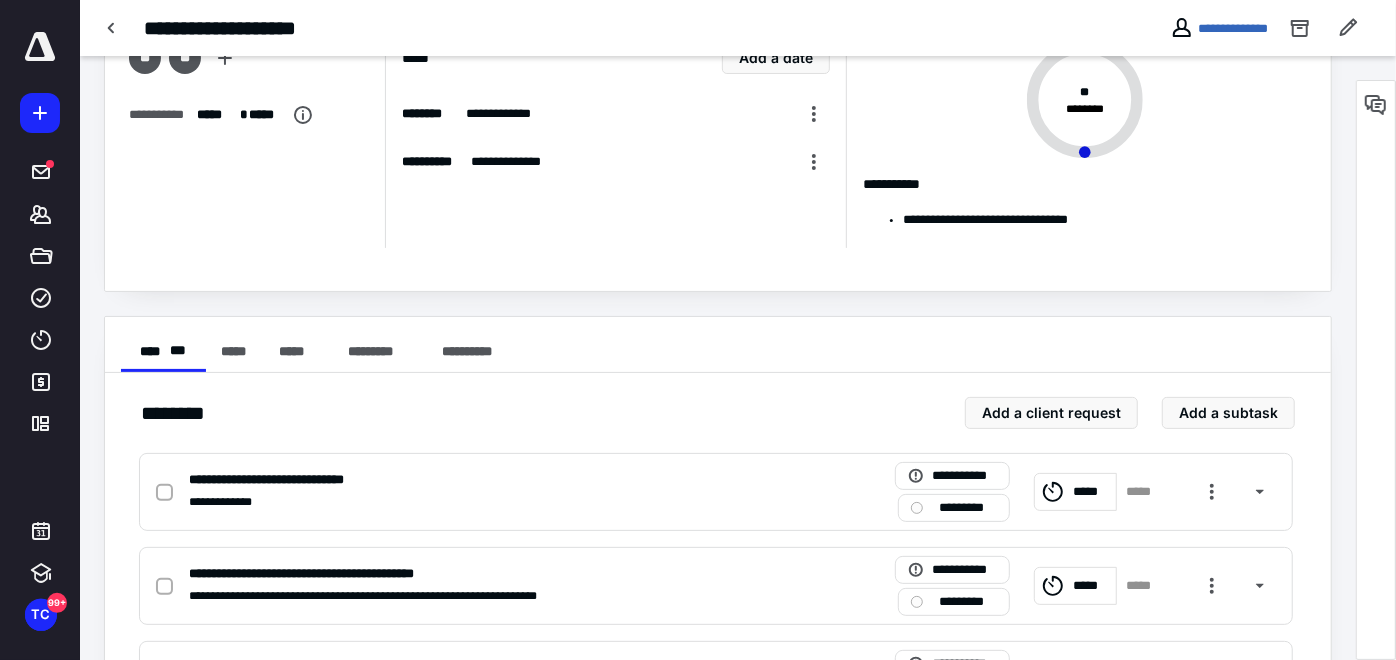 scroll, scrollTop: 333, scrollLeft: 0, axis: vertical 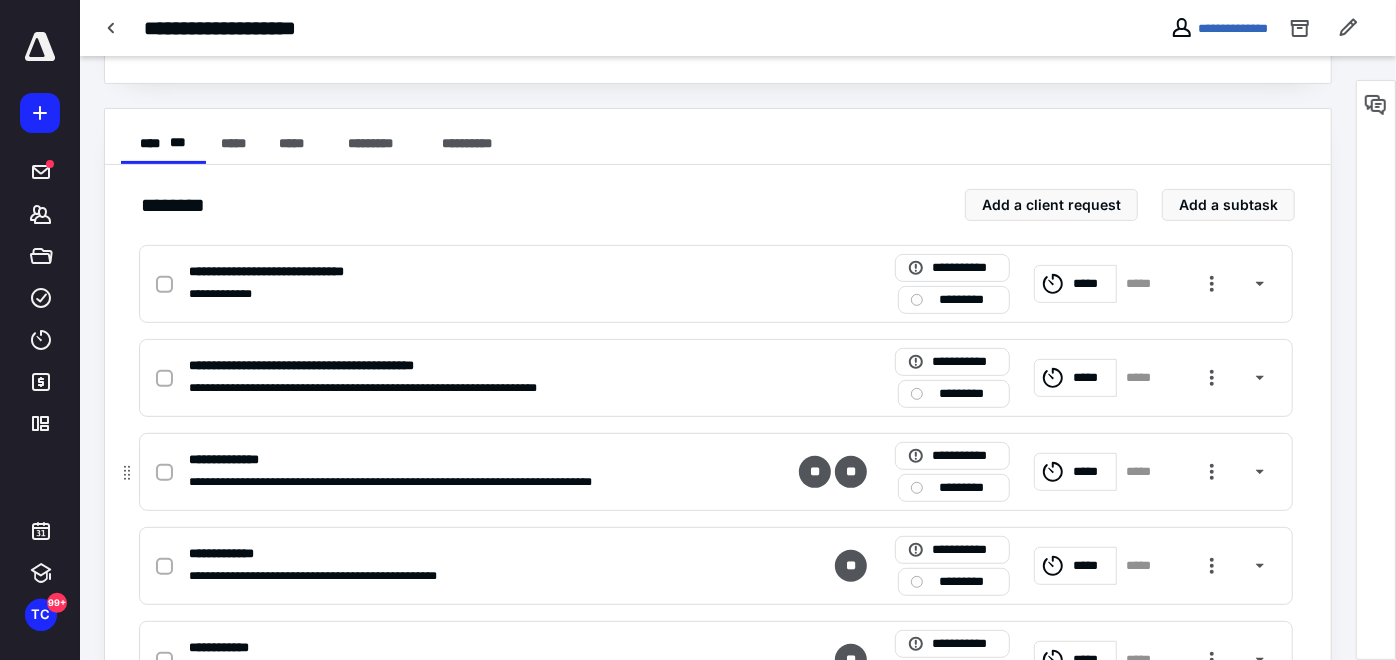 click on "*********" at bounding box center (968, 487) 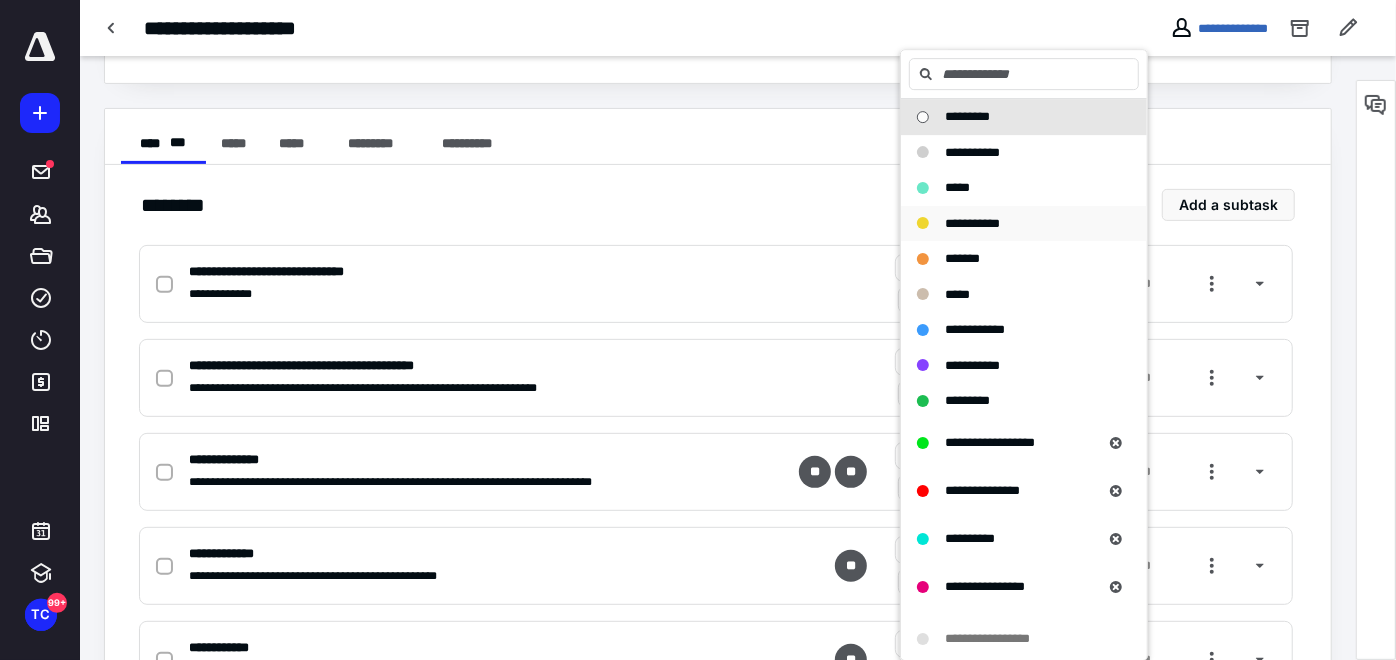 click on "**********" at bounding box center (972, 223) 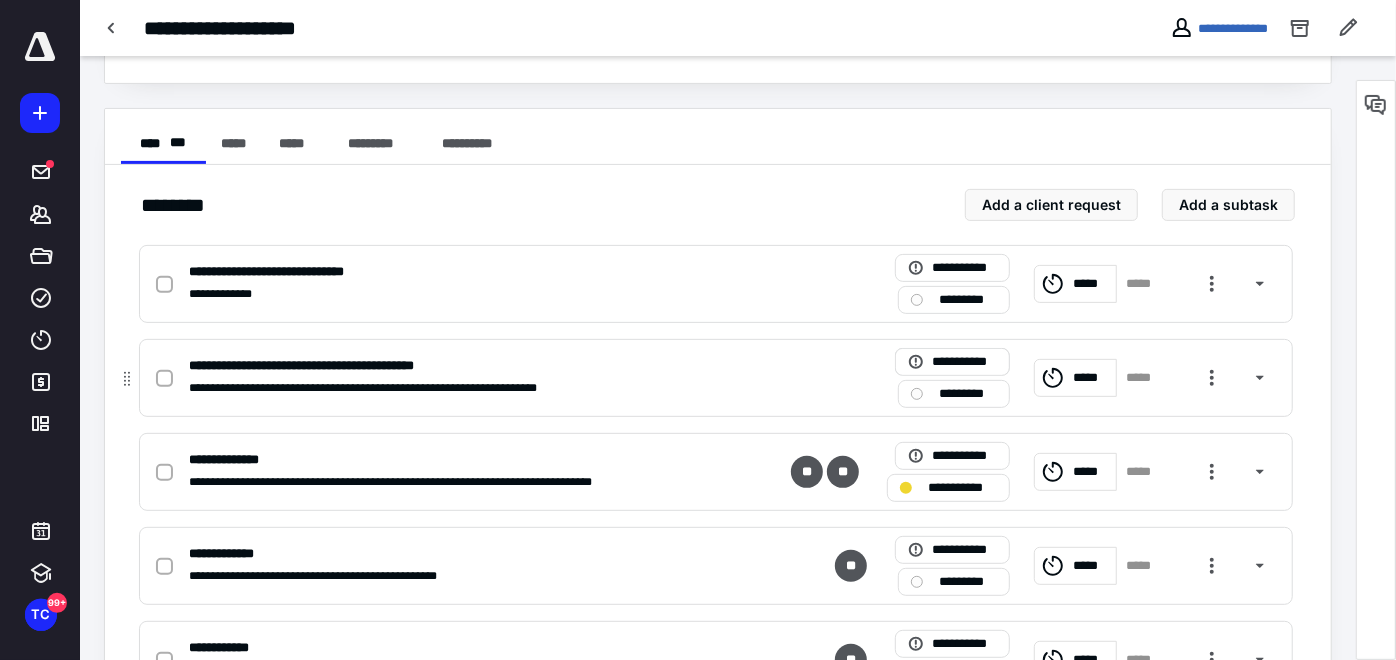 click on "**********" at bounding box center [964, 361] 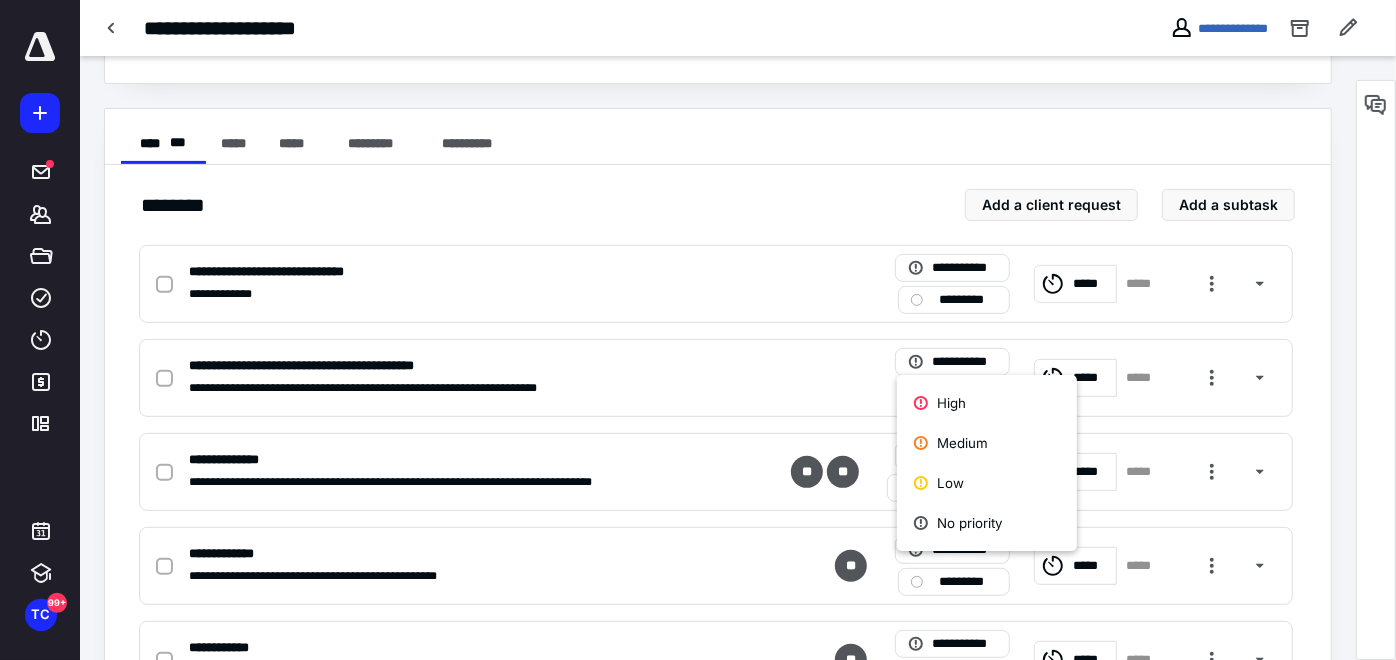 click on "**********" at bounding box center (718, 660) 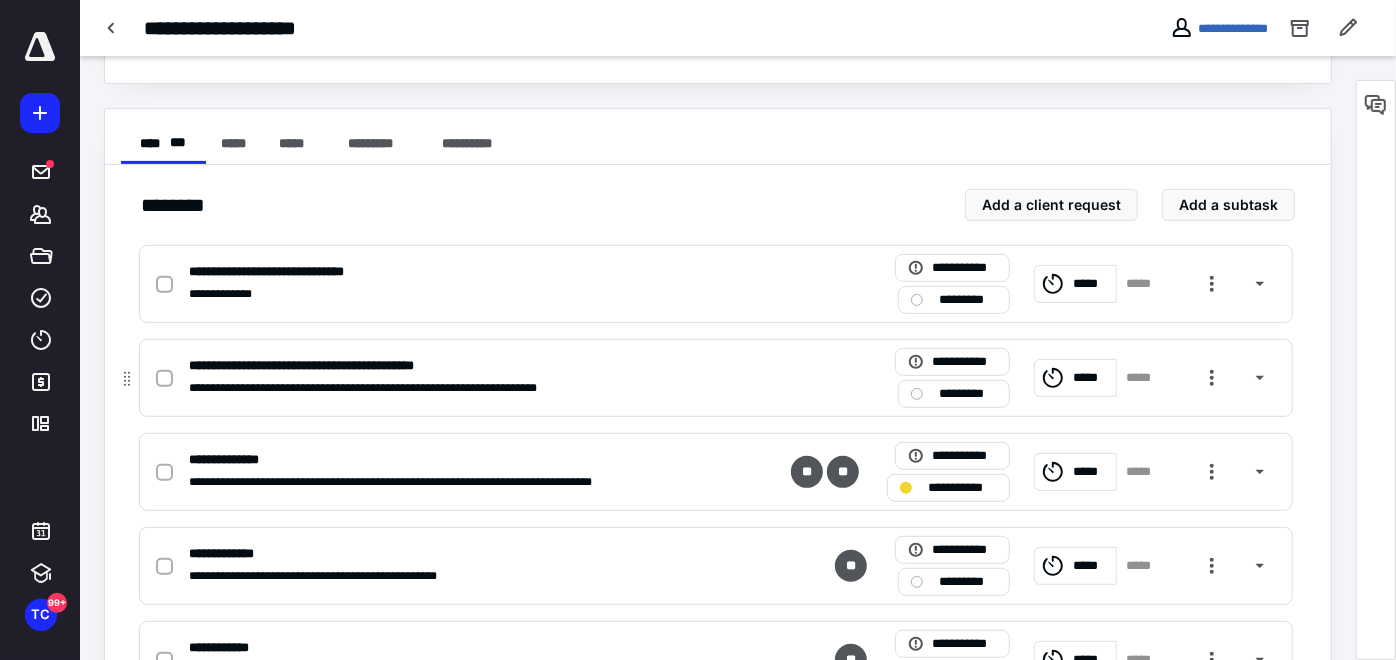 click on "*********" at bounding box center (968, 393) 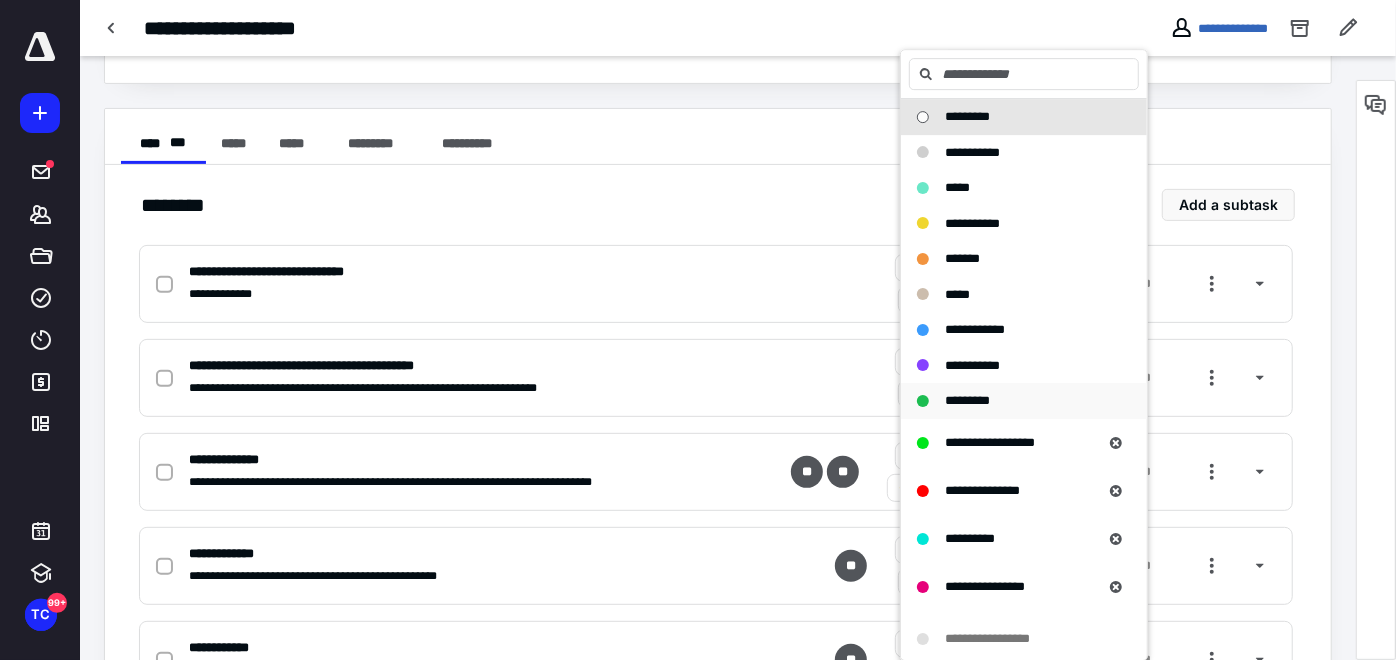 click on "*********" at bounding box center [1024, 401] 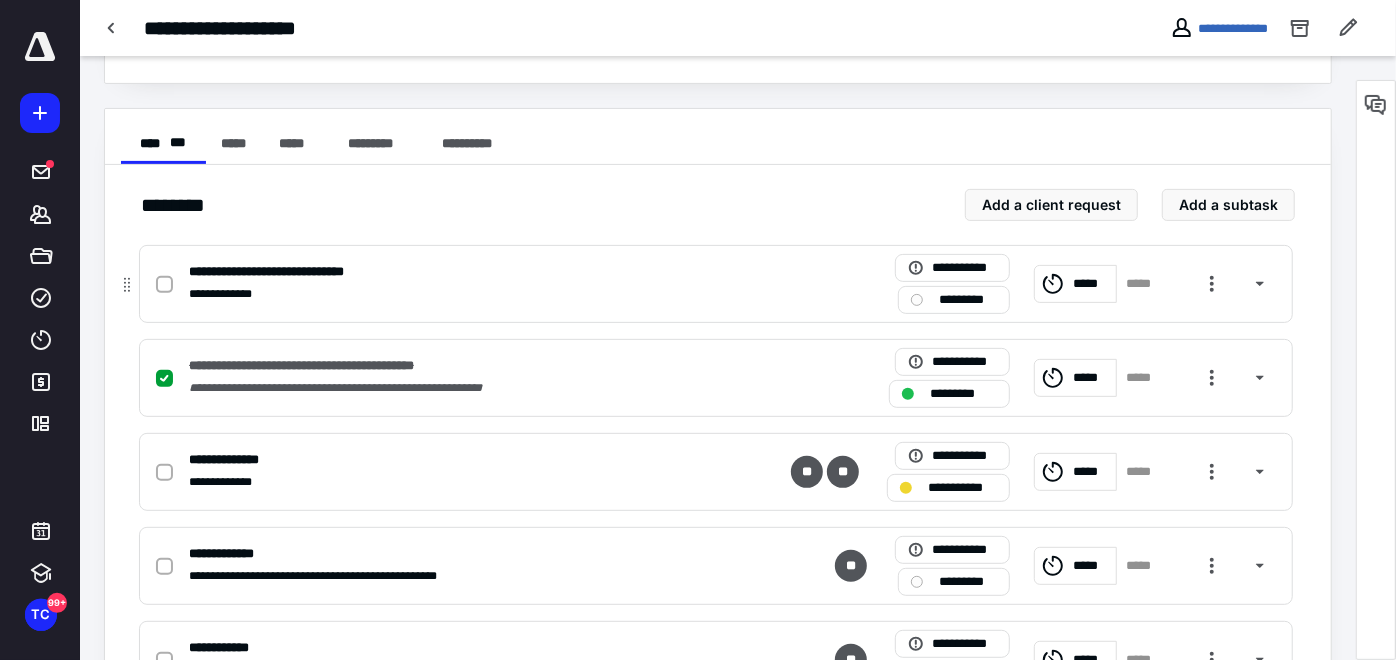 click on "*********" at bounding box center [968, 299] 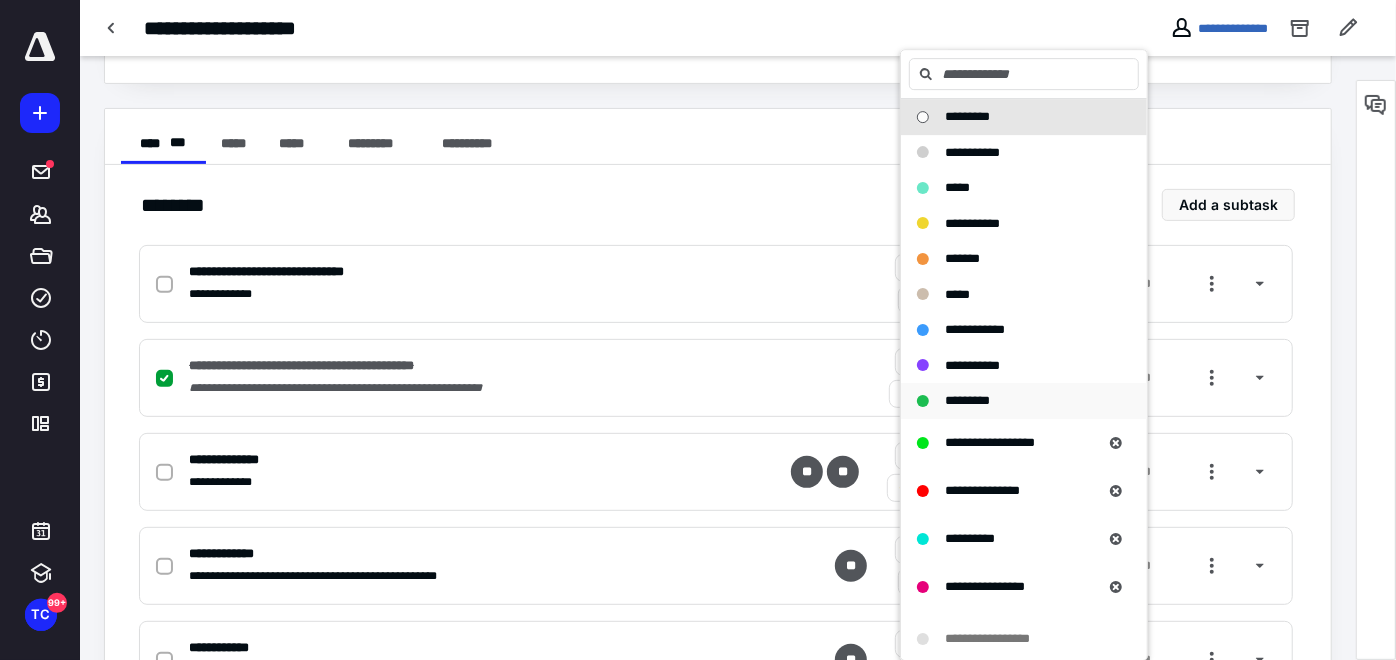 click on "*********" at bounding box center [967, 401] 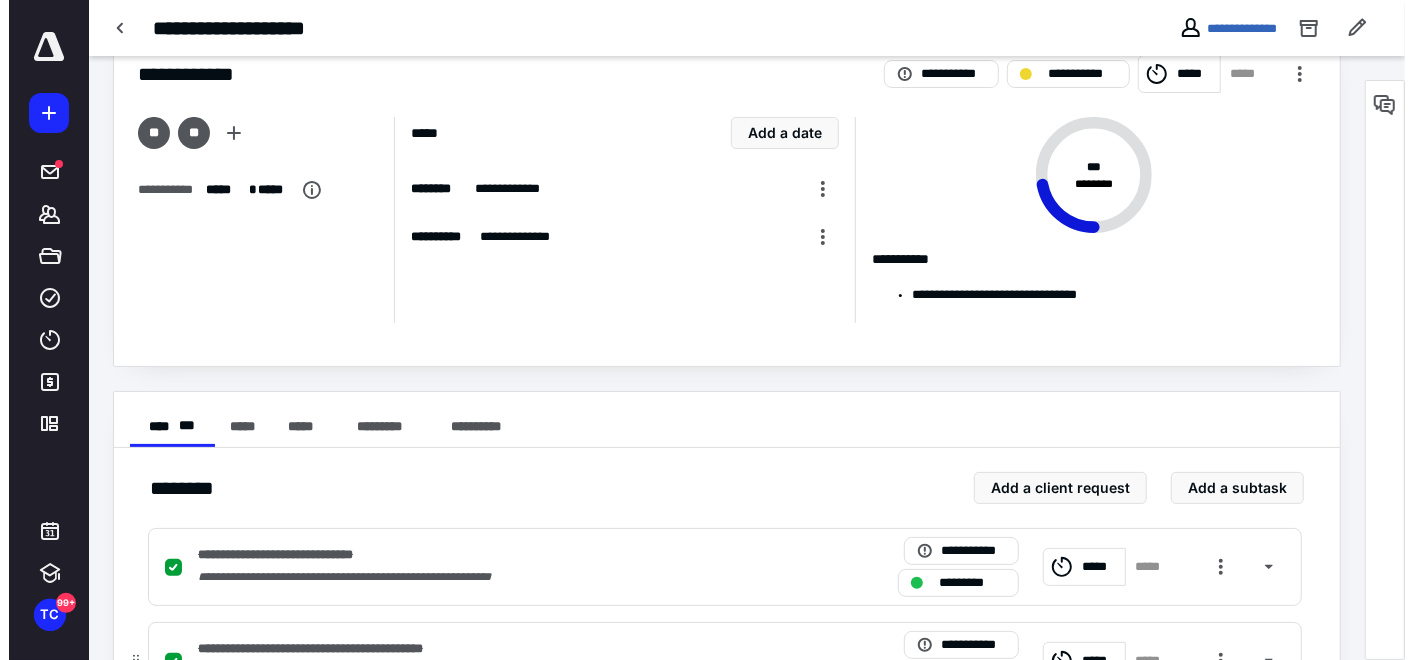 scroll, scrollTop: 0, scrollLeft: 0, axis: both 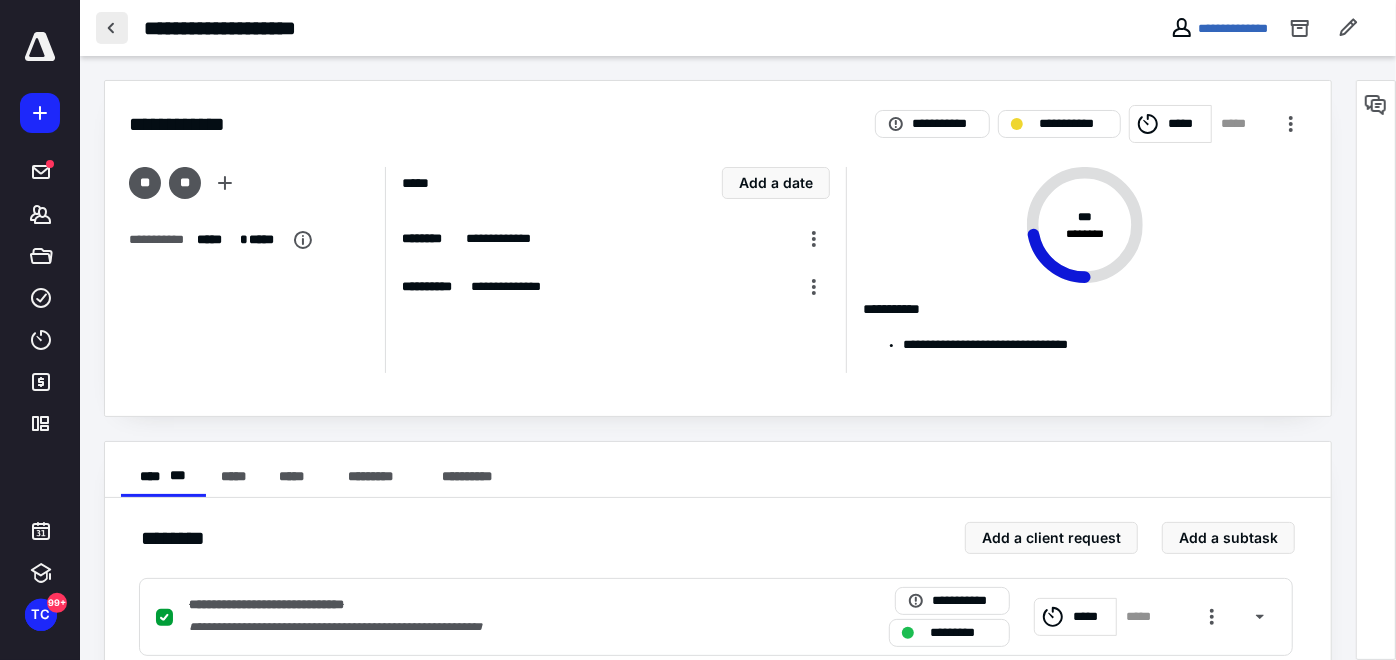 click at bounding box center (112, 28) 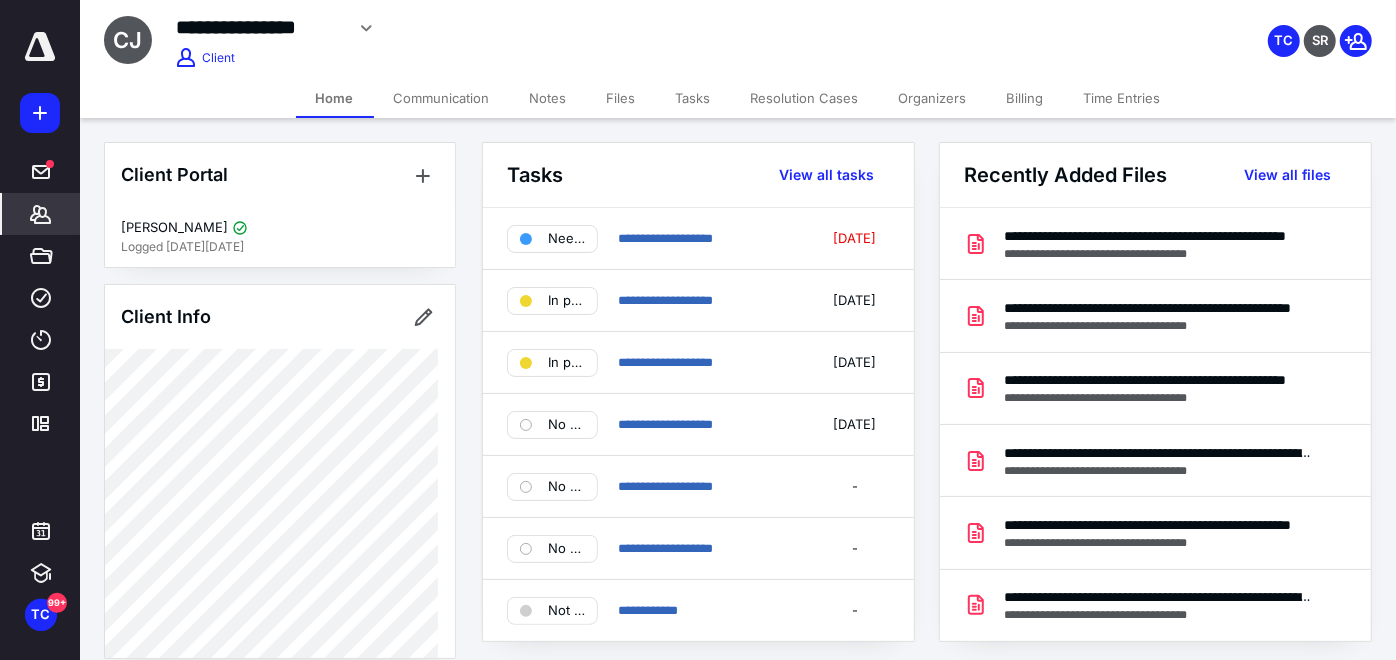 click on "Files" at bounding box center (621, 98) 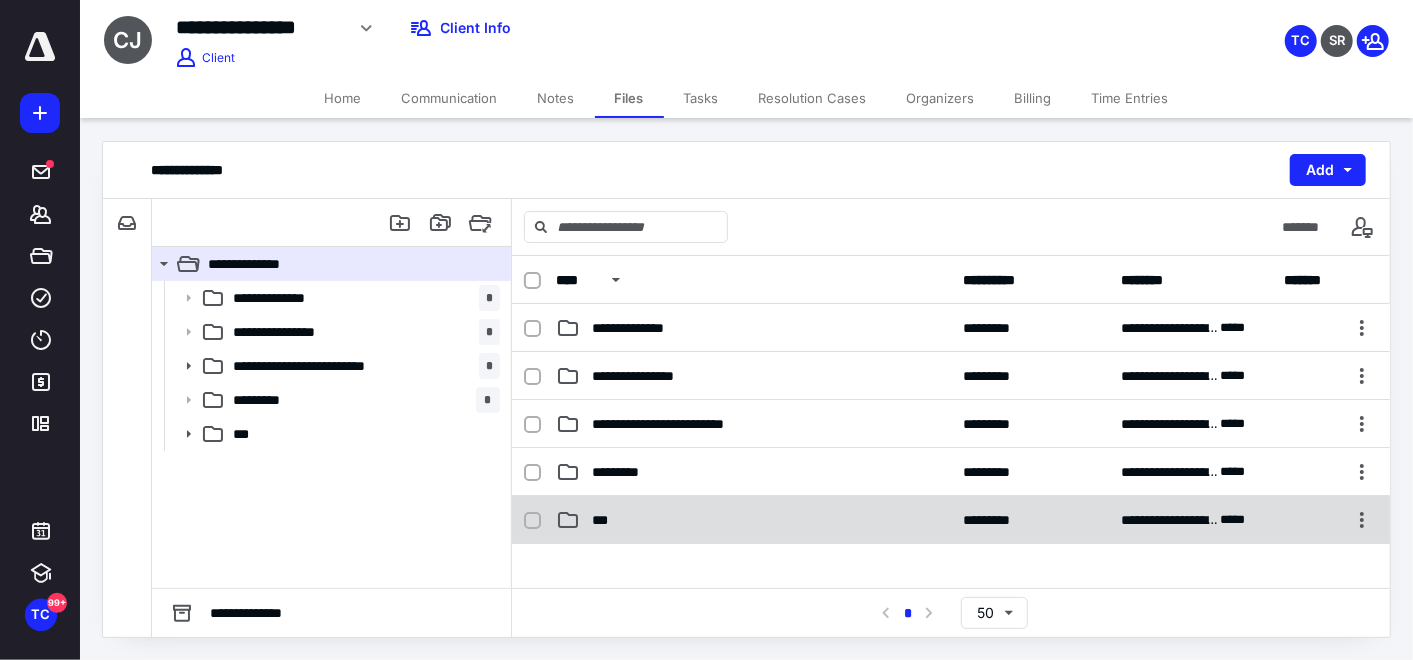click on "***" at bounding box center (604, 520) 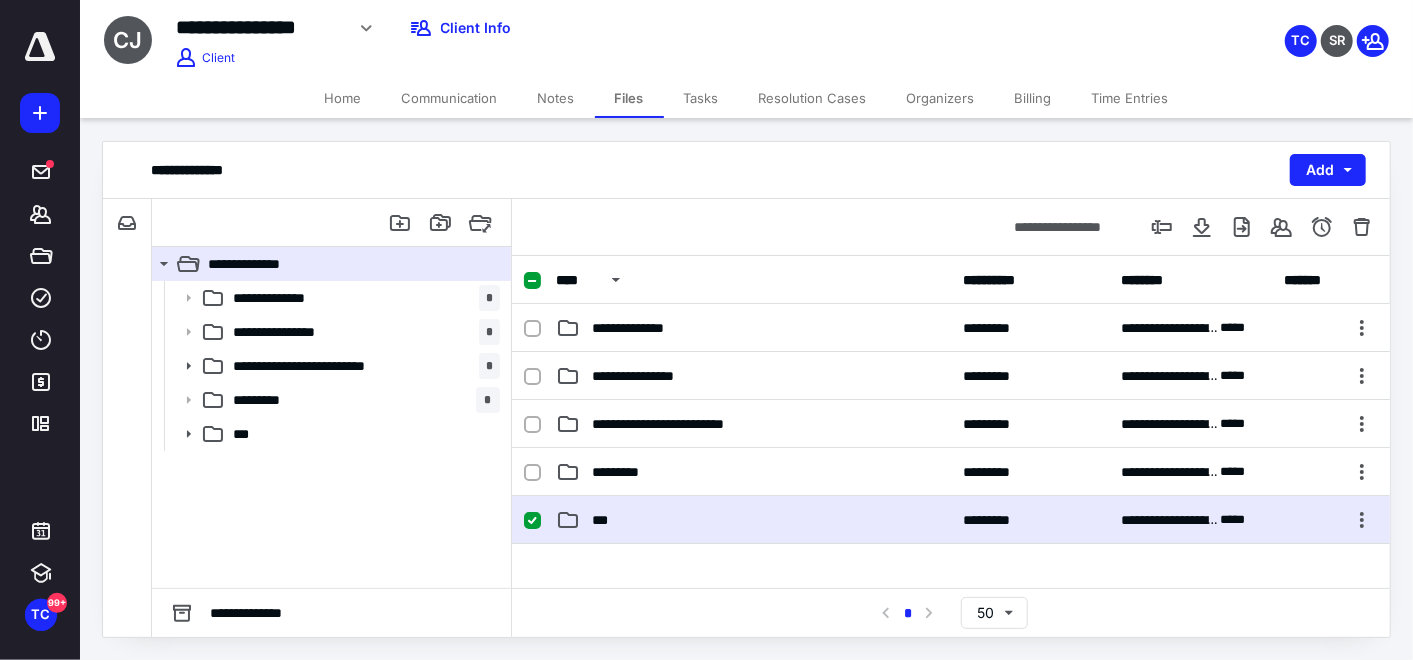 click on "***" at bounding box center [604, 520] 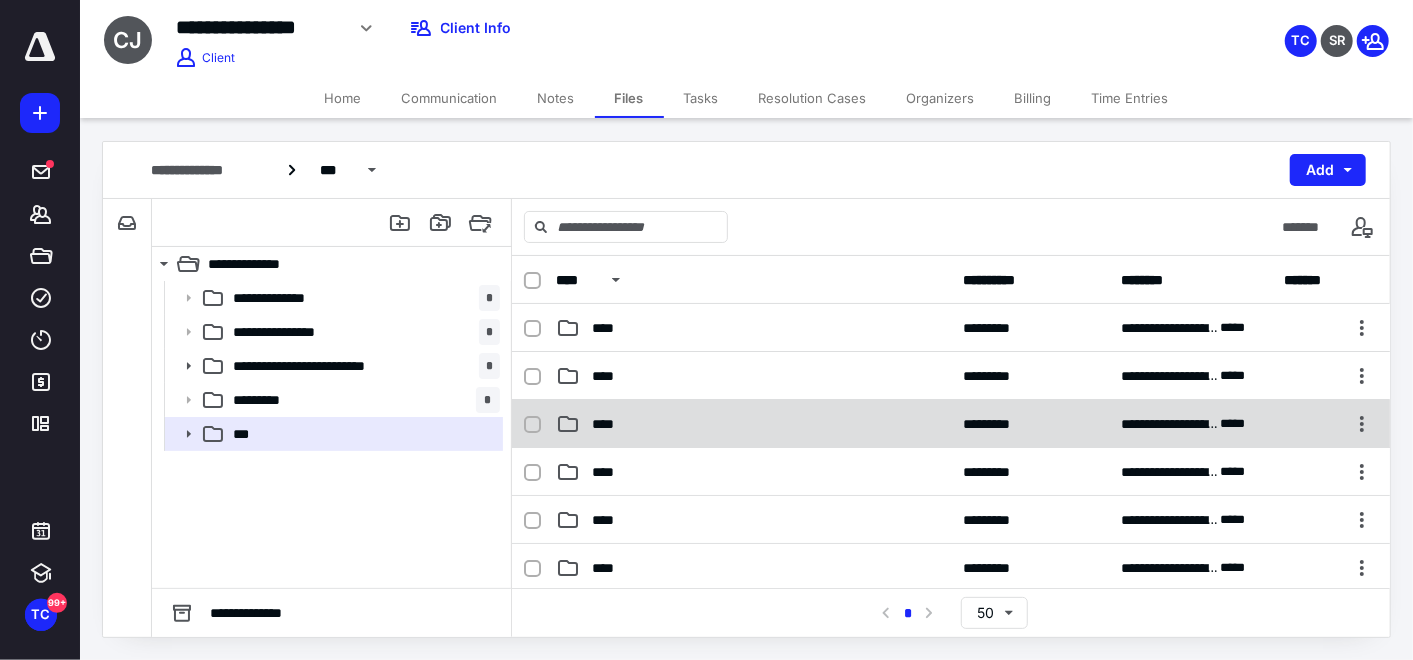 click on "**********" at bounding box center [951, 424] 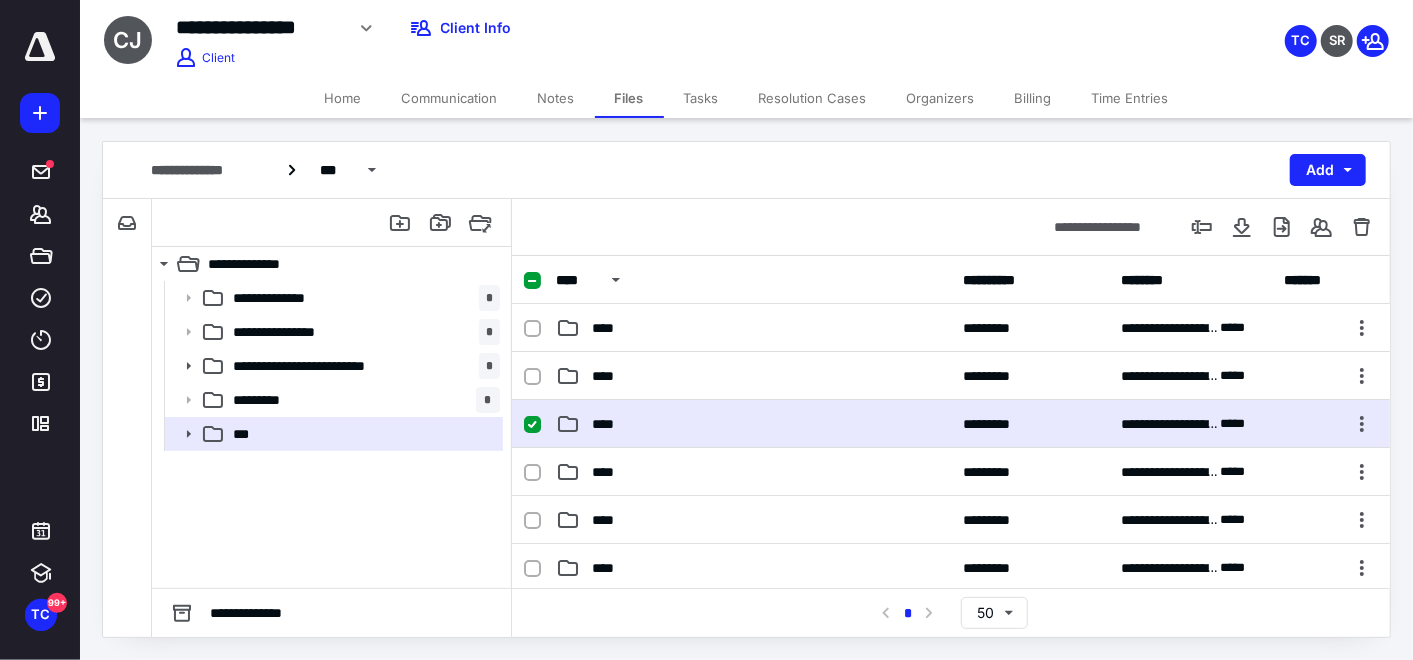click on "**********" at bounding box center (951, 424) 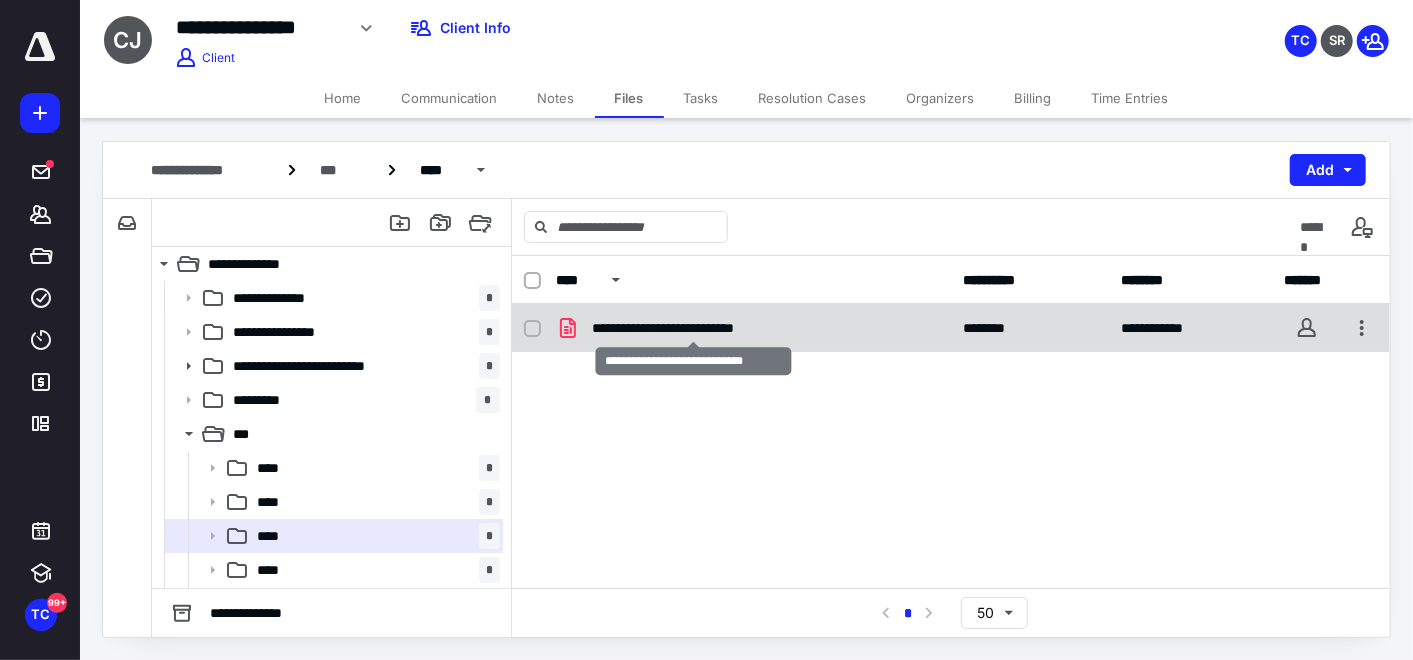 click on "**********" at bounding box center [694, 328] 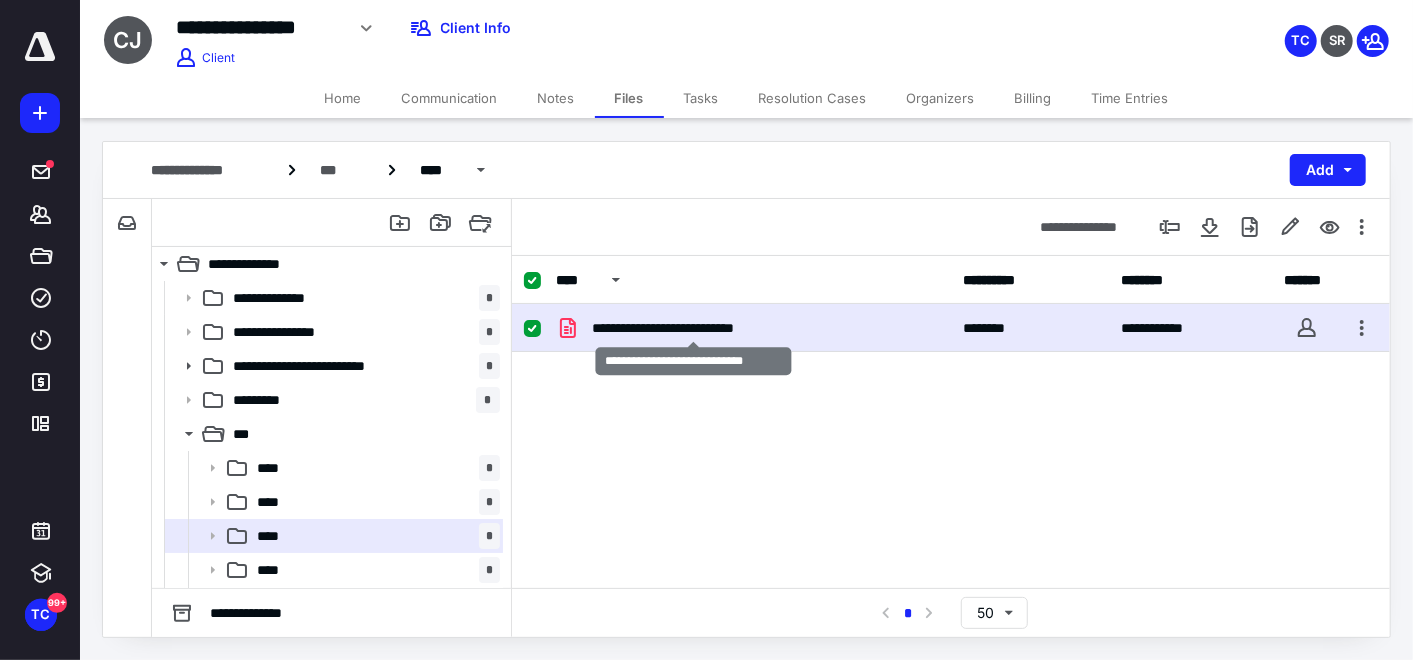 click on "**********" at bounding box center (694, 328) 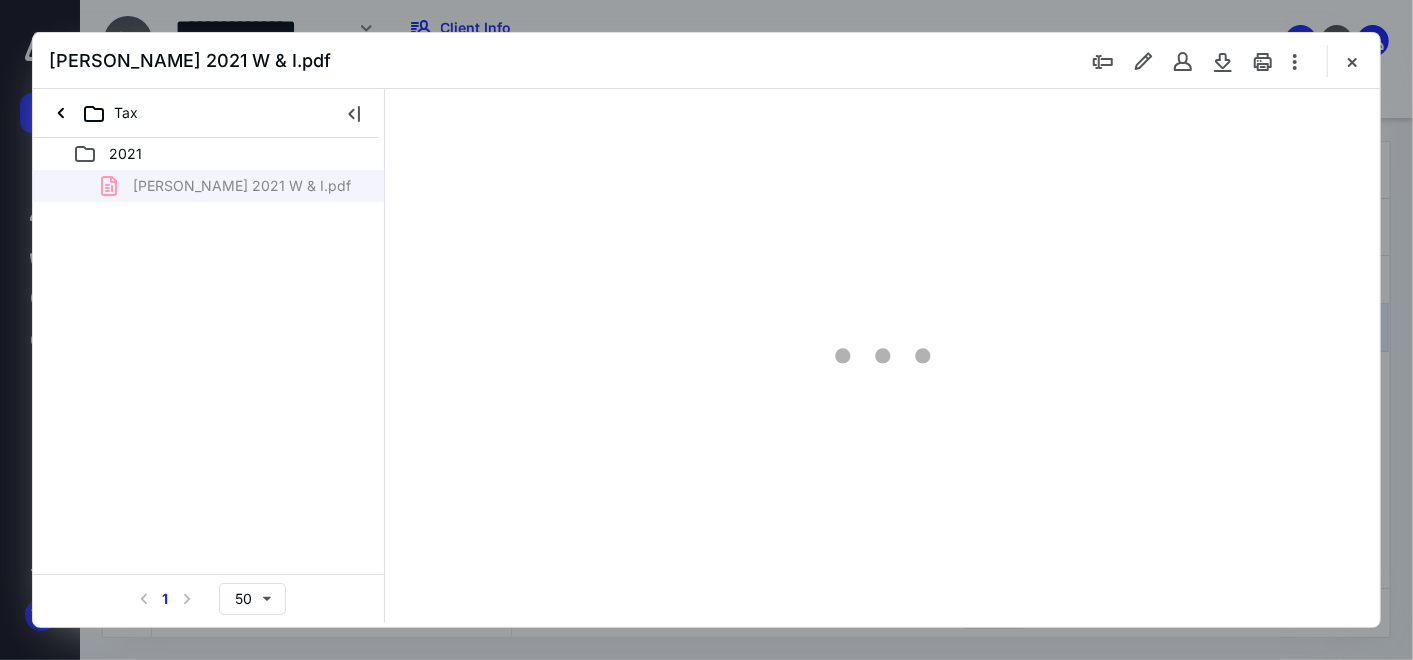 scroll, scrollTop: 0, scrollLeft: 0, axis: both 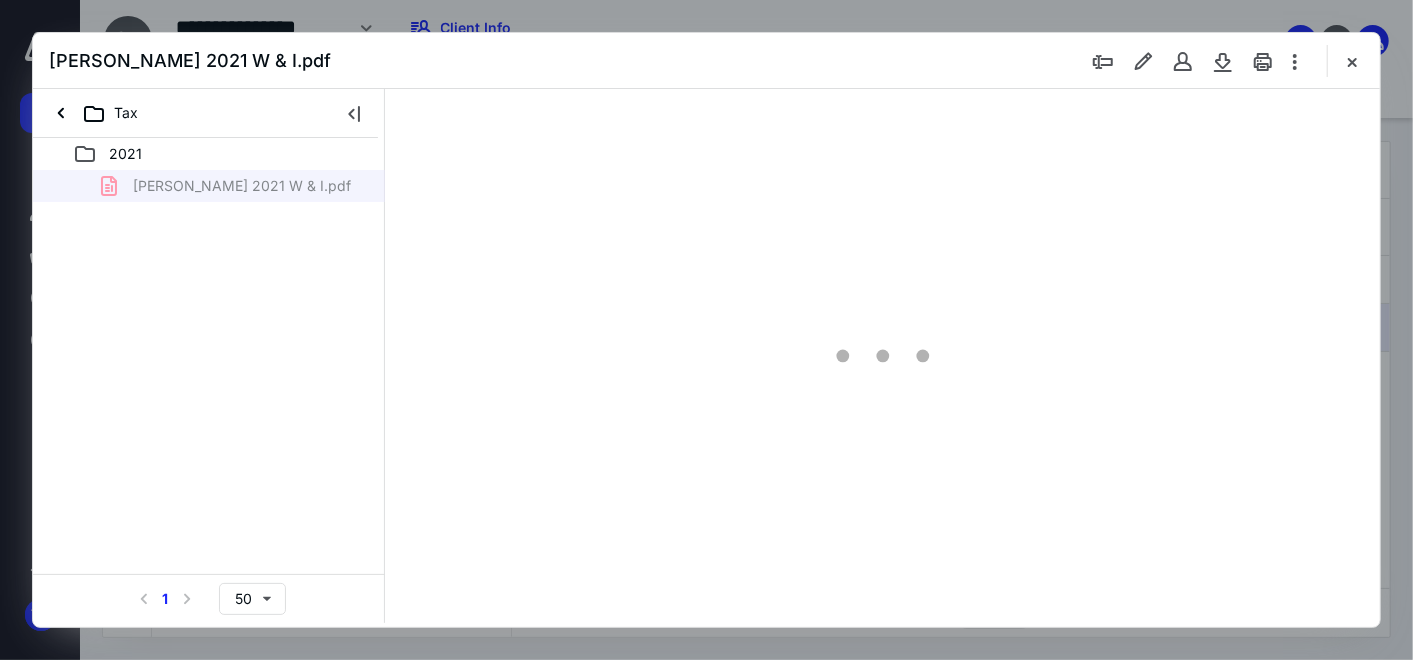 type on "159" 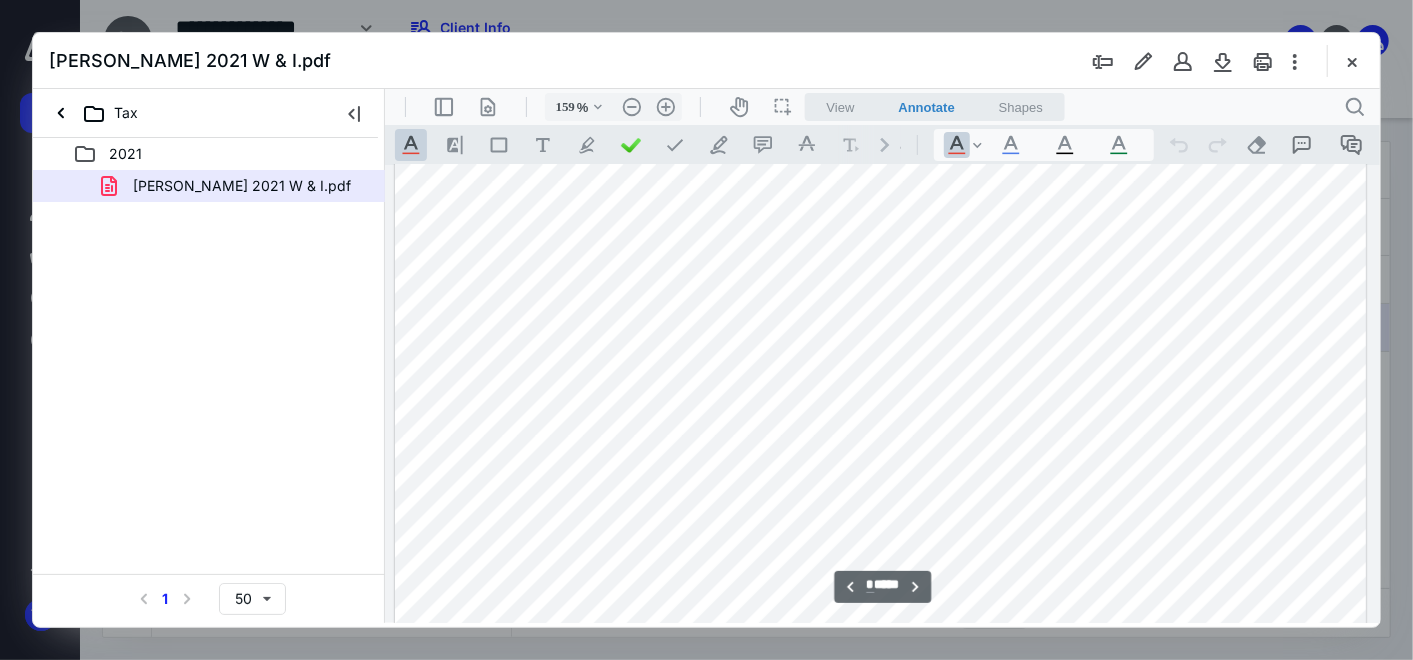 scroll, scrollTop: 2777, scrollLeft: 0, axis: vertical 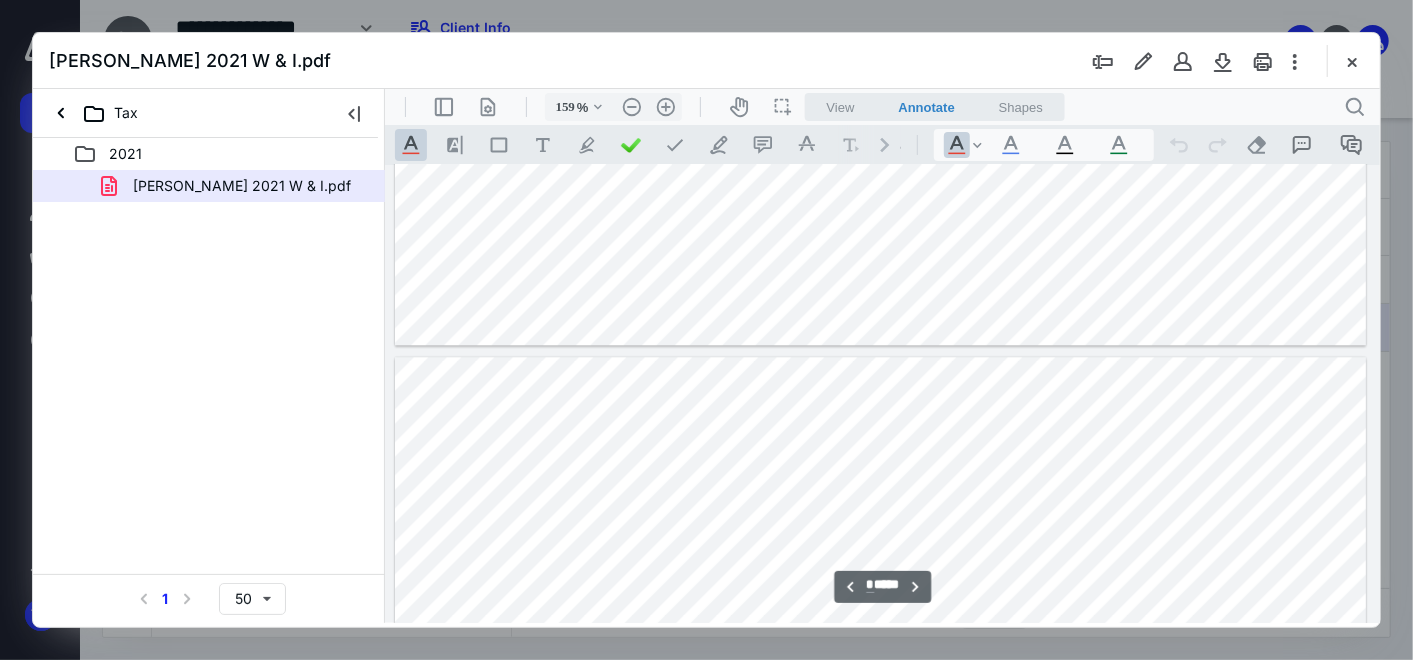 type on "**" 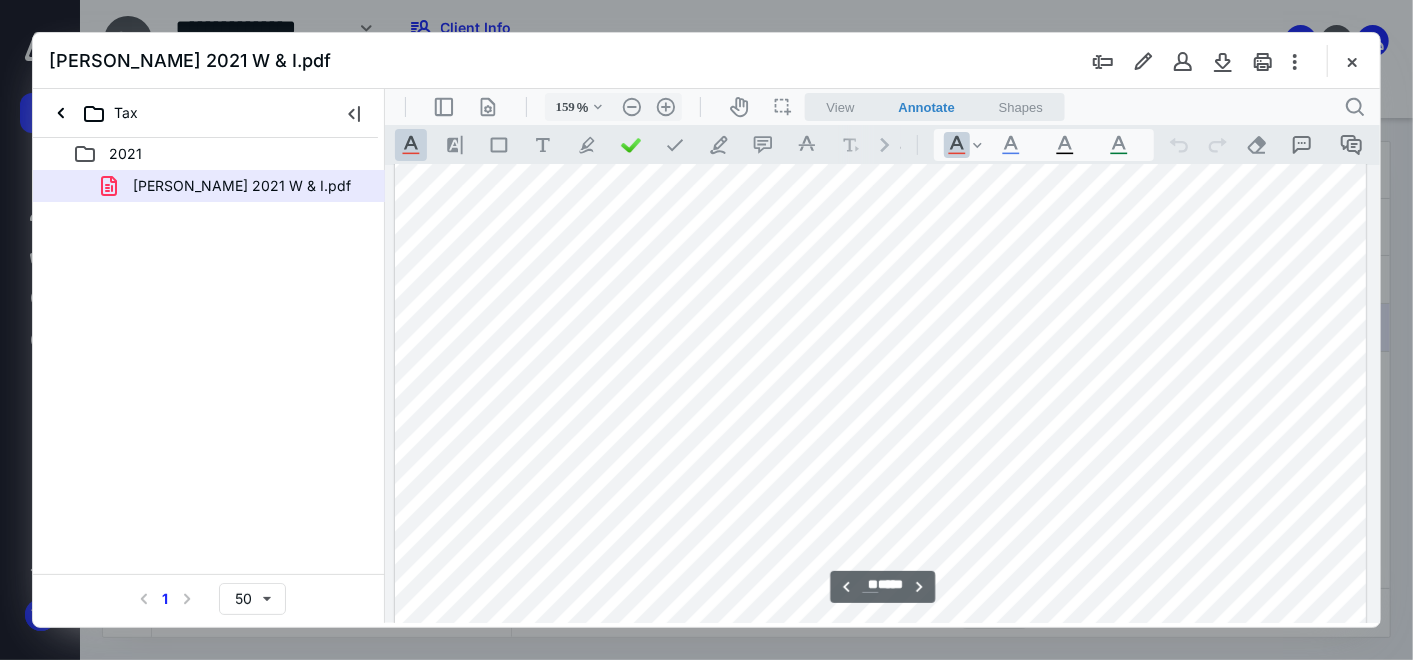 scroll, scrollTop: 12000, scrollLeft: 0, axis: vertical 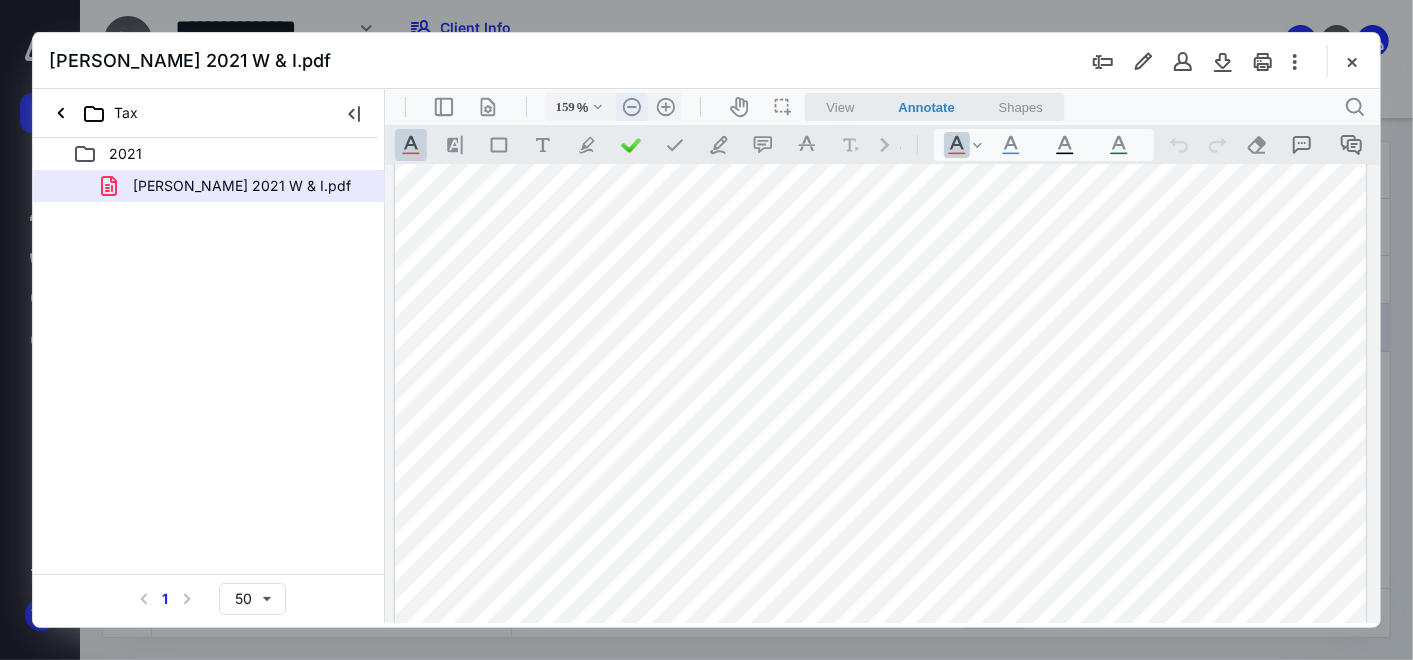 click on ".cls-1{fill:#abb0c4;} icon - header - zoom - out - line" at bounding box center [631, 106] 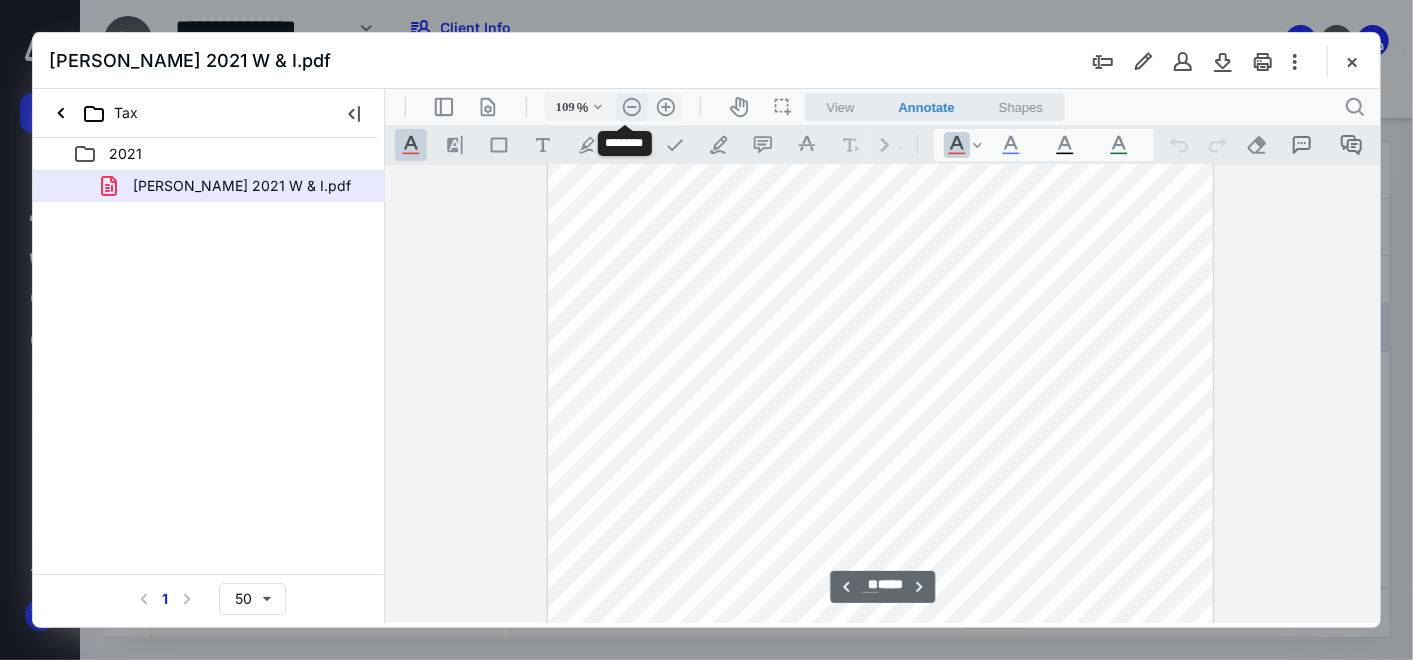 click on ".cls-1{fill:#abb0c4;} icon - header - zoom - out - line" at bounding box center (631, 106) 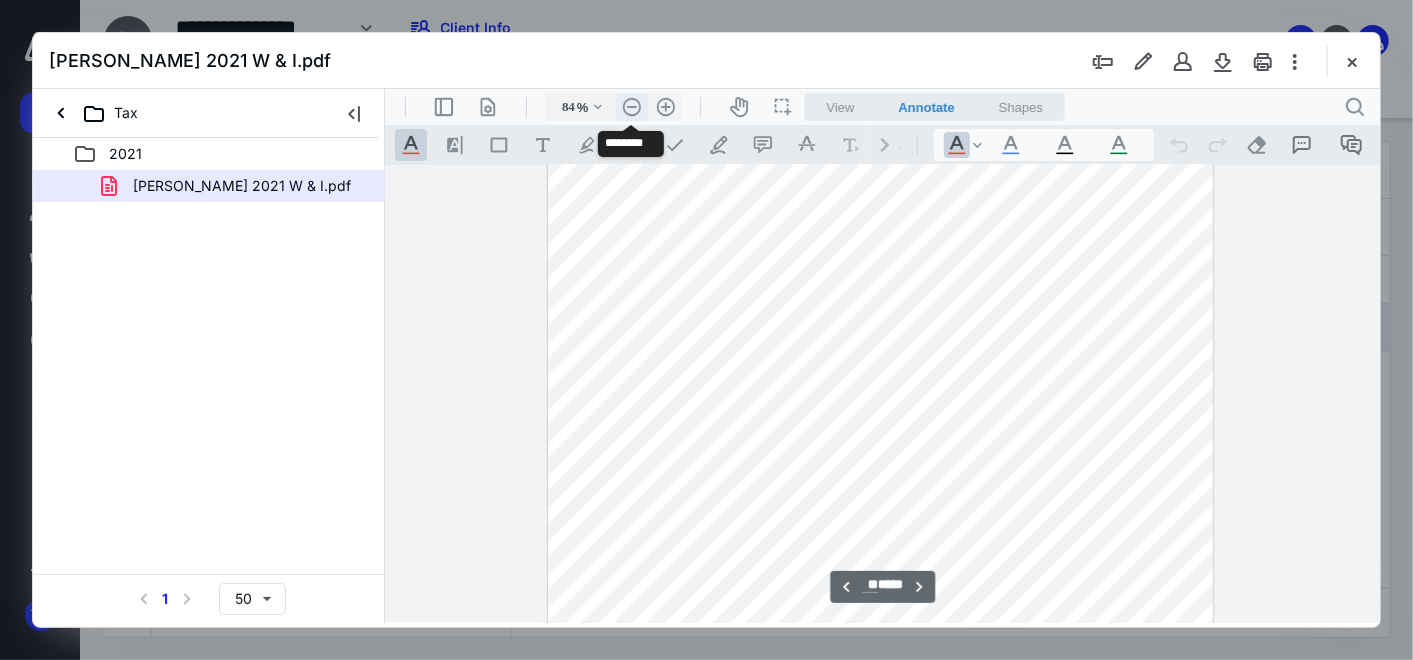 scroll, scrollTop: 6241, scrollLeft: 0, axis: vertical 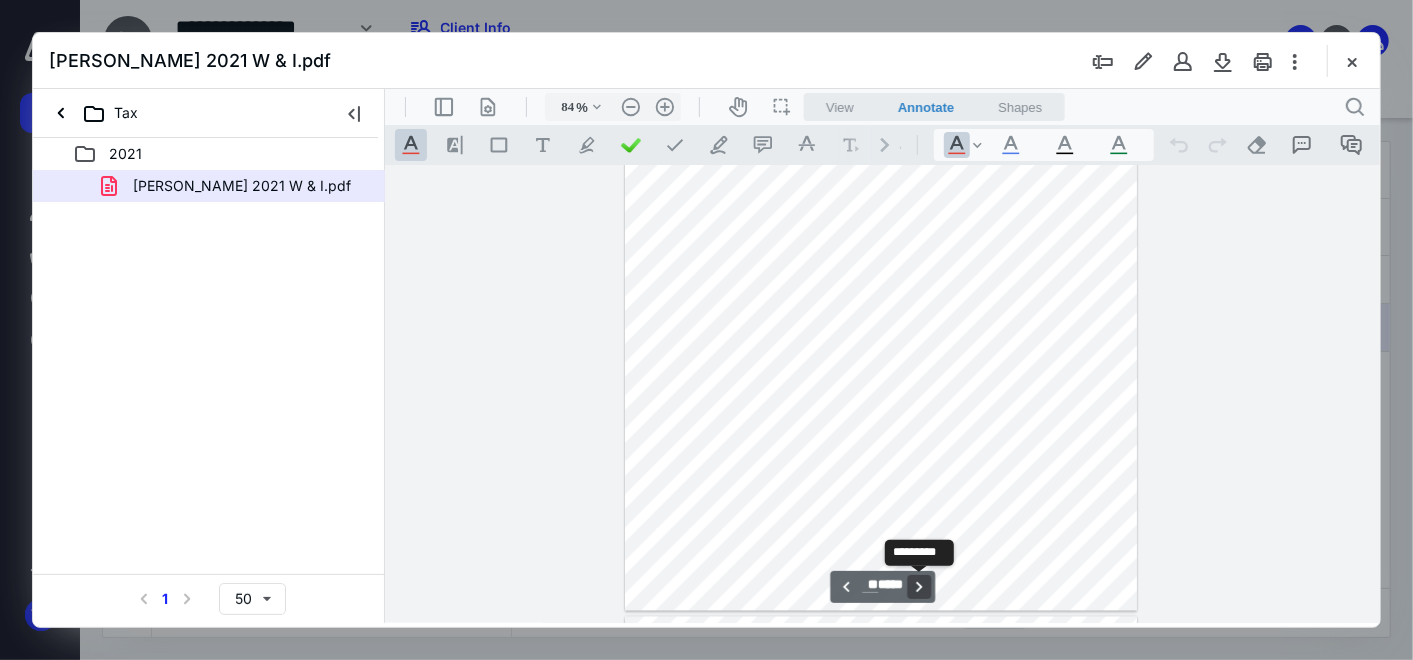 click on "**********" at bounding box center (918, 586) 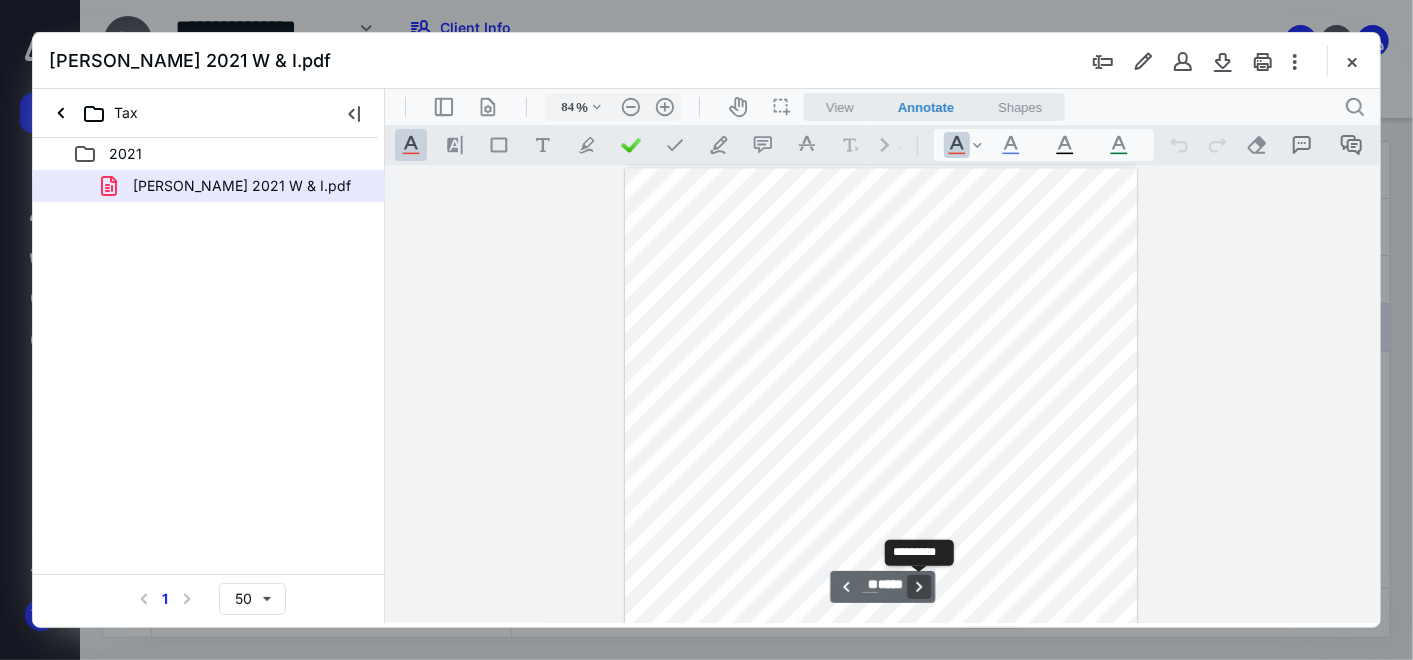 click on "**********" at bounding box center (918, 586) 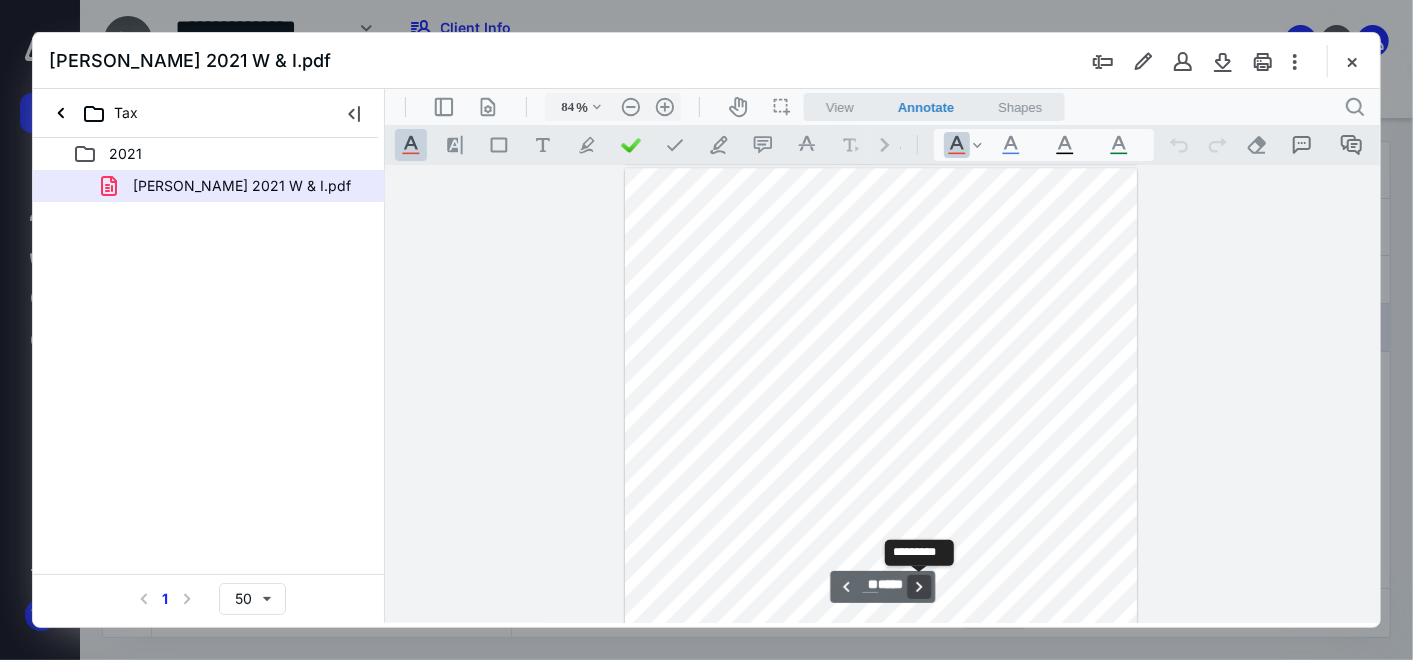 click on "**********" at bounding box center (918, 586) 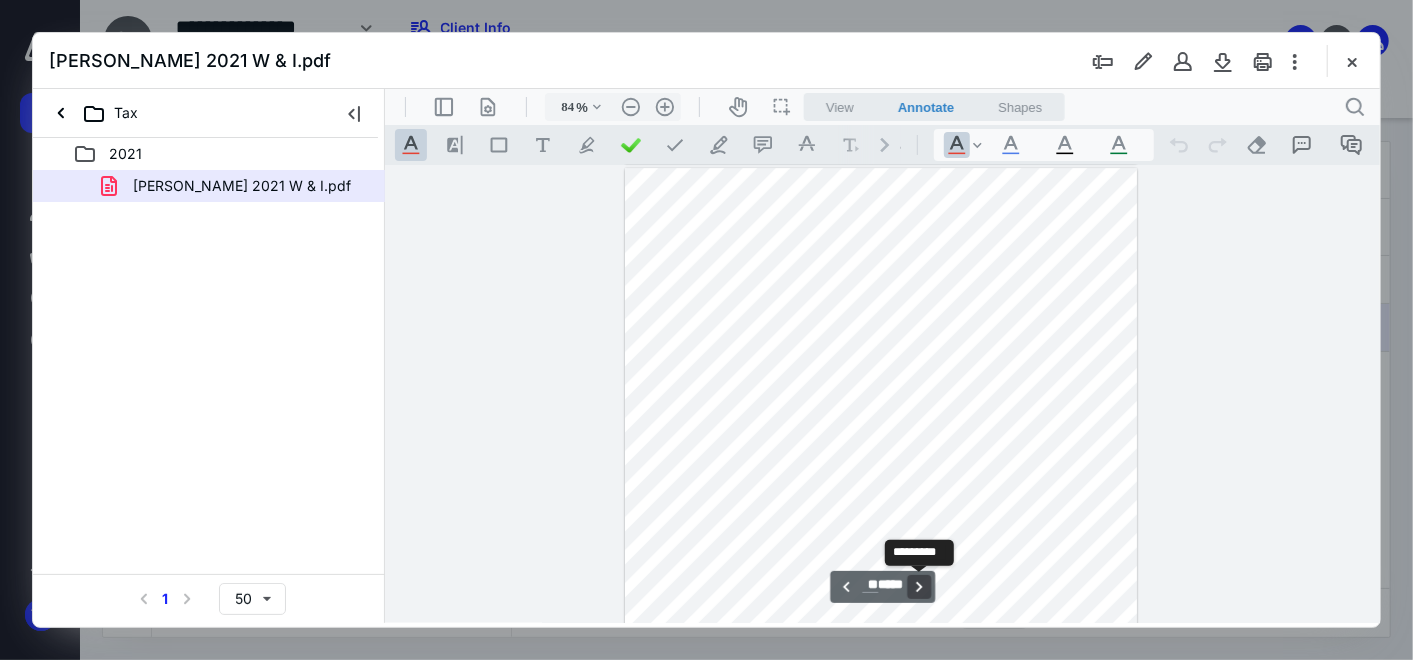 click on "**********" at bounding box center [918, 586] 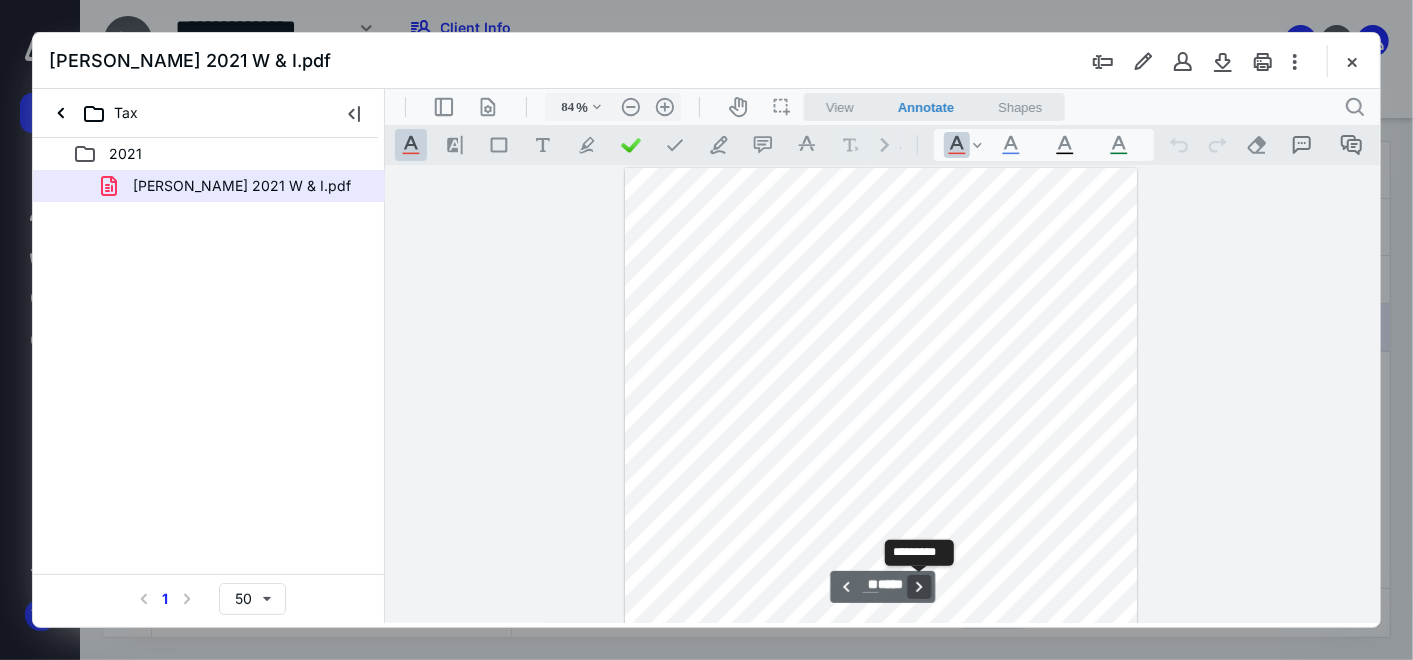 click on "**********" at bounding box center [918, 586] 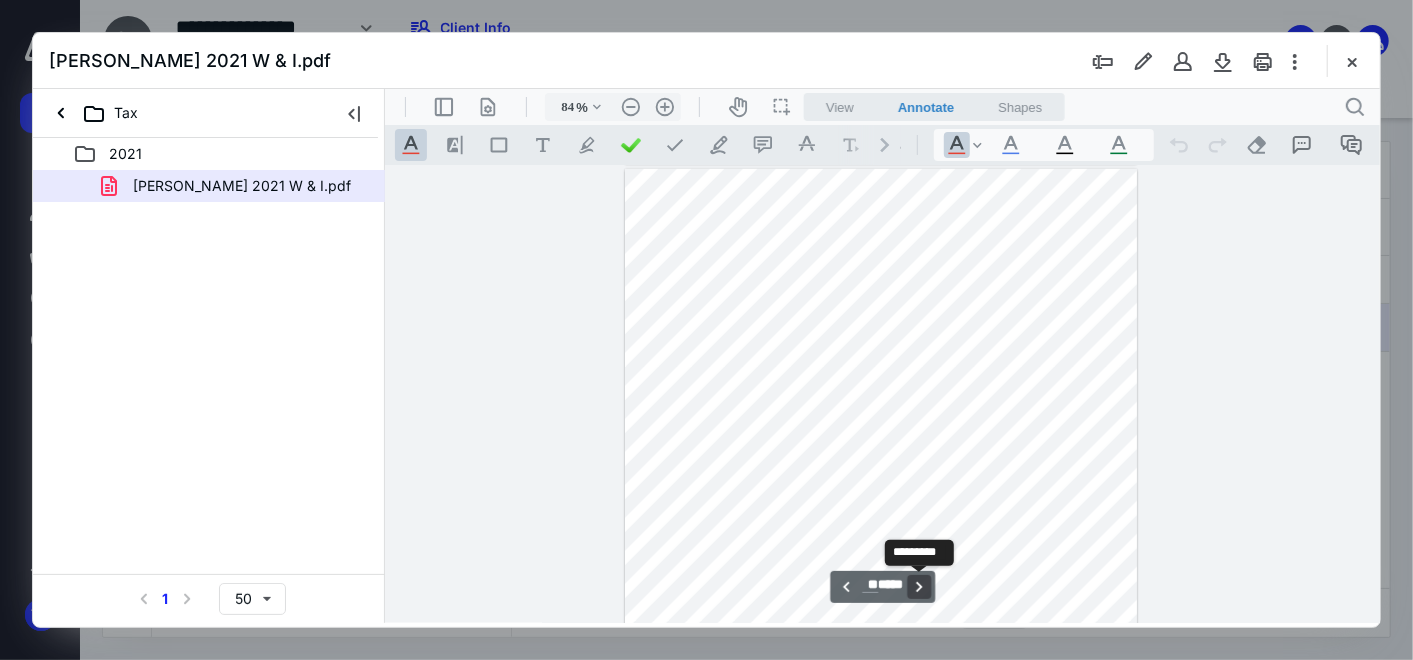 click on "**********" at bounding box center [918, 586] 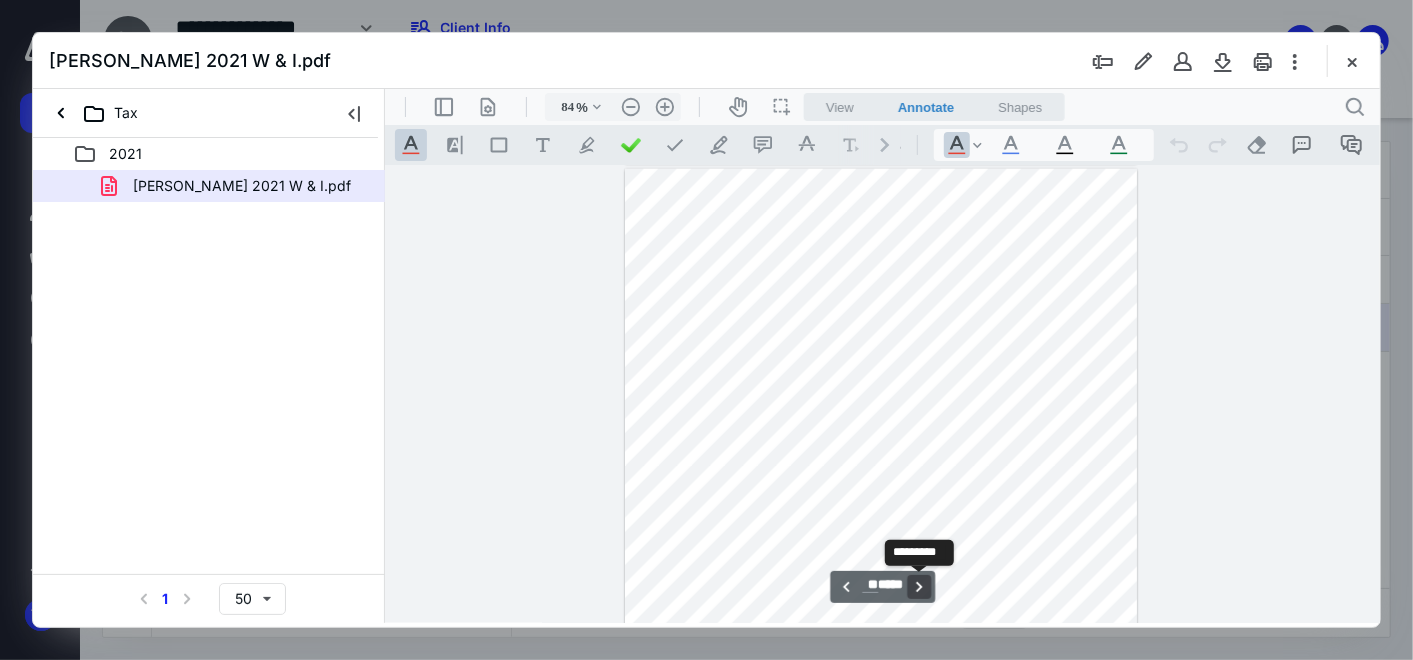 click on "**********" at bounding box center [918, 586] 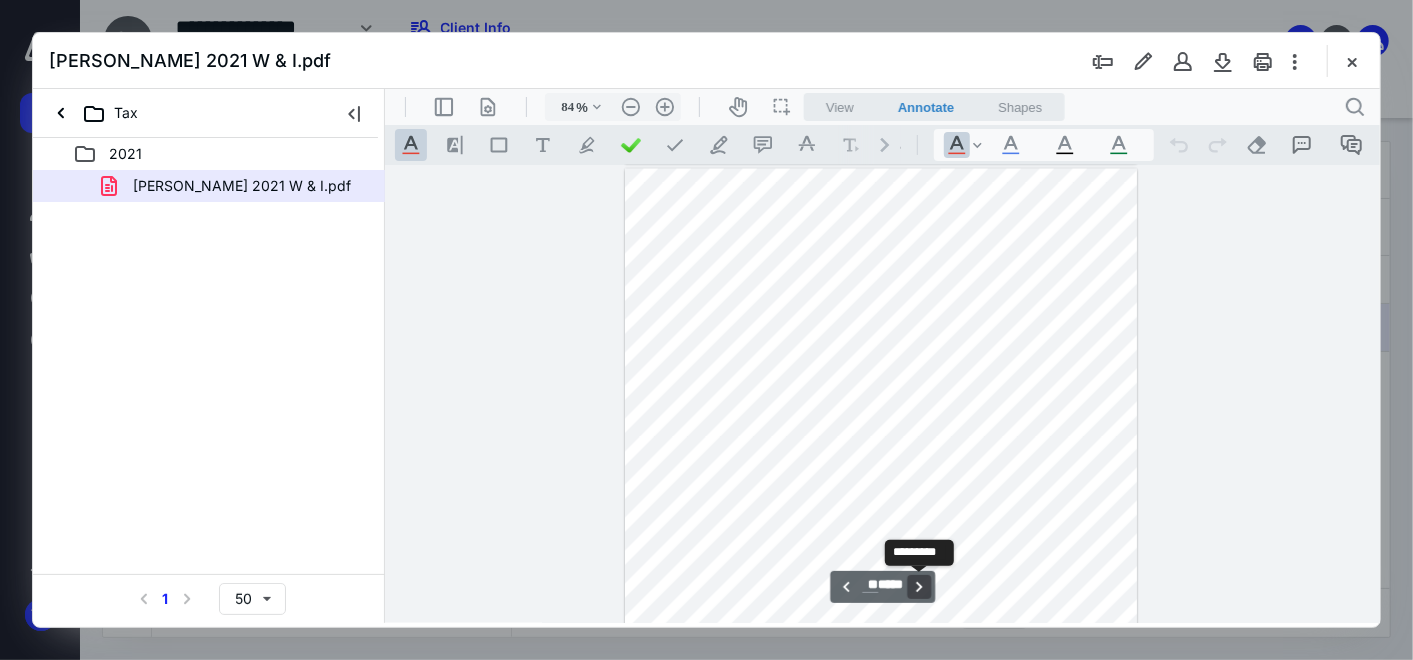 click on "**********" at bounding box center [918, 586] 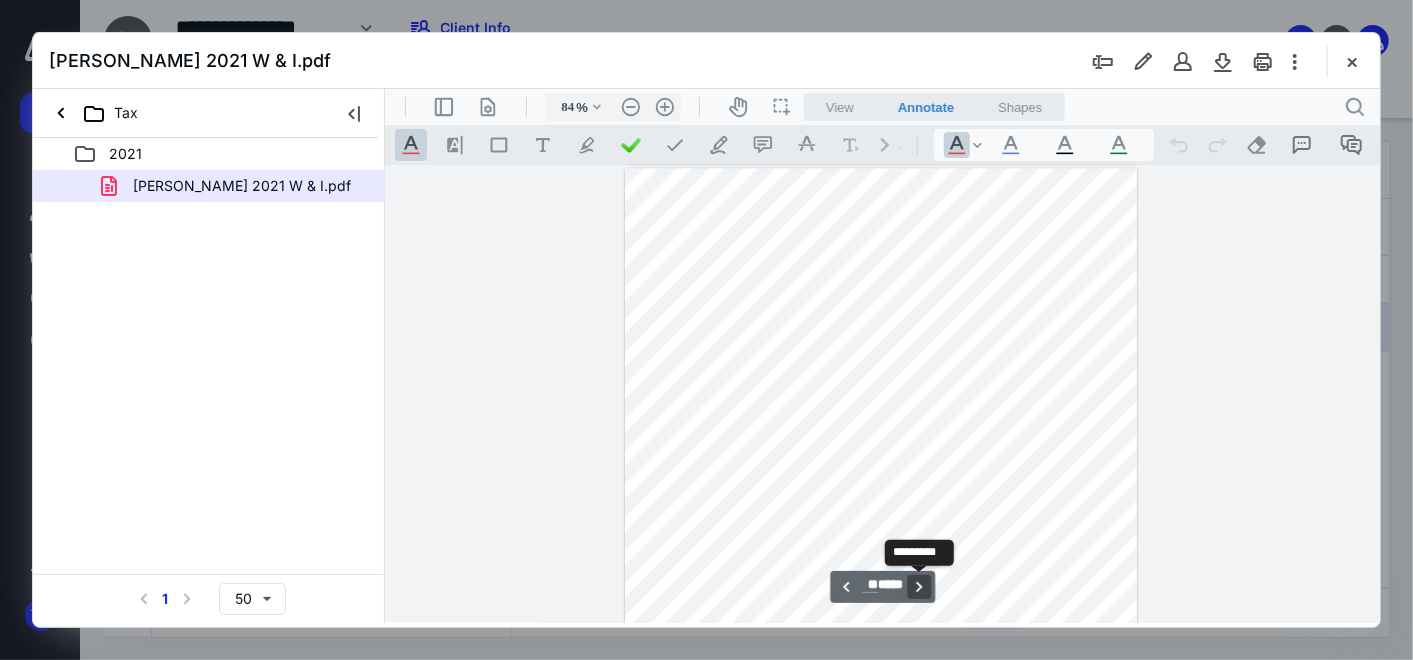 click on "**********" at bounding box center [918, 586] 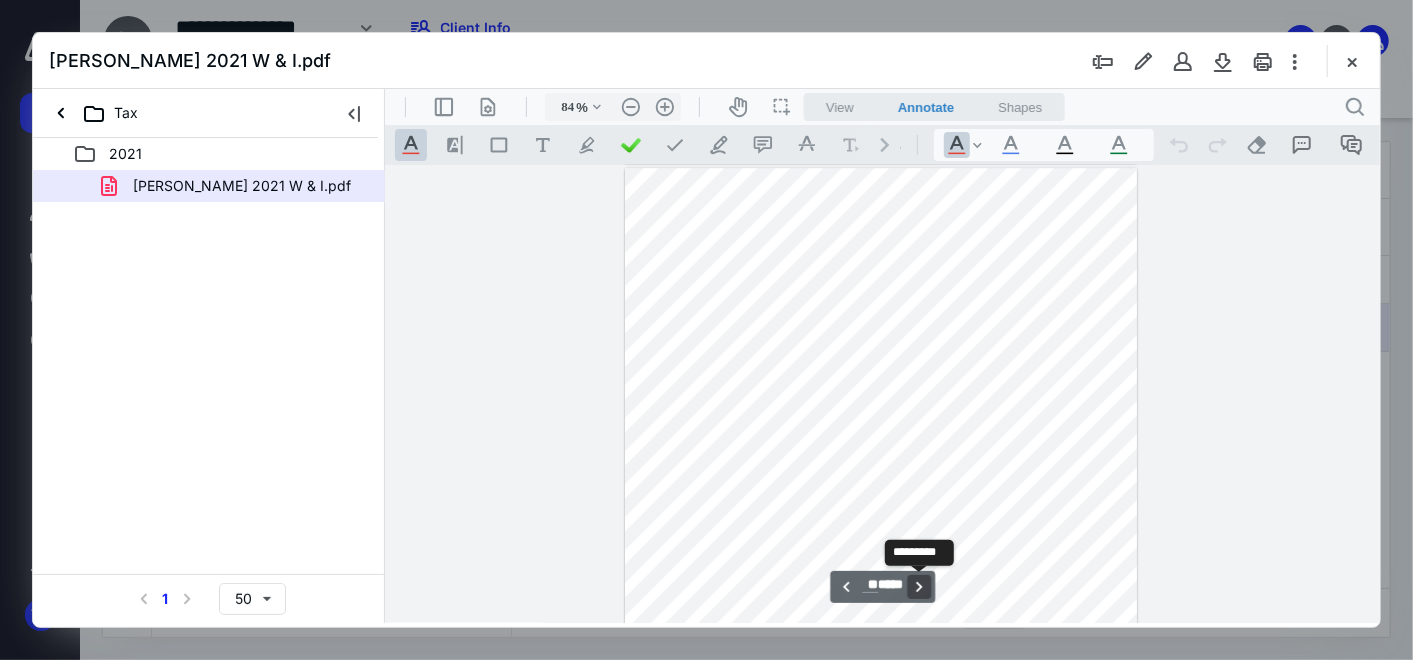 click on "**********" at bounding box center [918, 586] 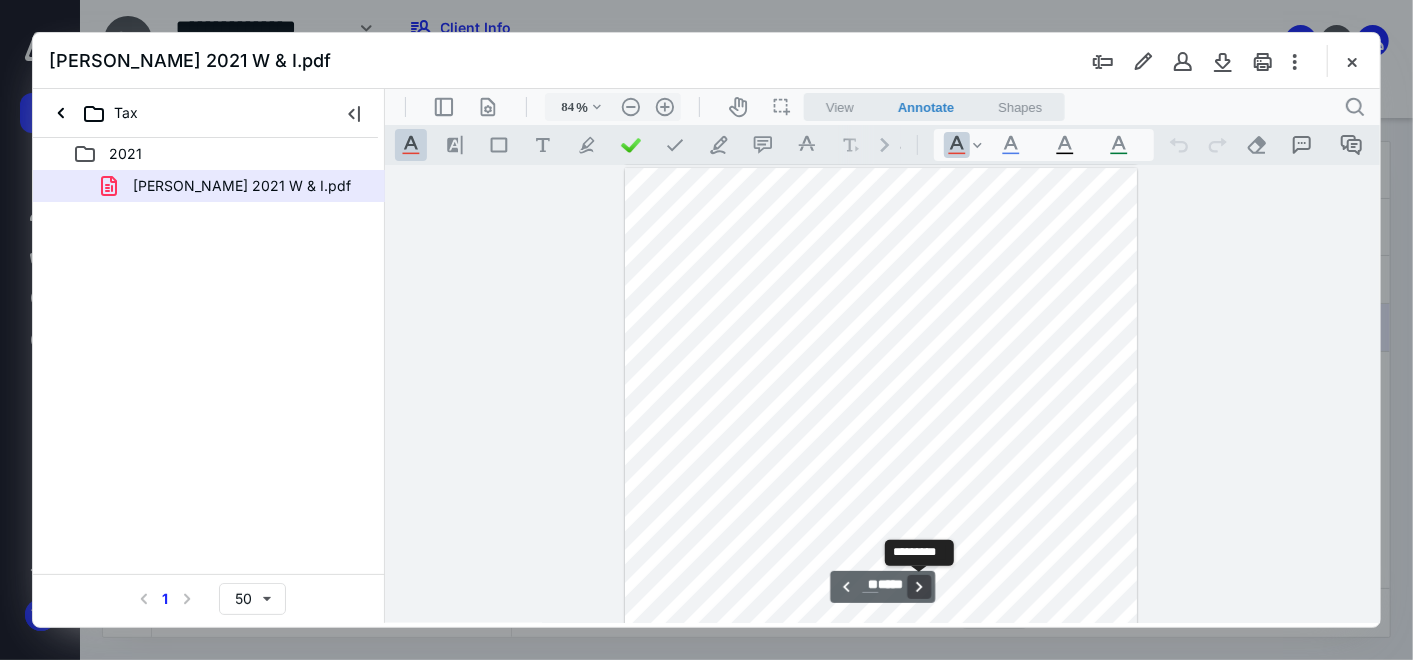 click on "**********" at bounding box center [918, 586] 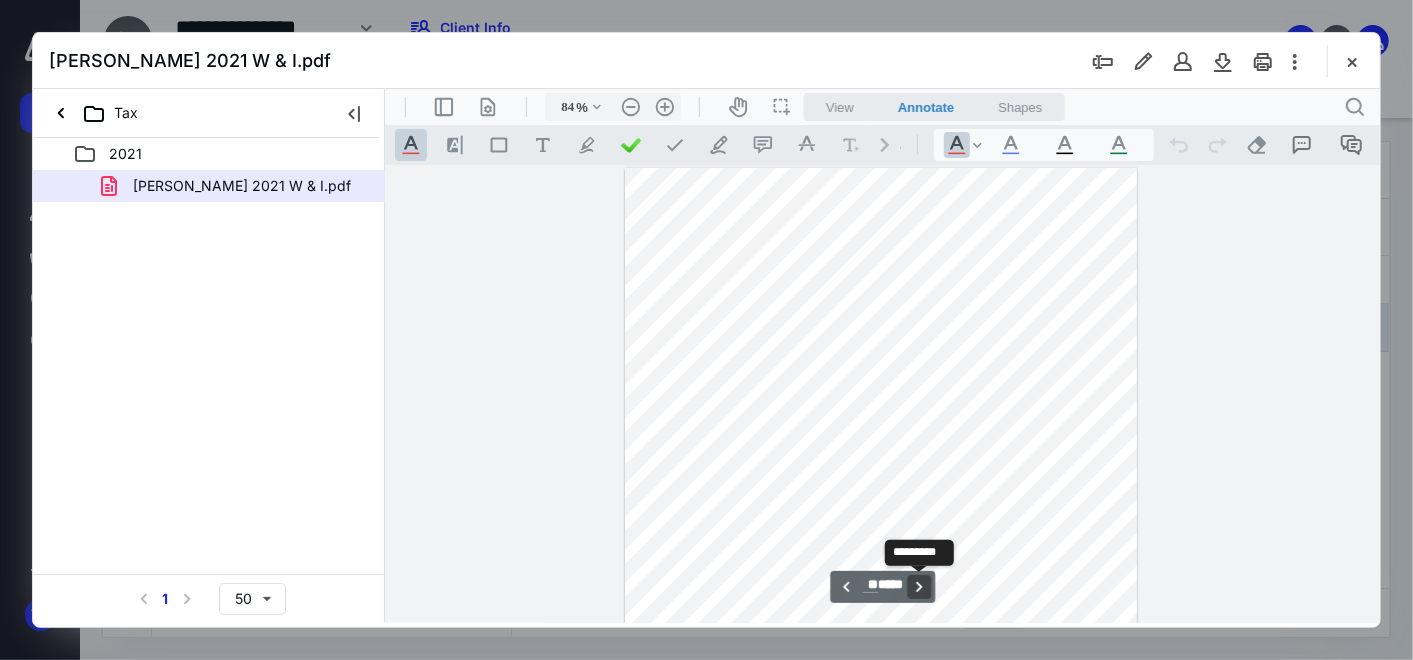 click on "**********" at bounding box center [918, 586] 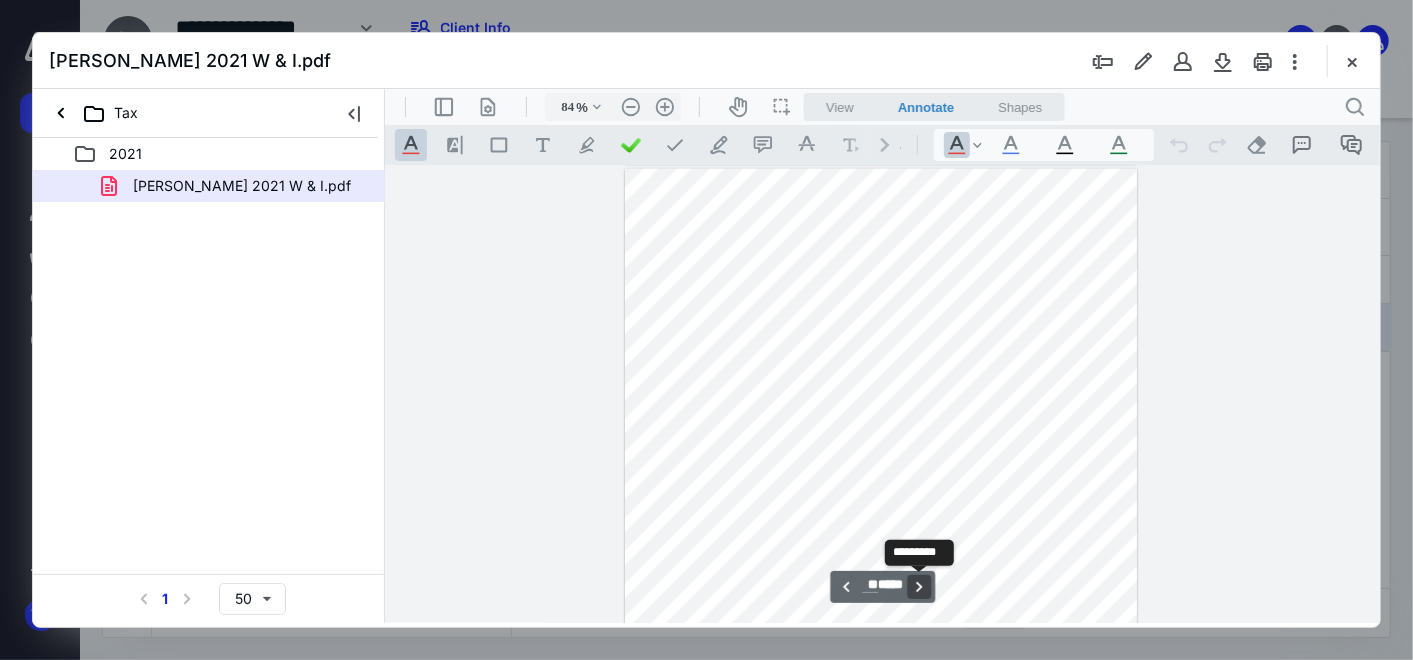 click on "**********" at bounding box center (918, 586) 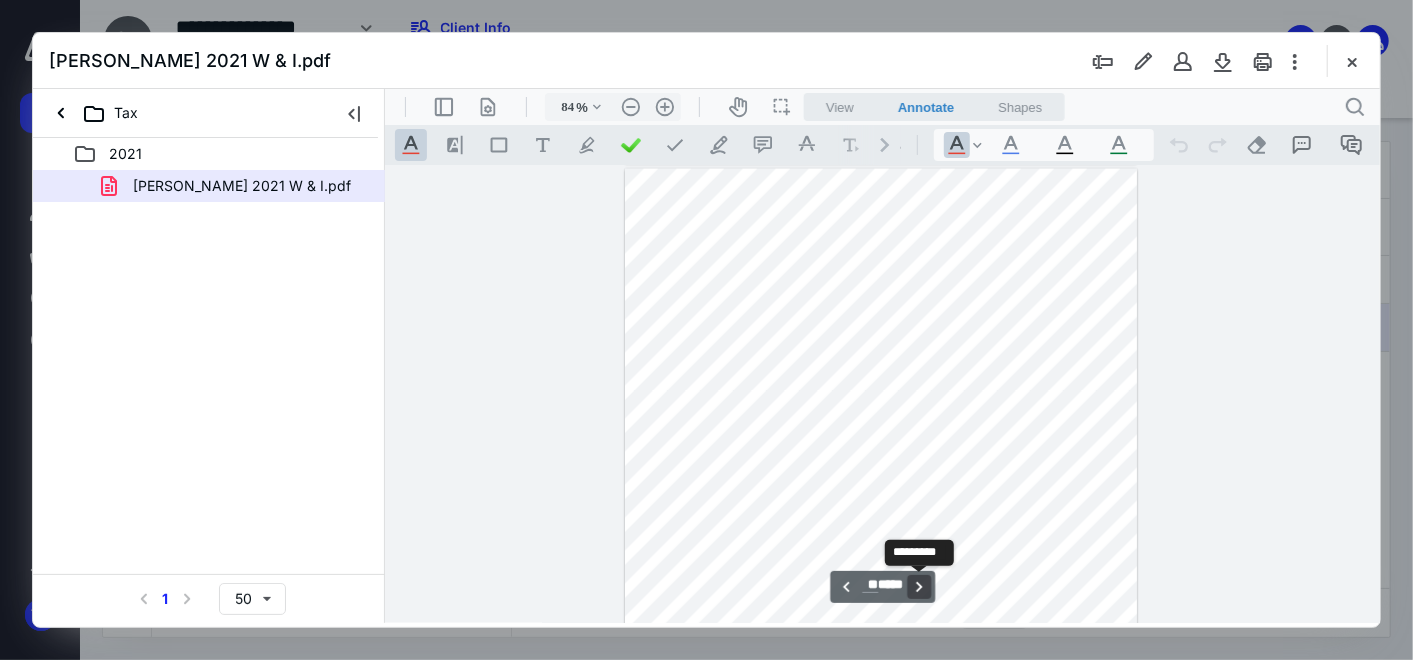 click on "**********" at bounding box center [918, 586] 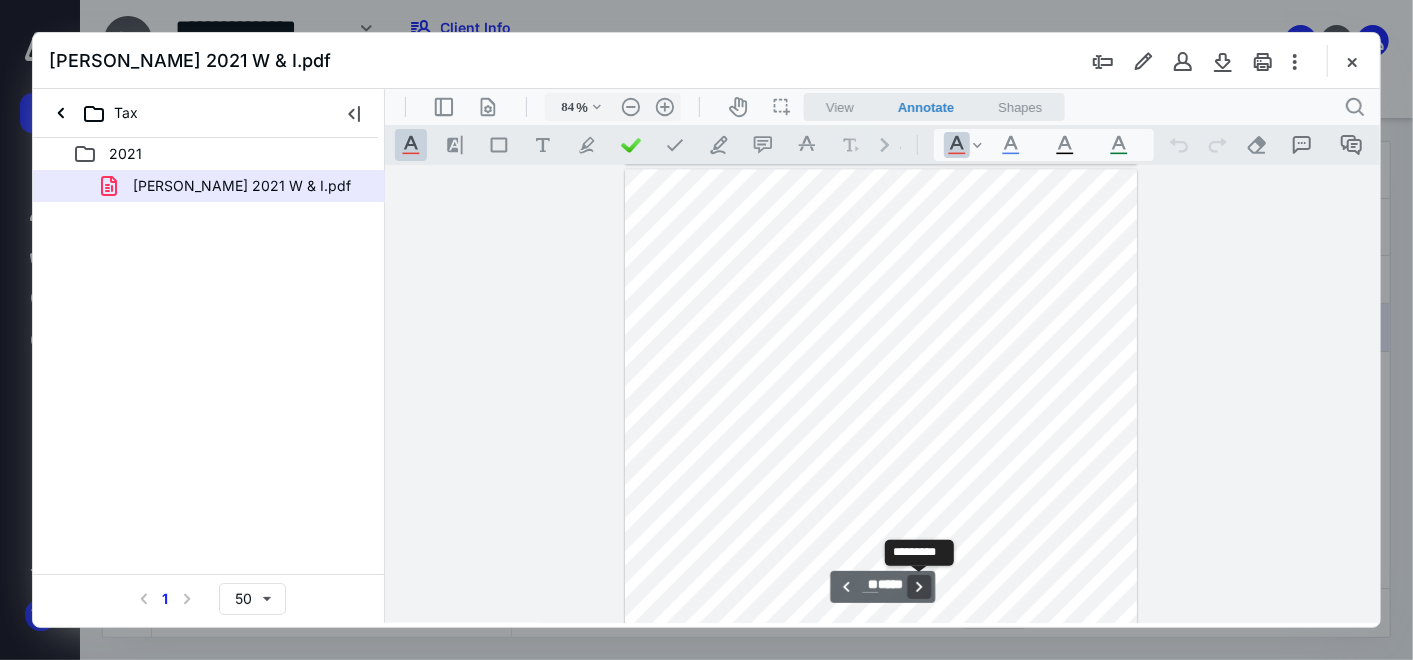 click on "**********" at bounding box center (918, 586) 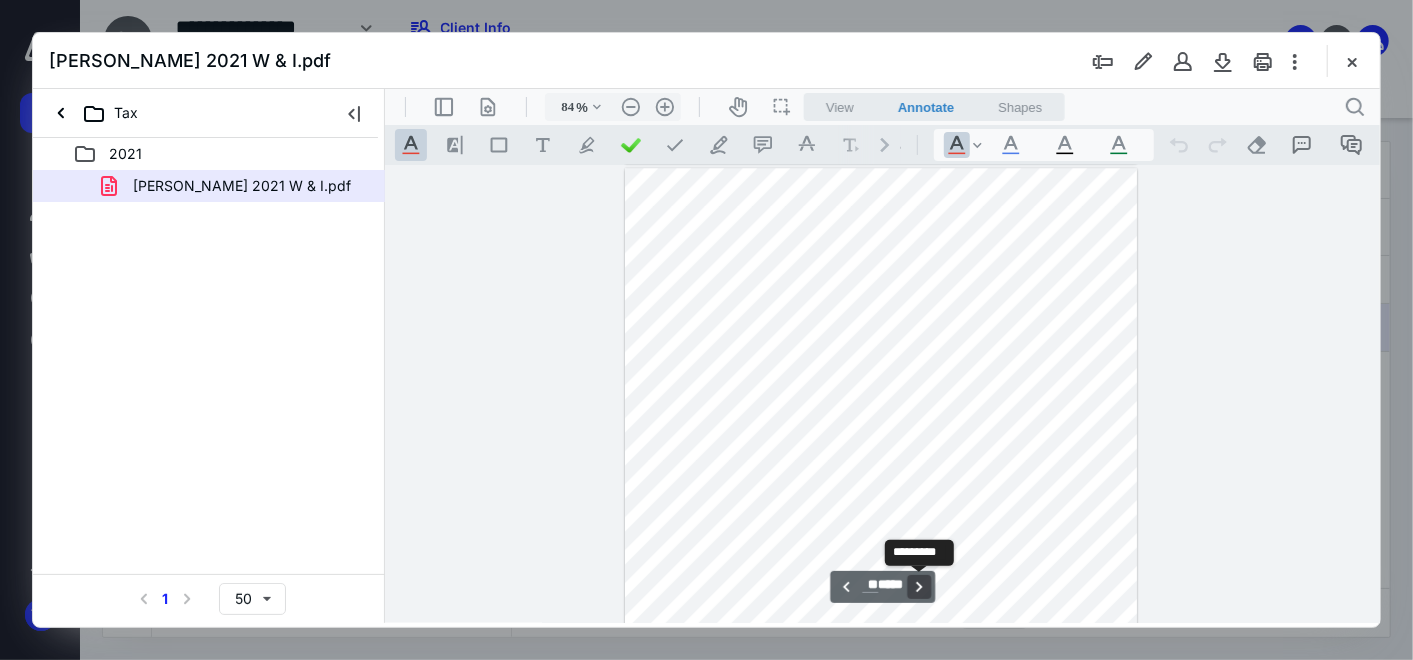click on "**********" at bounding box center [918, 586] 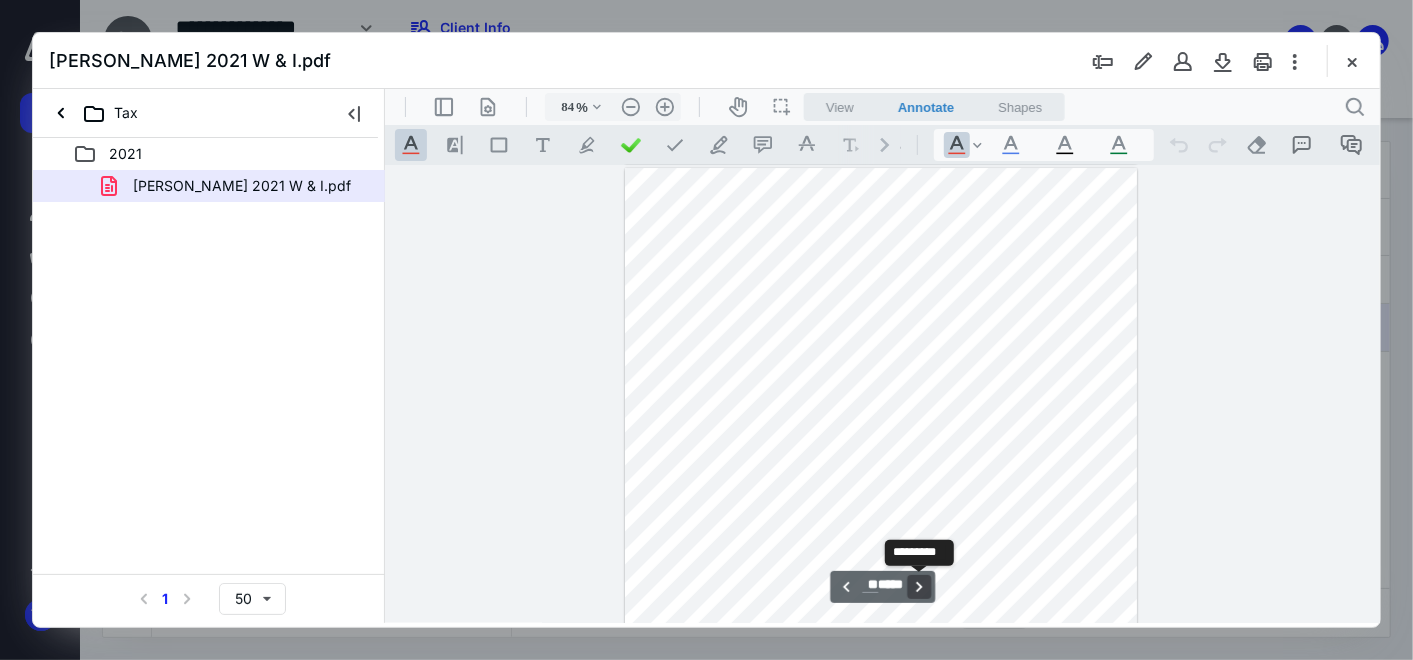 click on "**********" at bounding box center [918, 586] 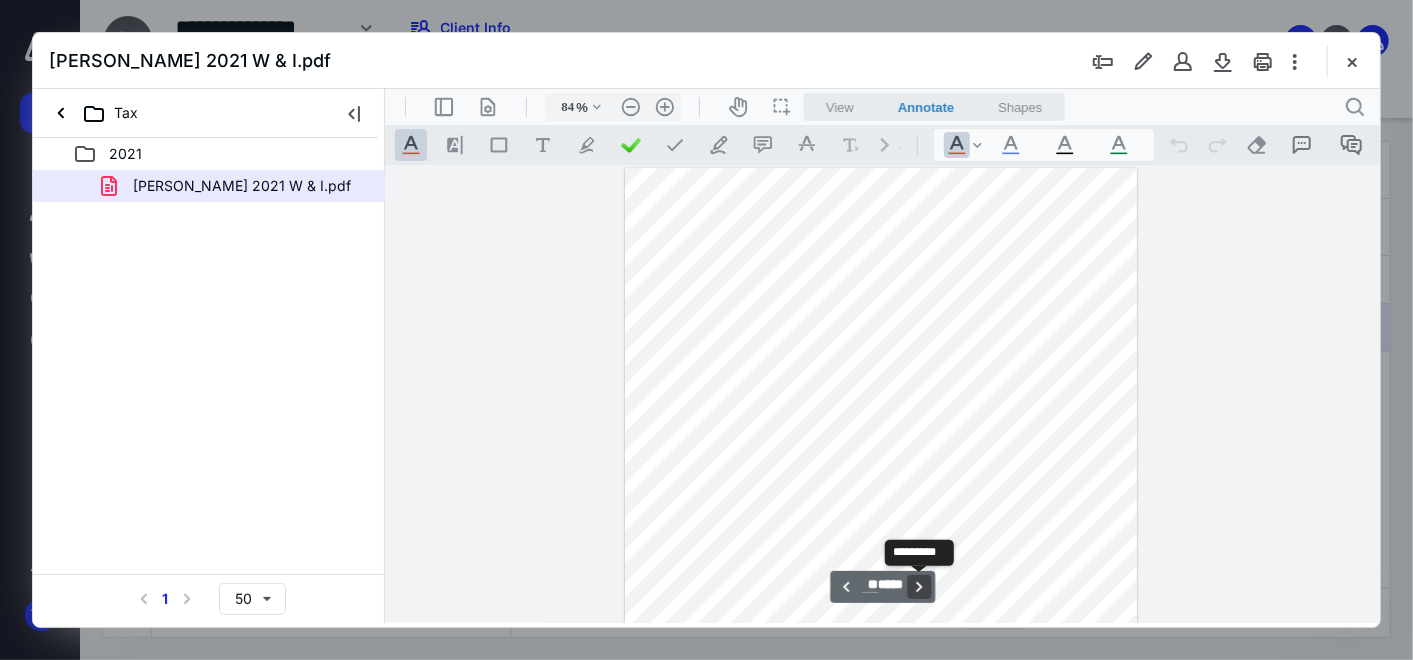 click on "**********" at bounding box center (918, 586) 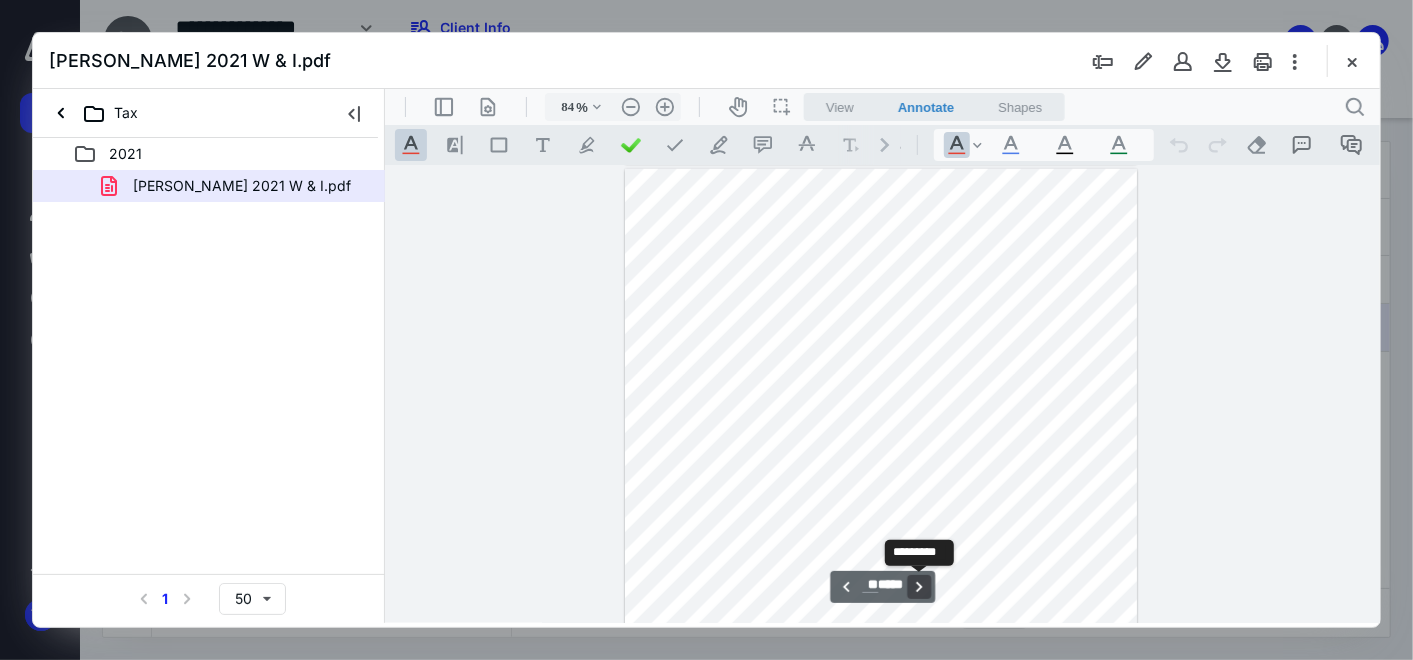 click on "**********" at bounding box center (918, 586) 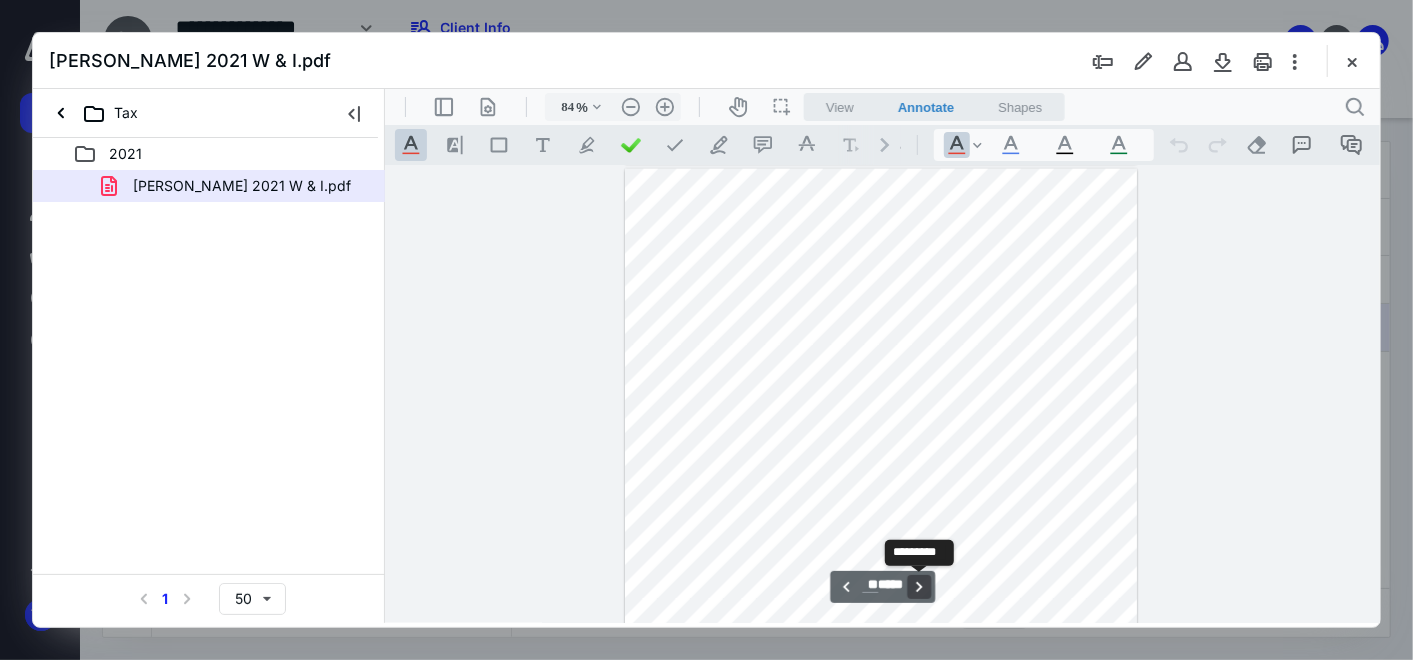 click on "**********" at bounding box center (918, 586) 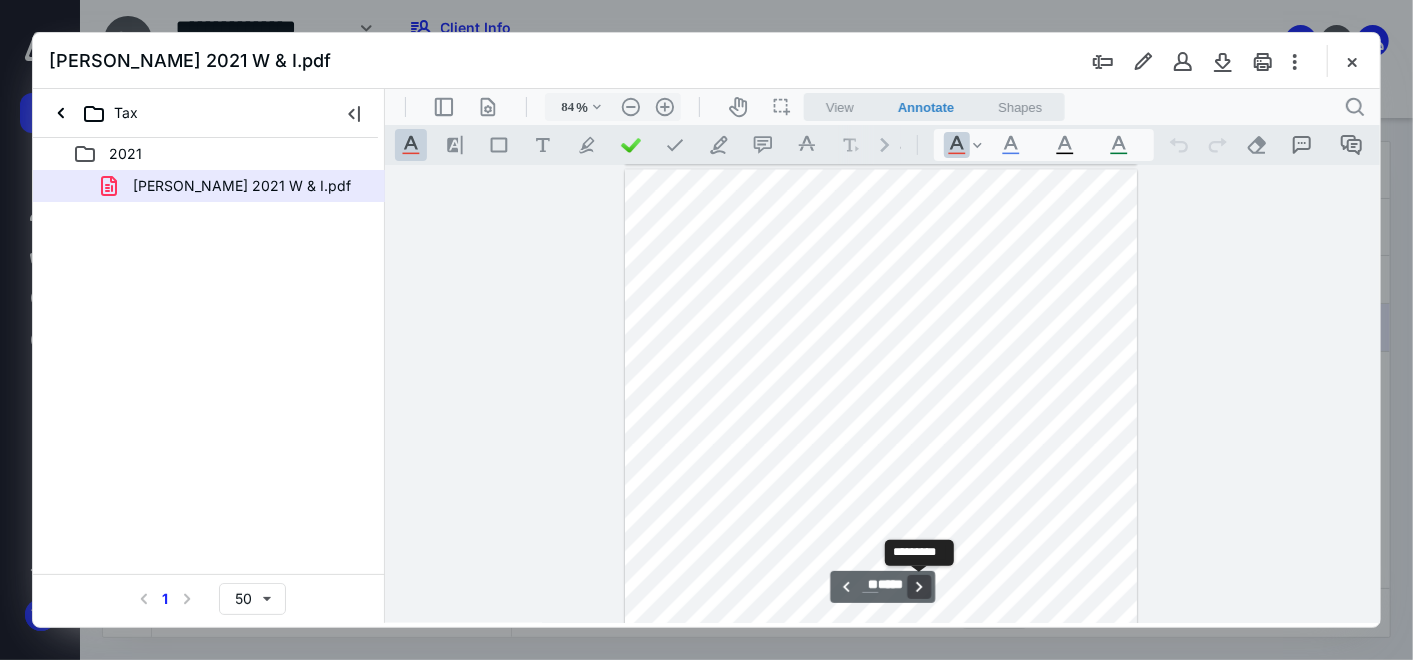 click on "**********" at bounding box center (918, 586) 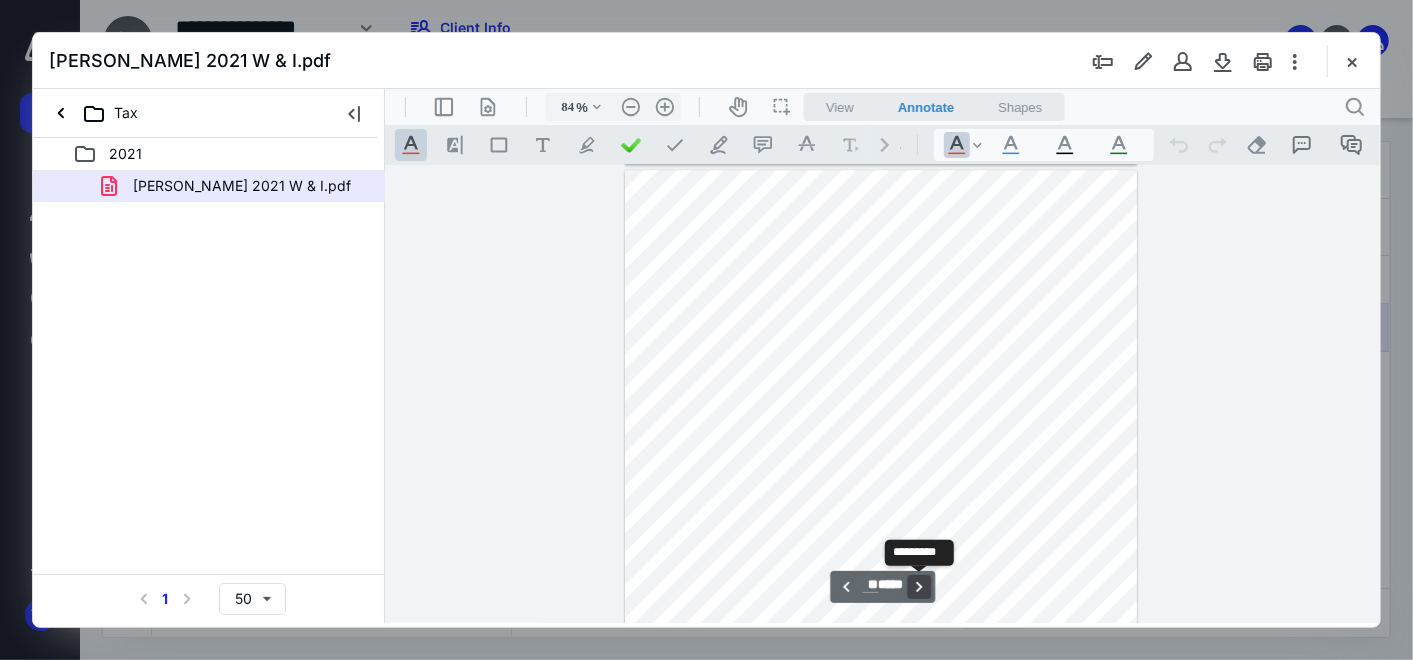 click on "**********" at bounding box center [918, 586] 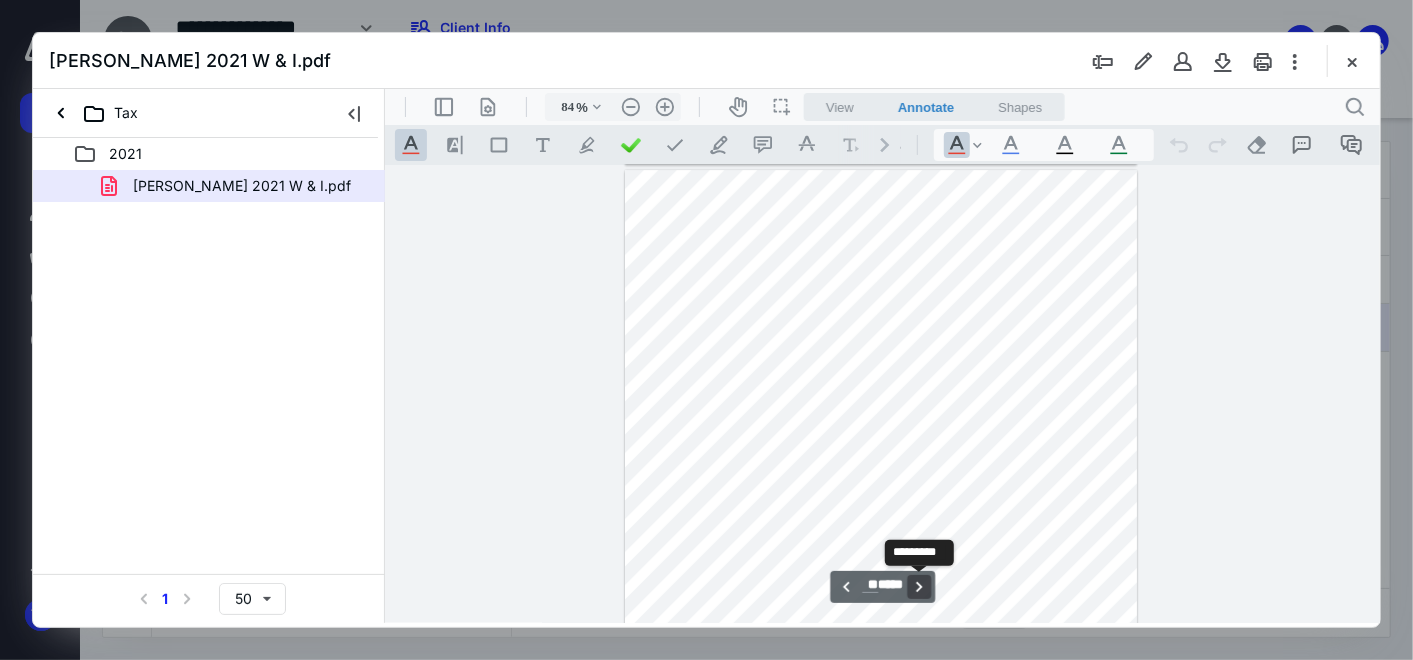 click on "**********" at bounding box center [918, 586] 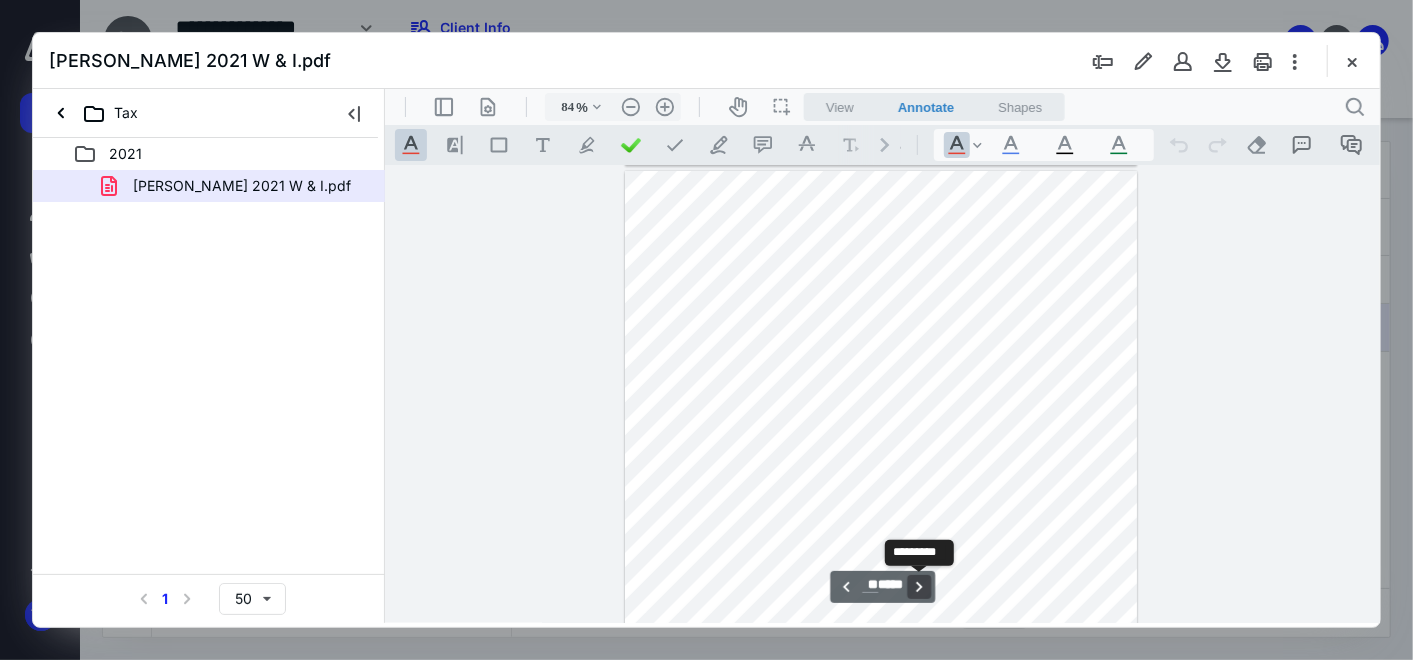 click on "**********" at bounding box center [918, 586] 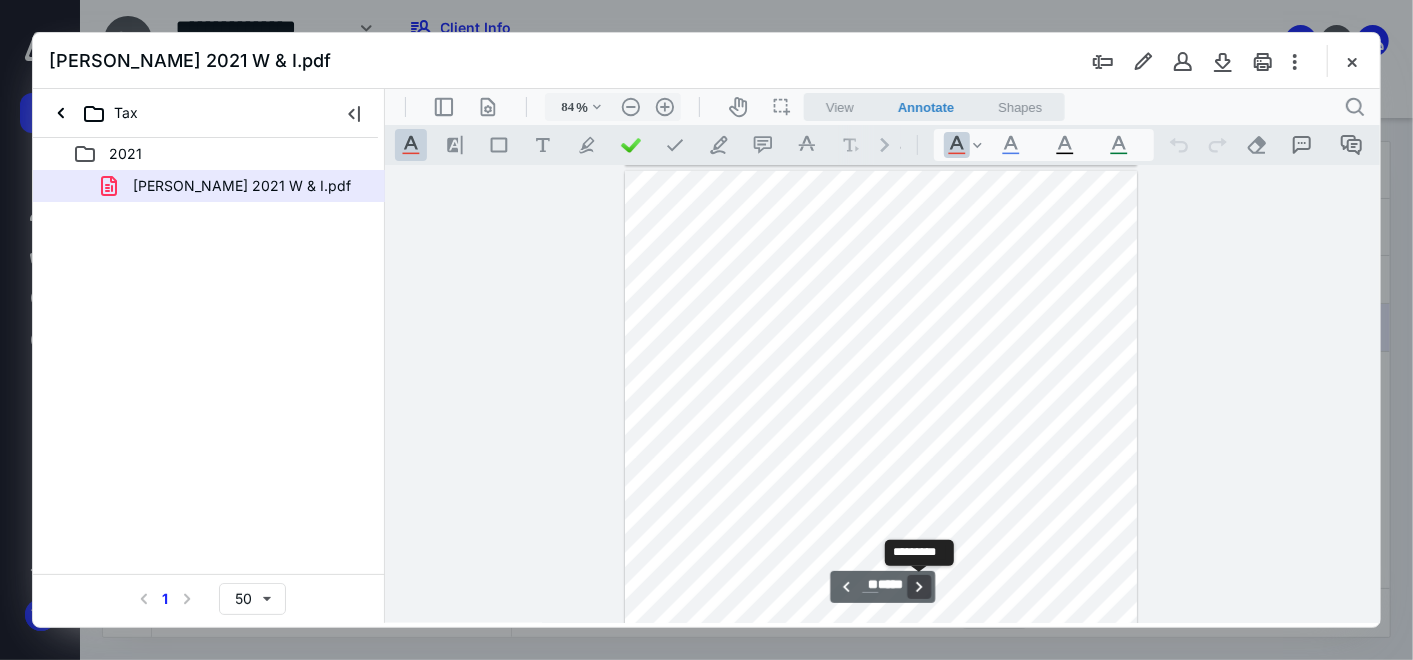 click on "**********" at bounding box center [918, 586] 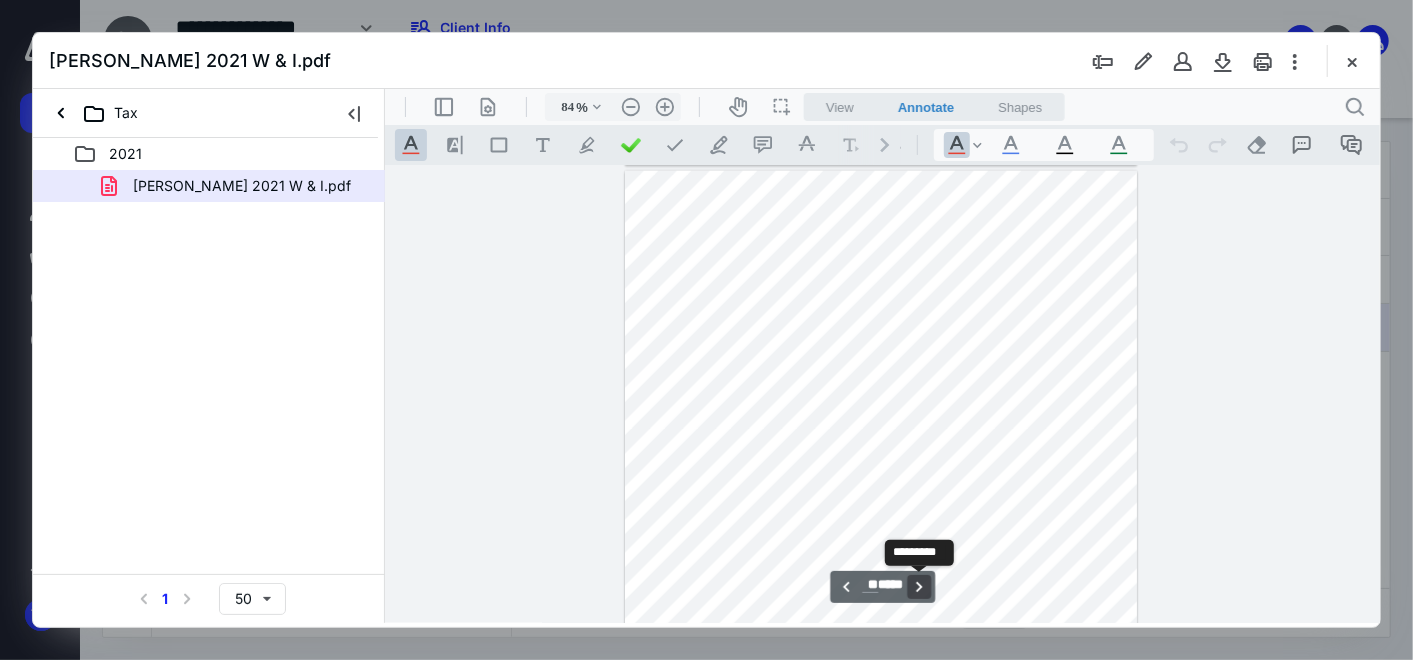click on "**********" at bounding box center [918, 586] 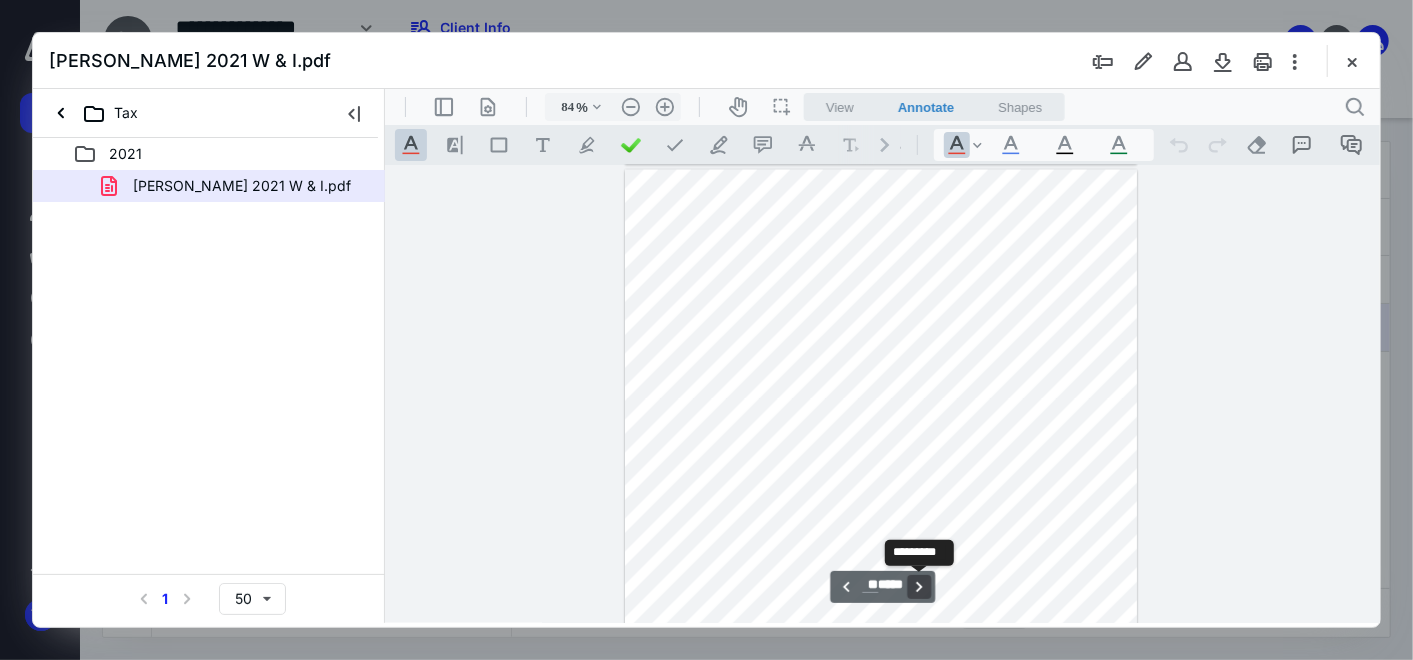 click on "**********" at bounding box center (918, 586) 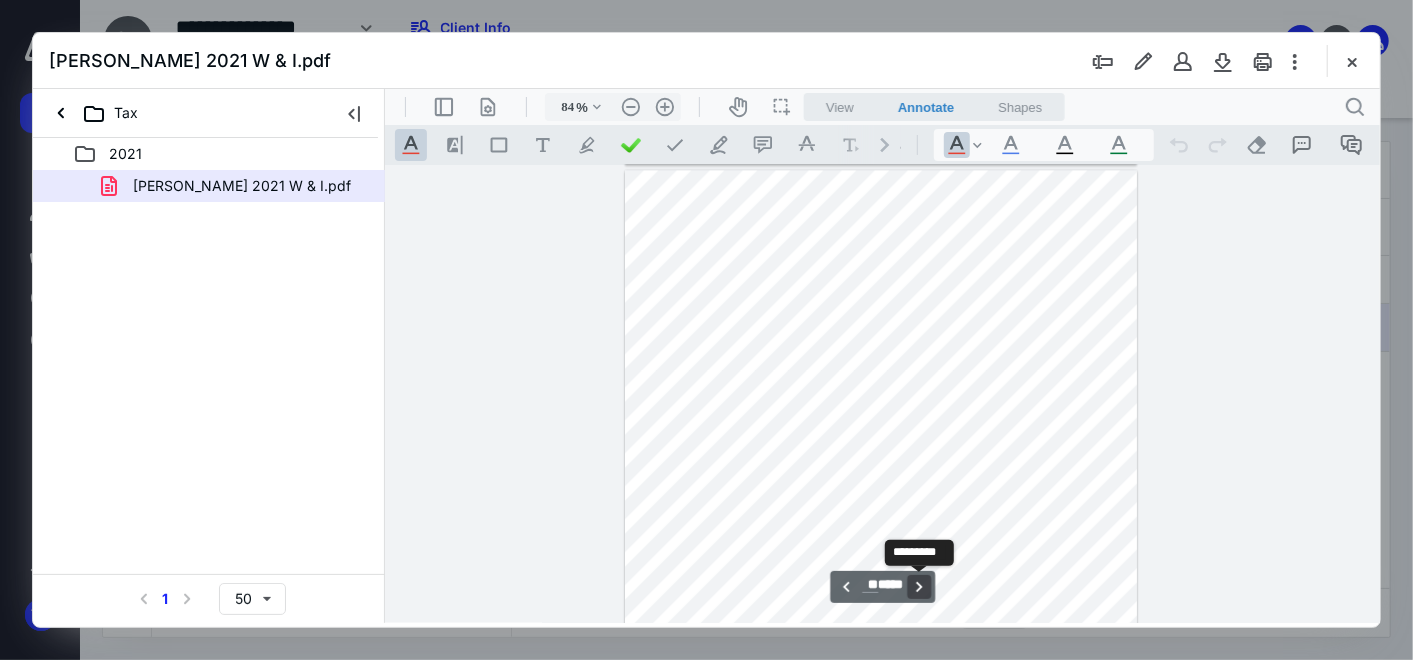 click on "**********" at bounding box center [918, 586] 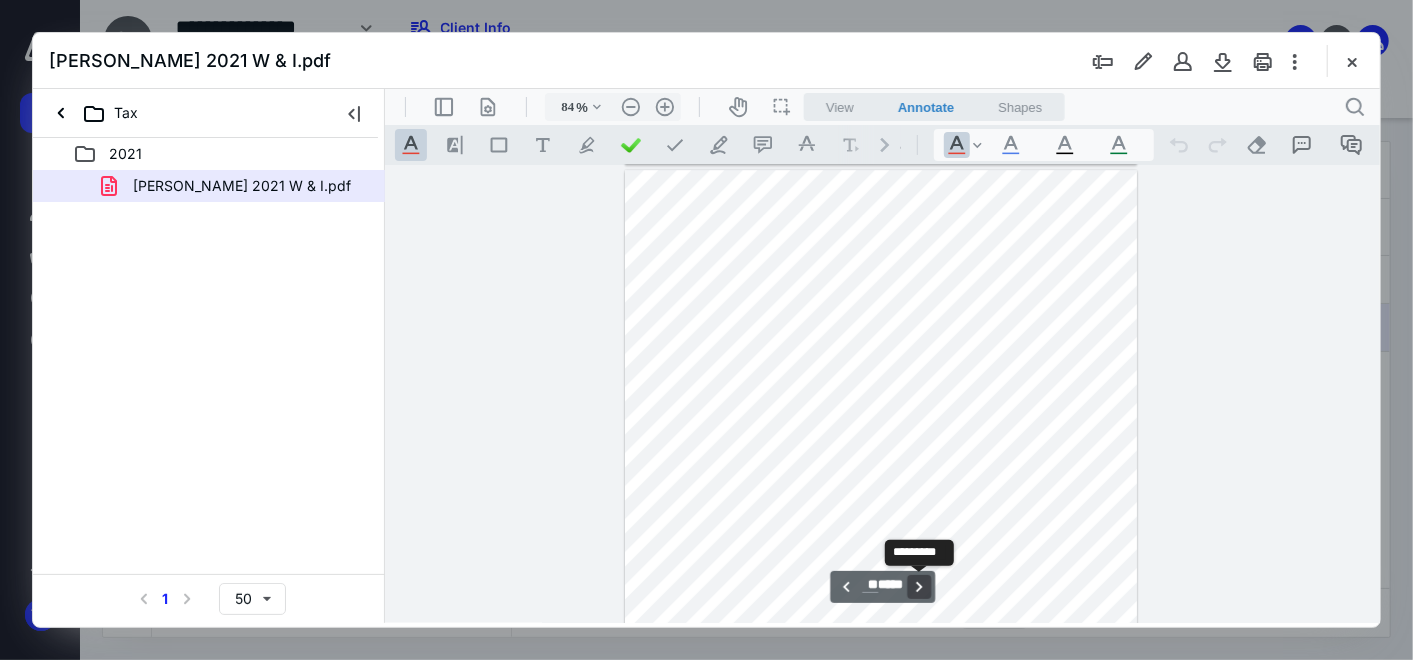 click on "**********" at bounding box center [918, 586] 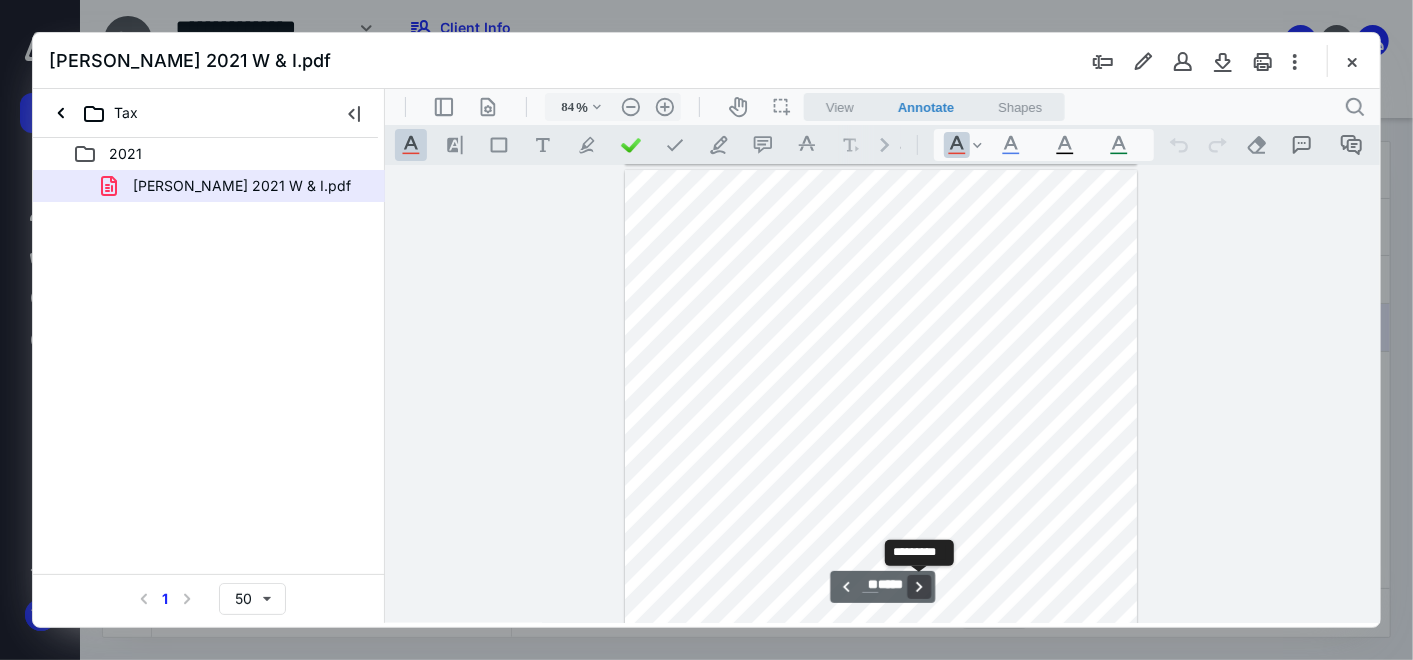 click on "**********" at bounding box center [918, 586] 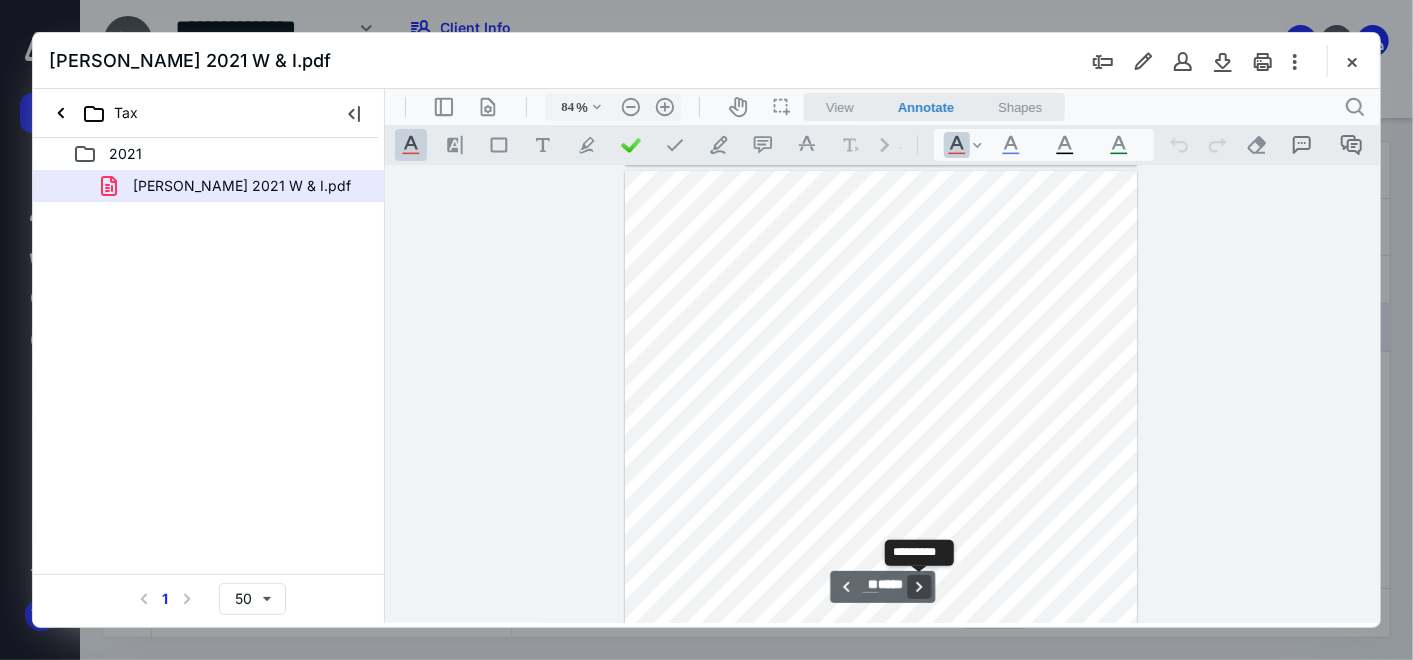click on "**********" at bounding box center (918, 586) 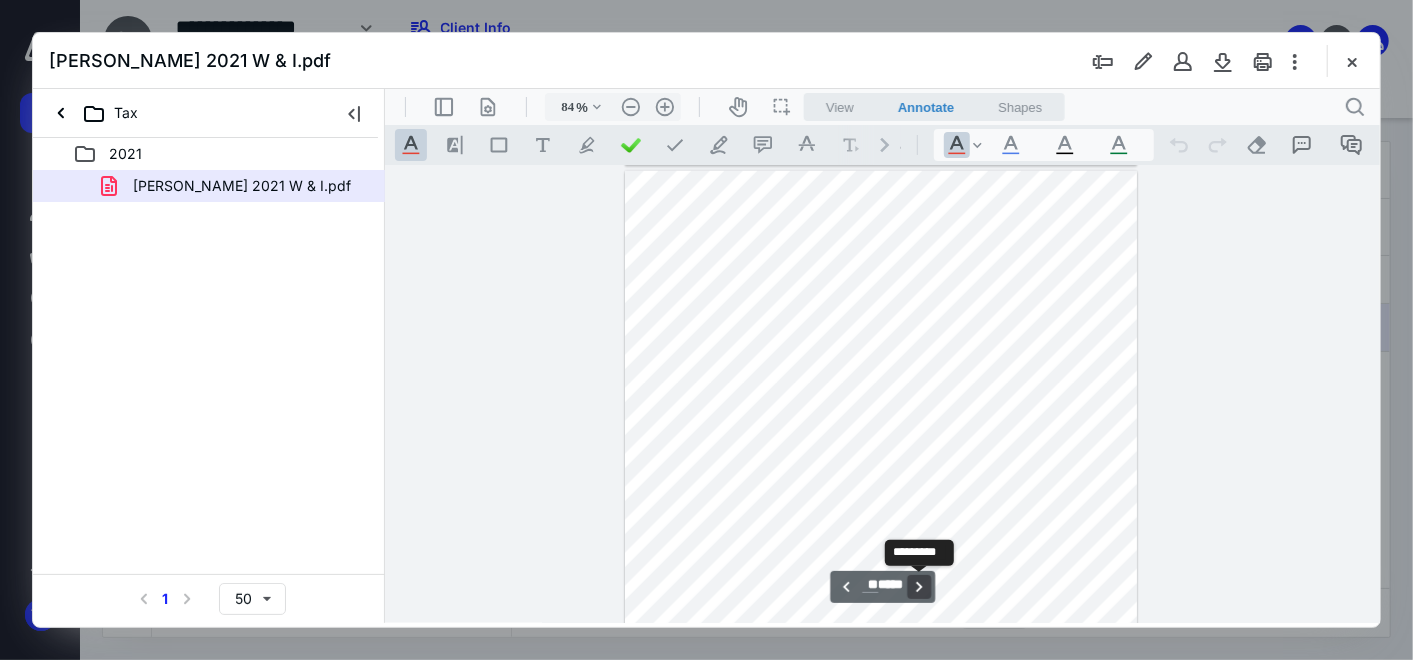 click on "**********" at bounding box center [918, 586] 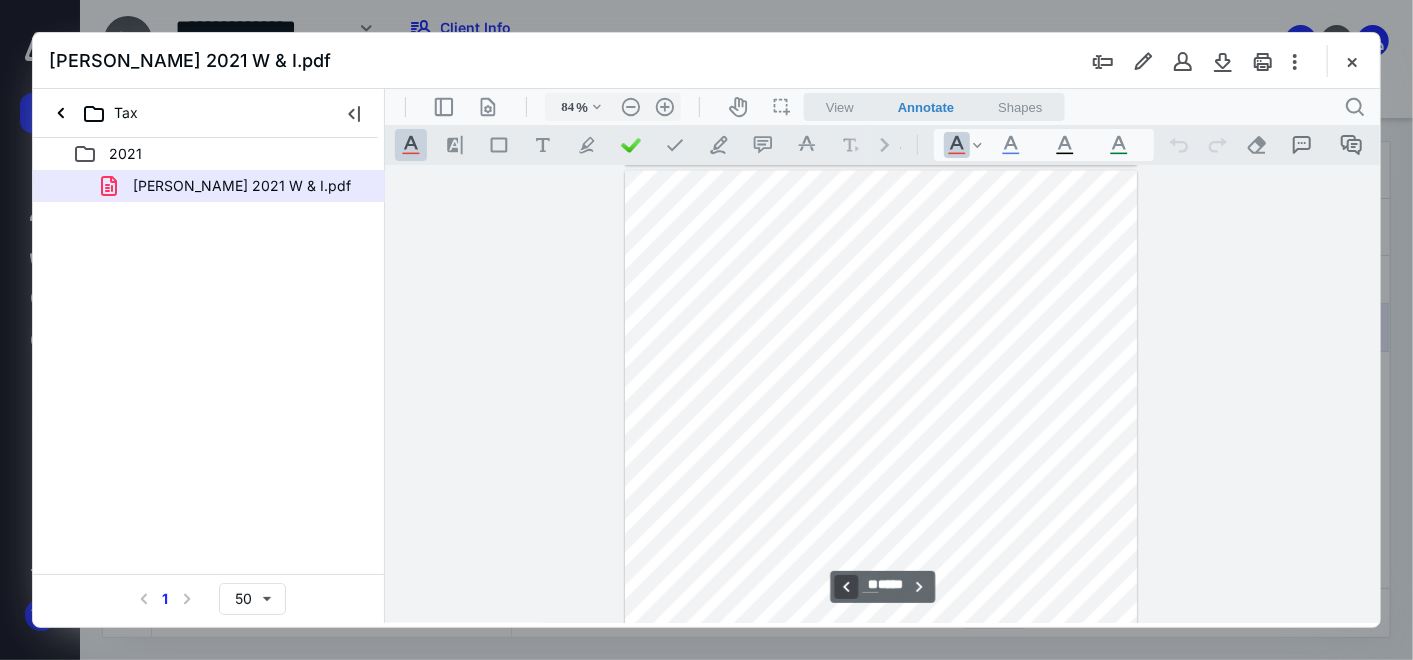 click on "**********" at bounding box center [845, 586] 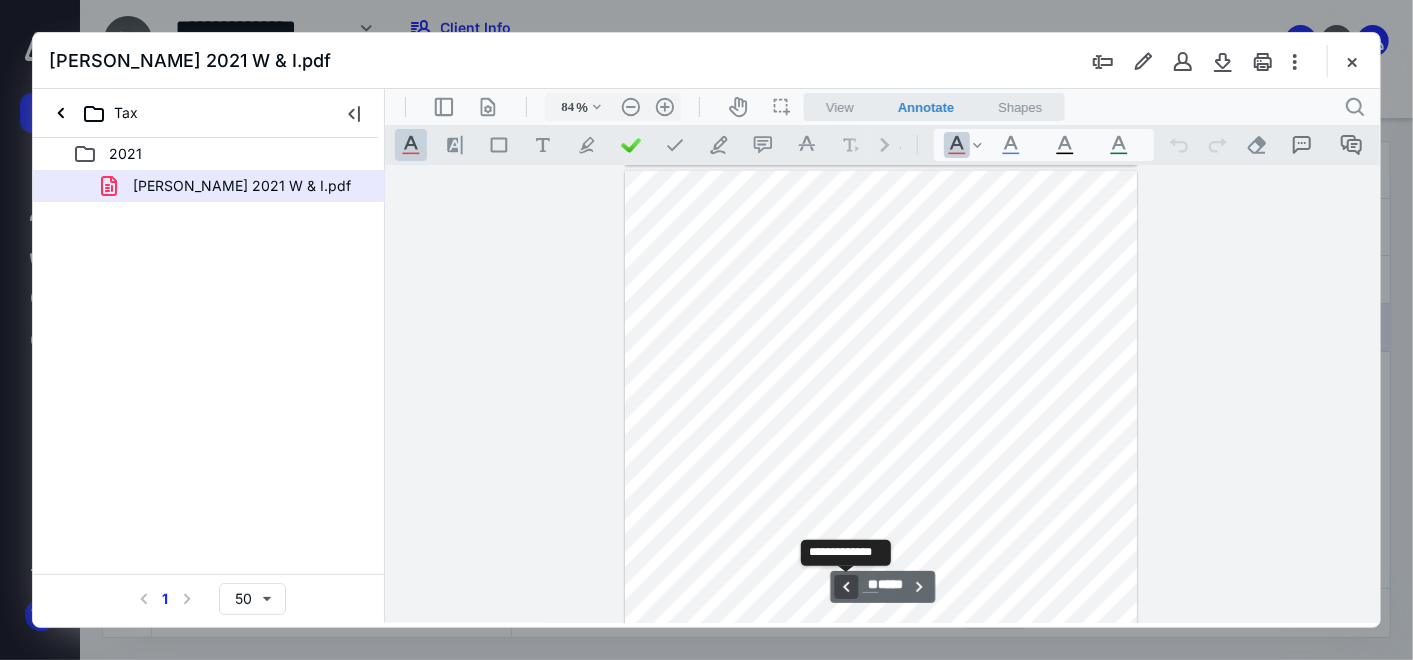 click on "**********" at bounding box center (845, 586) 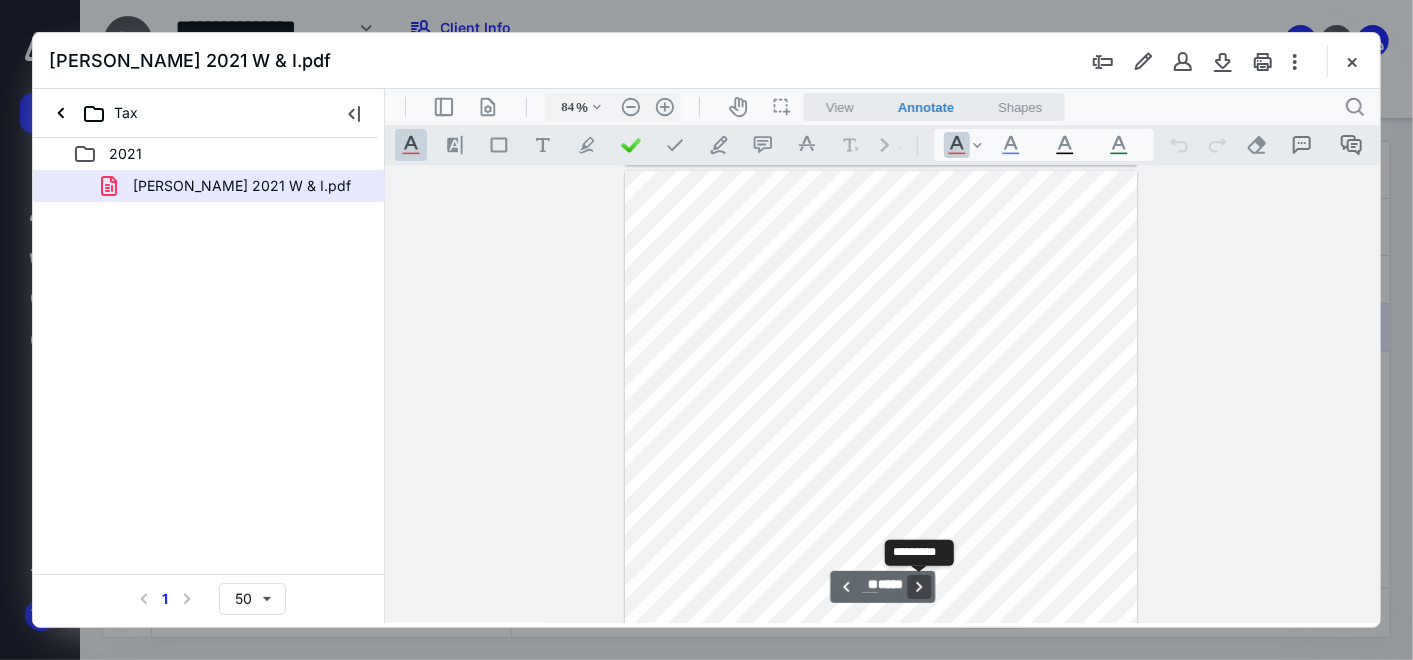 click on "**********" at bounding box center (918, 586) 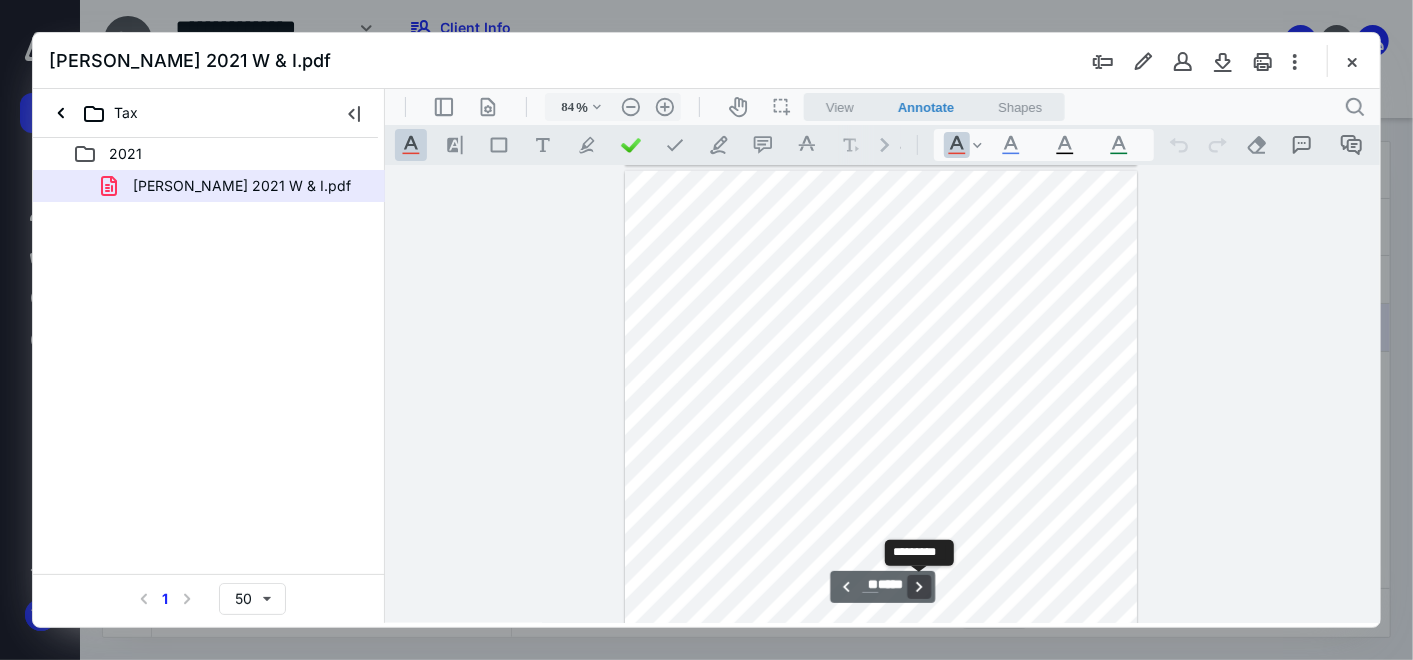click on "**********" at bounding box center (918, 586) 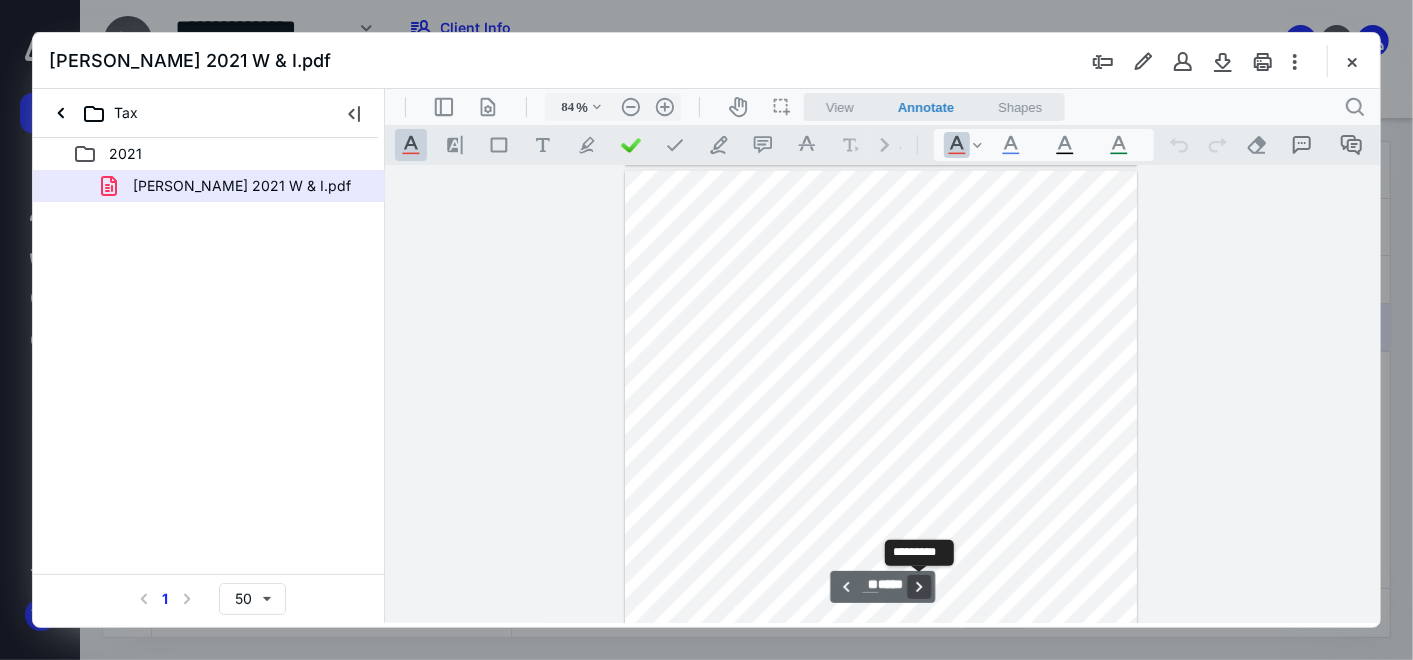 click on "**********" at bounding box center (918, 586) 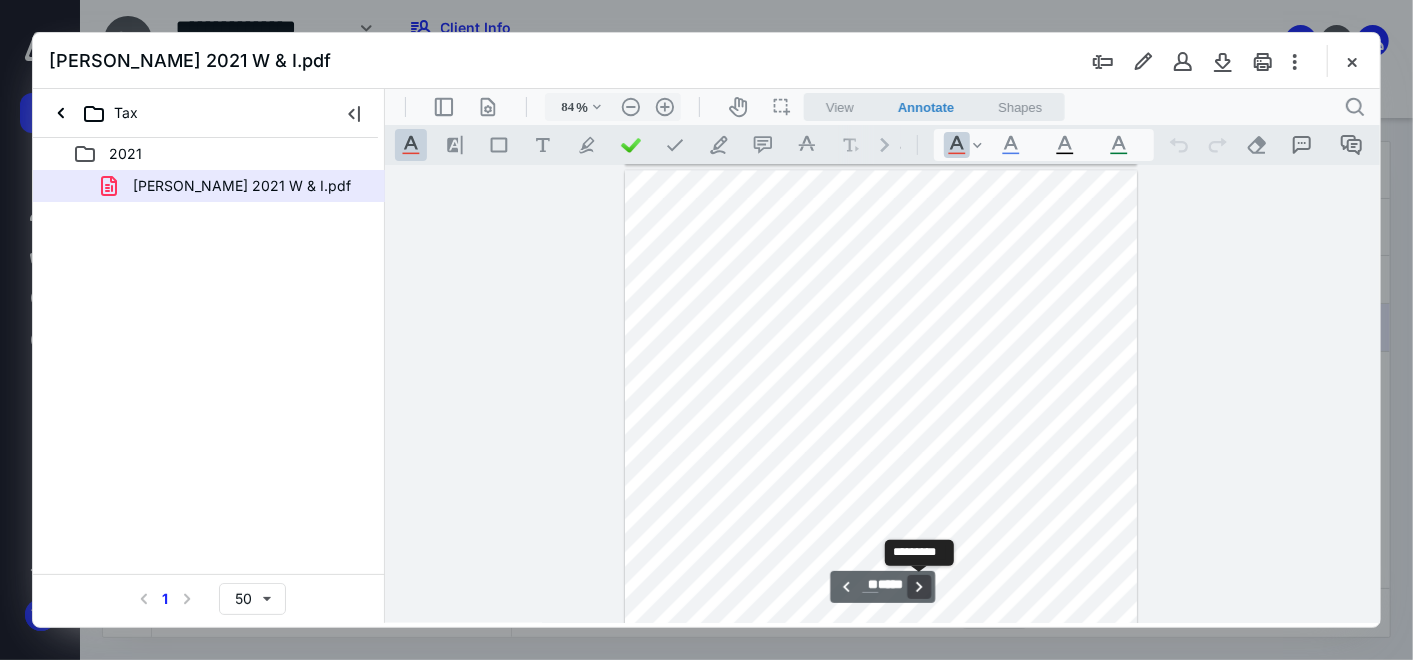 click on "**********" at bounding box center [918, 586] 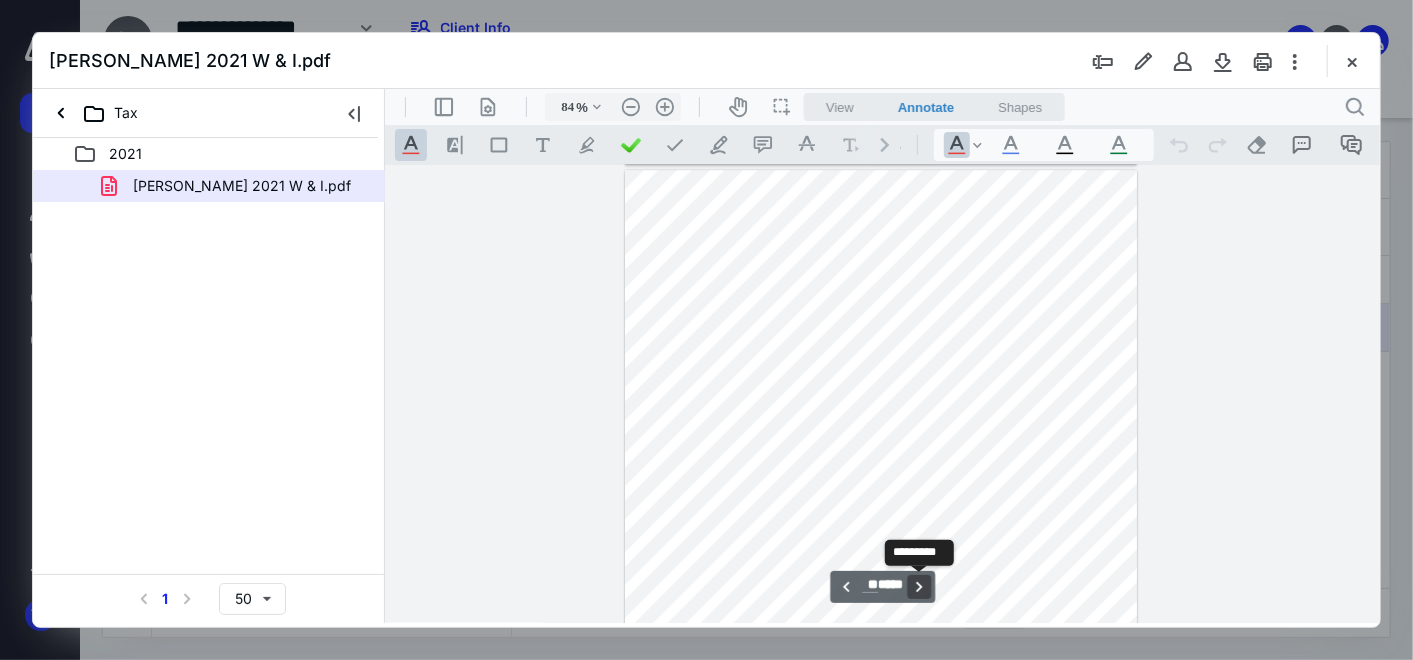click on "**********" at bounding box center (918, 586) 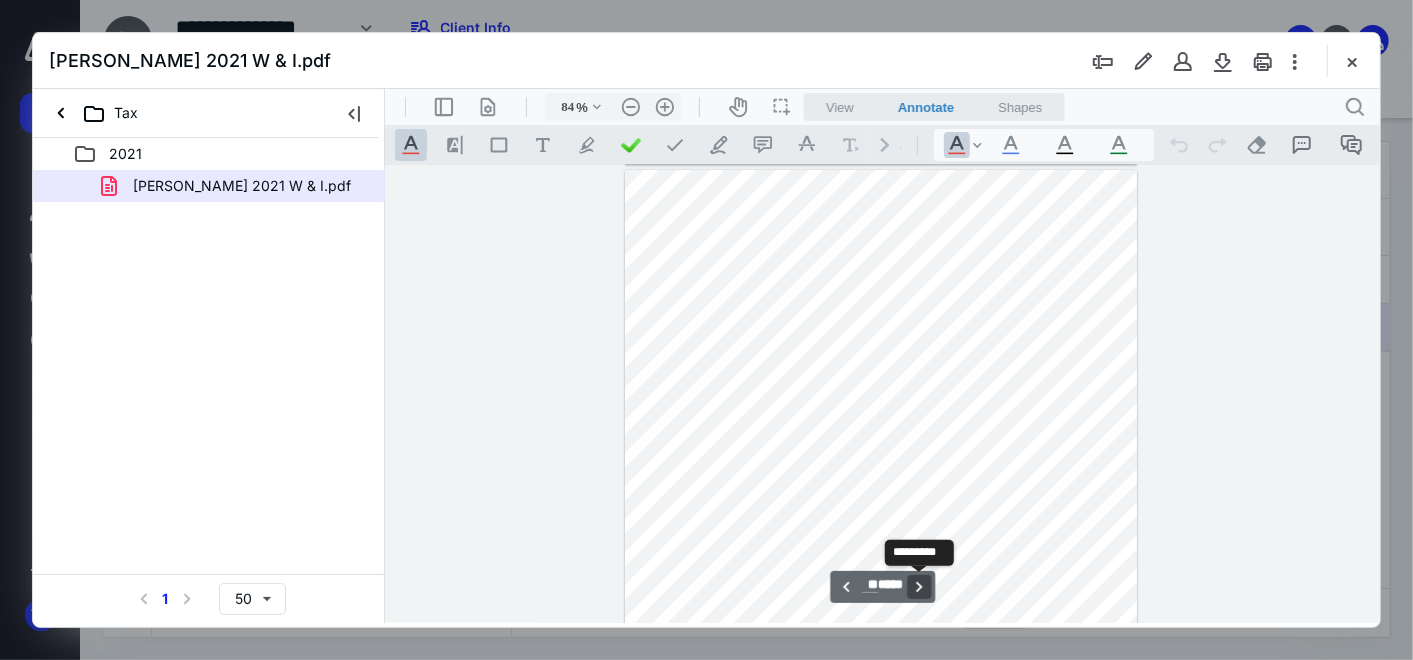 click on "**********" at bounding box center (918, 586) 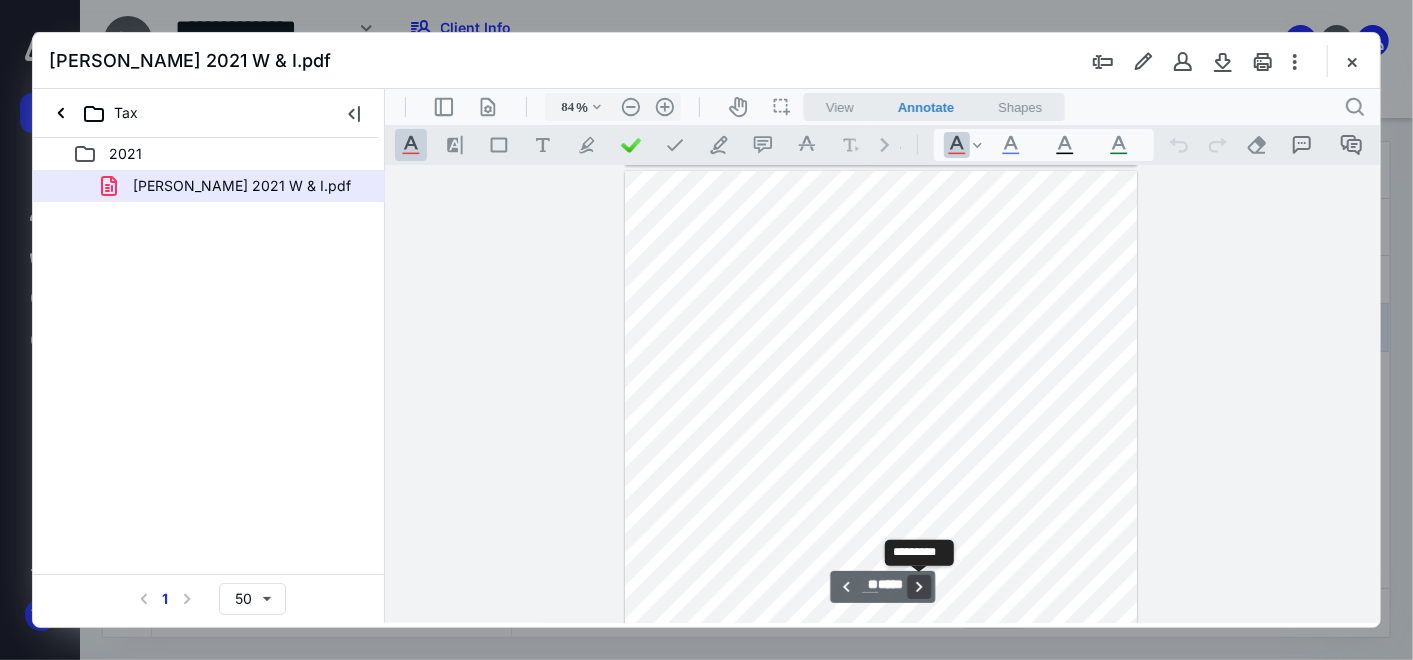 click on "**********" at bounding box center [918, 586] 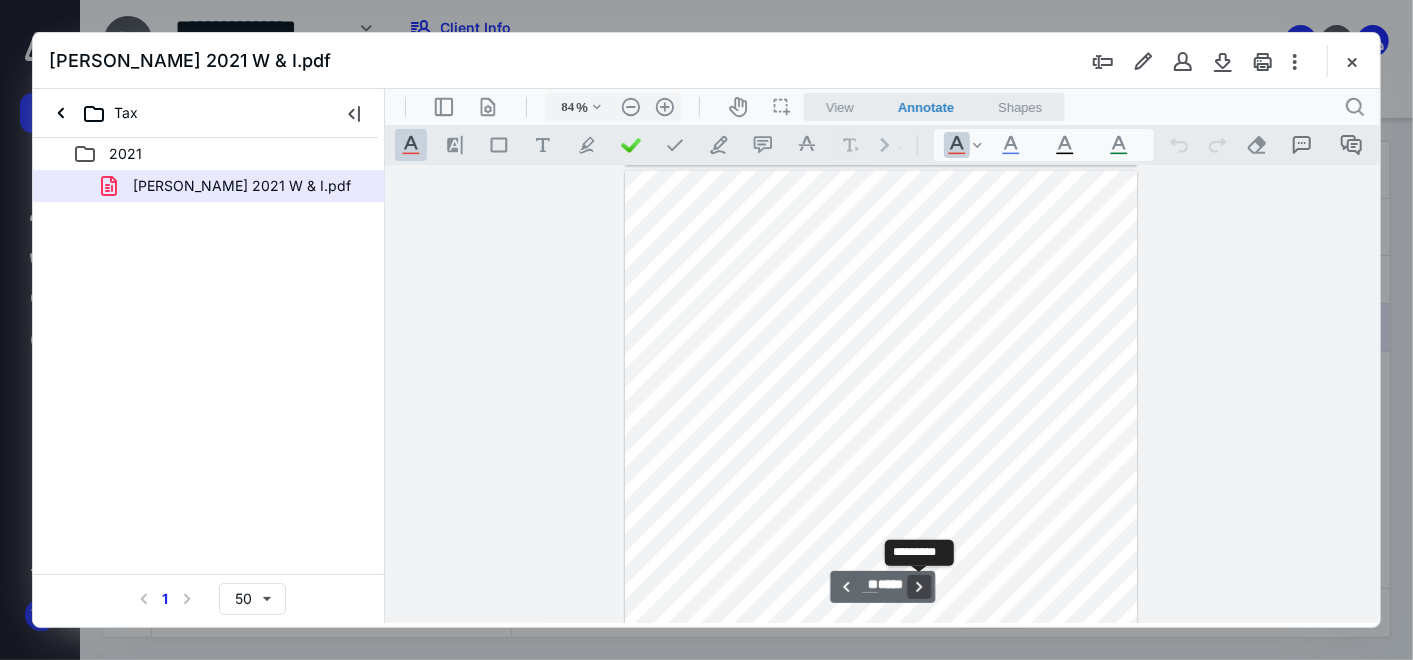 click on "**********" at bounding box center (918, 586) 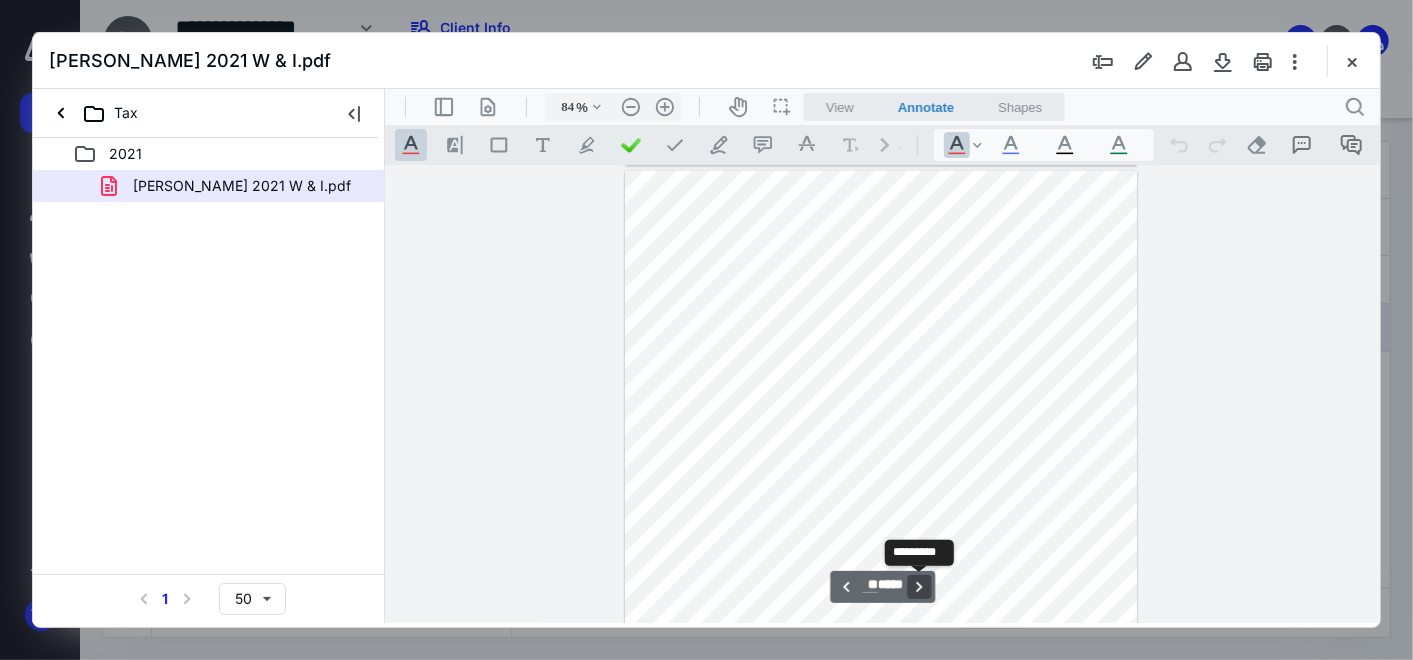 click on "**********" at bounding box center (918, 586) 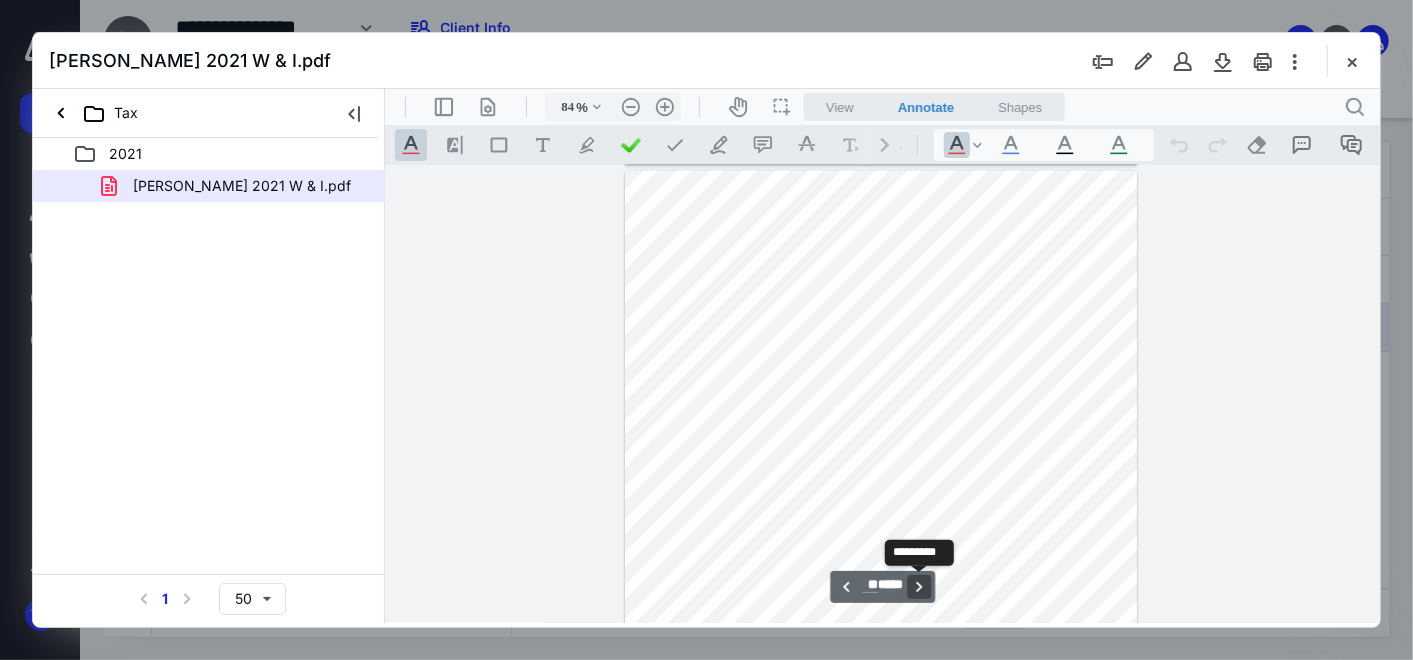 click on "**********" at bounding box center [918, 586] 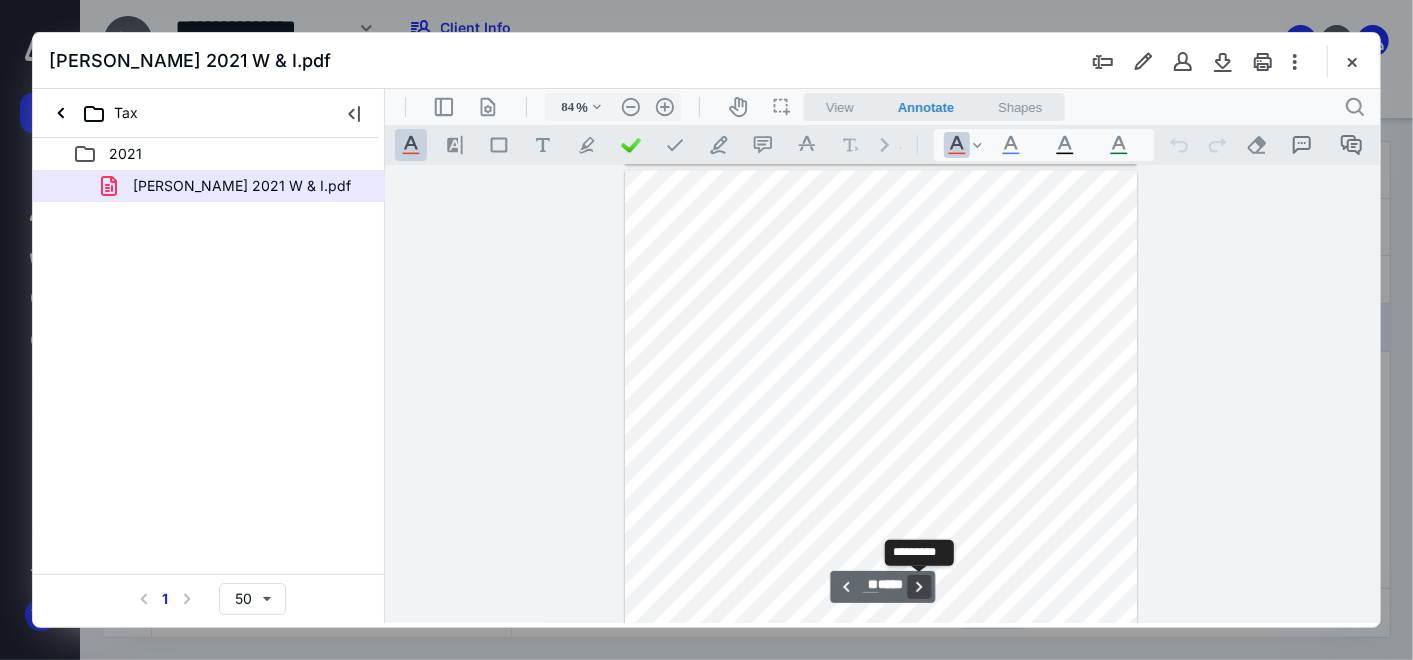 click on "**********" at bounding box center [918, 586] 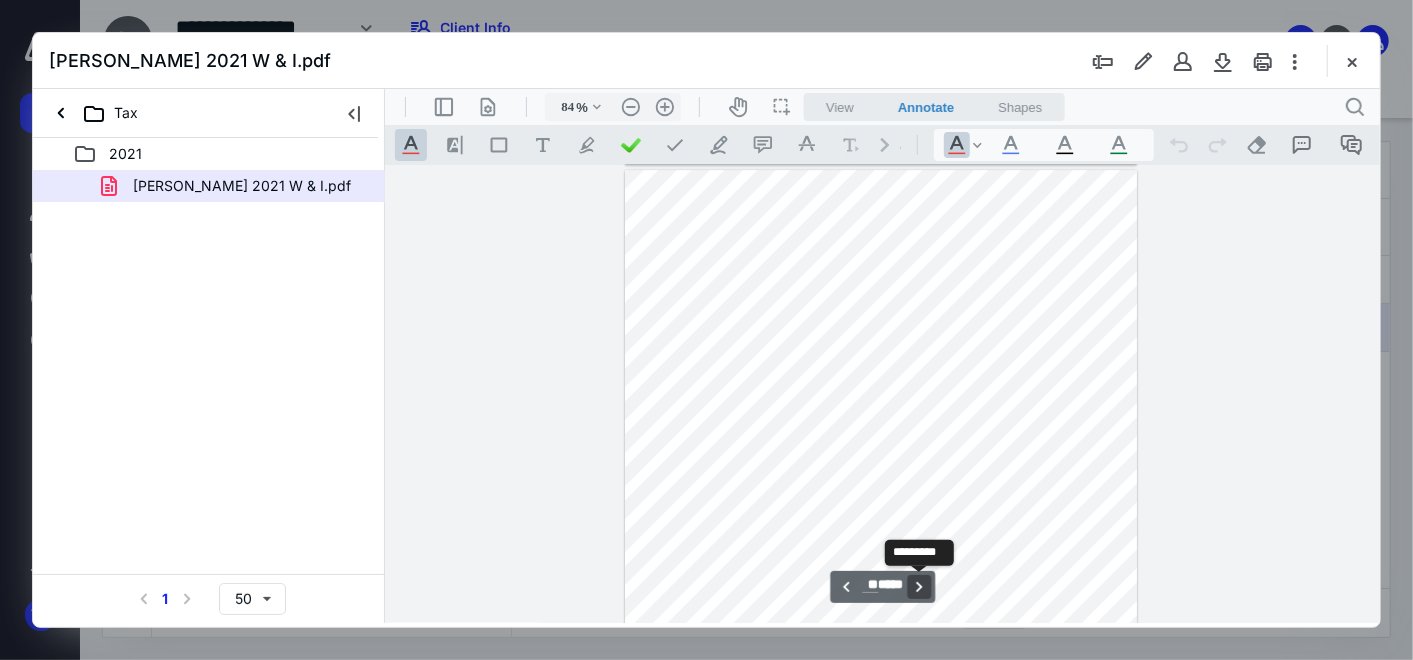 click on "**********" at bounding box center (918, 586) 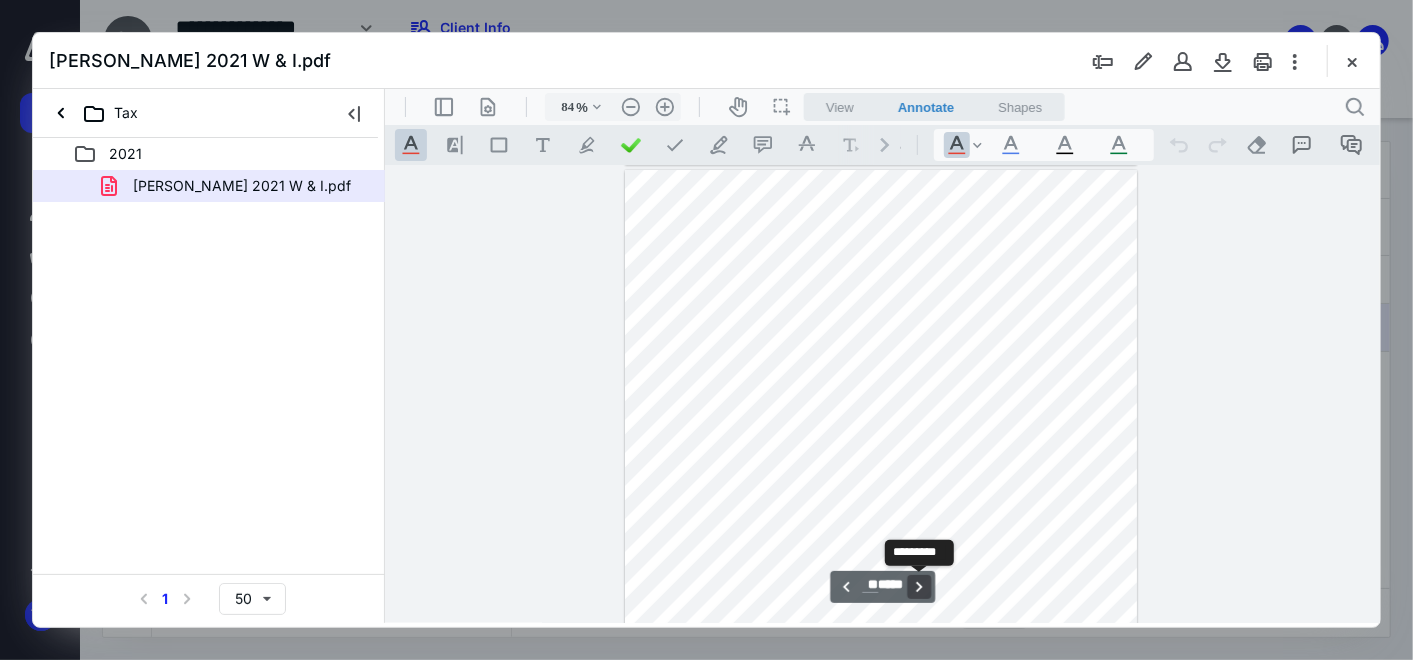 click on "**********" at bounding box center [918, 586] 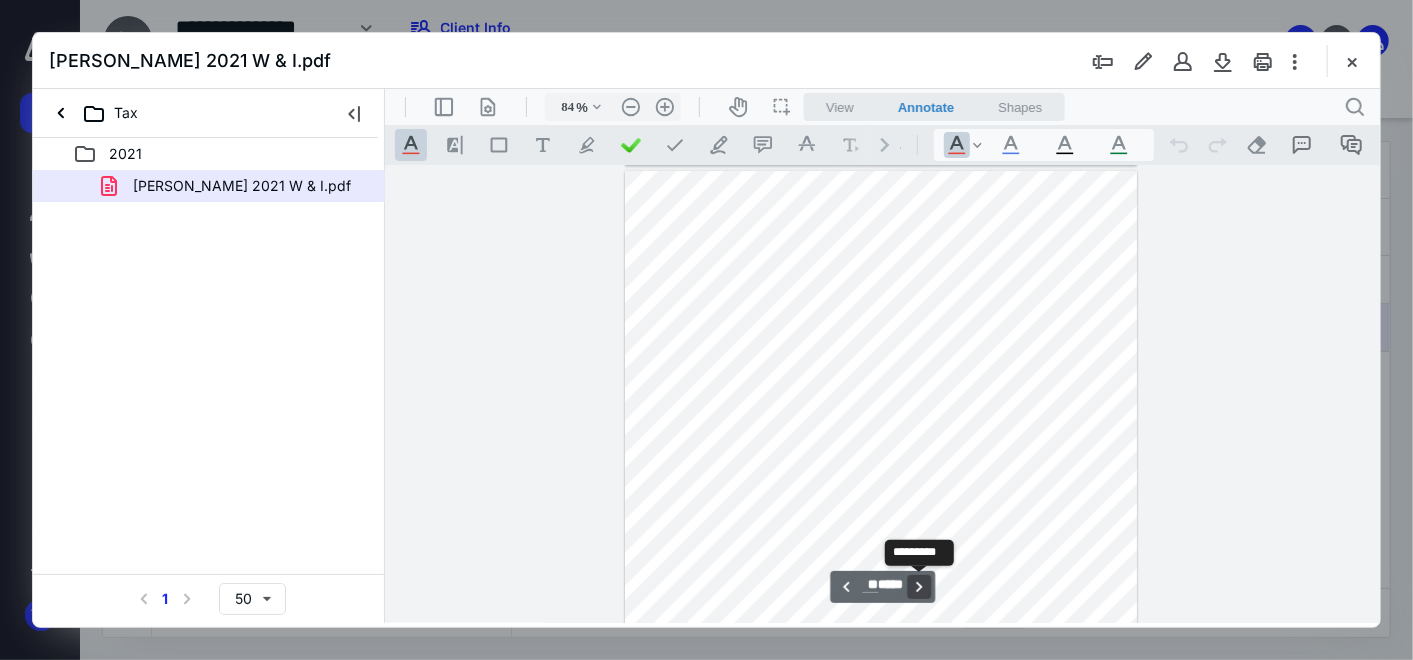click on "**********" at bounding box center (918, 586) 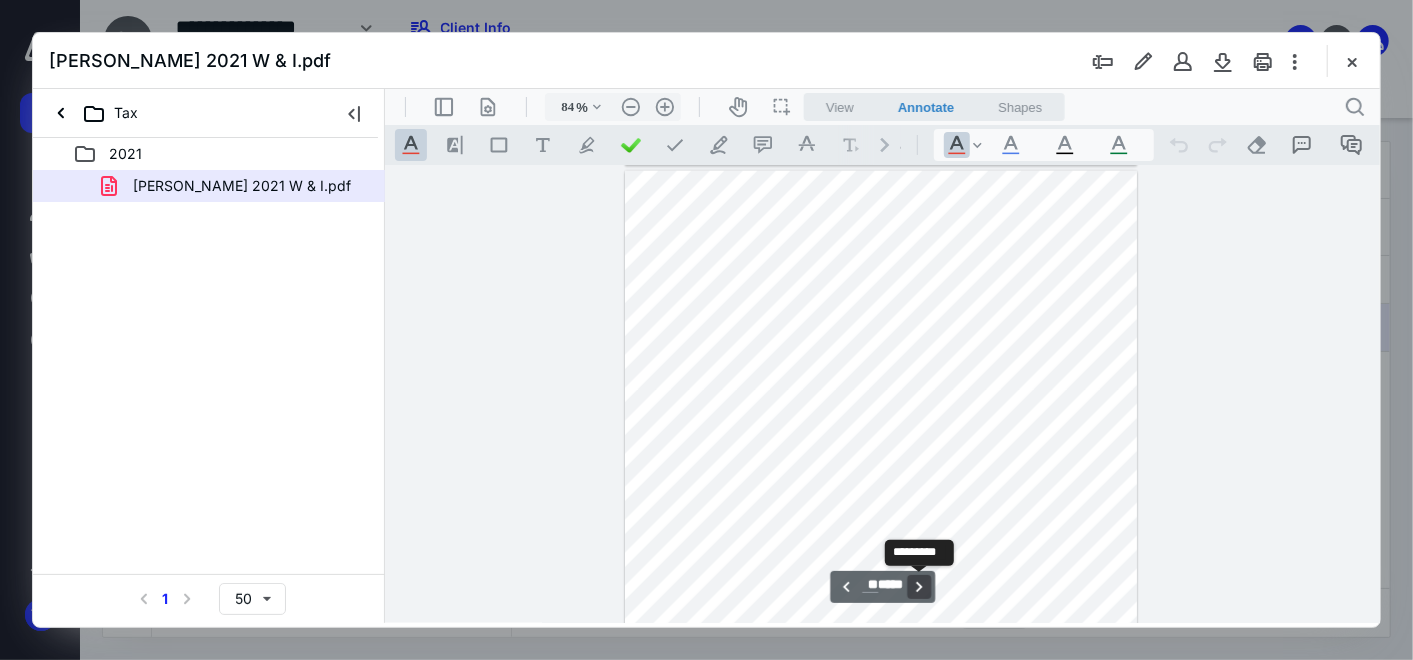 click on "**********" at bounding box center [918, 586] 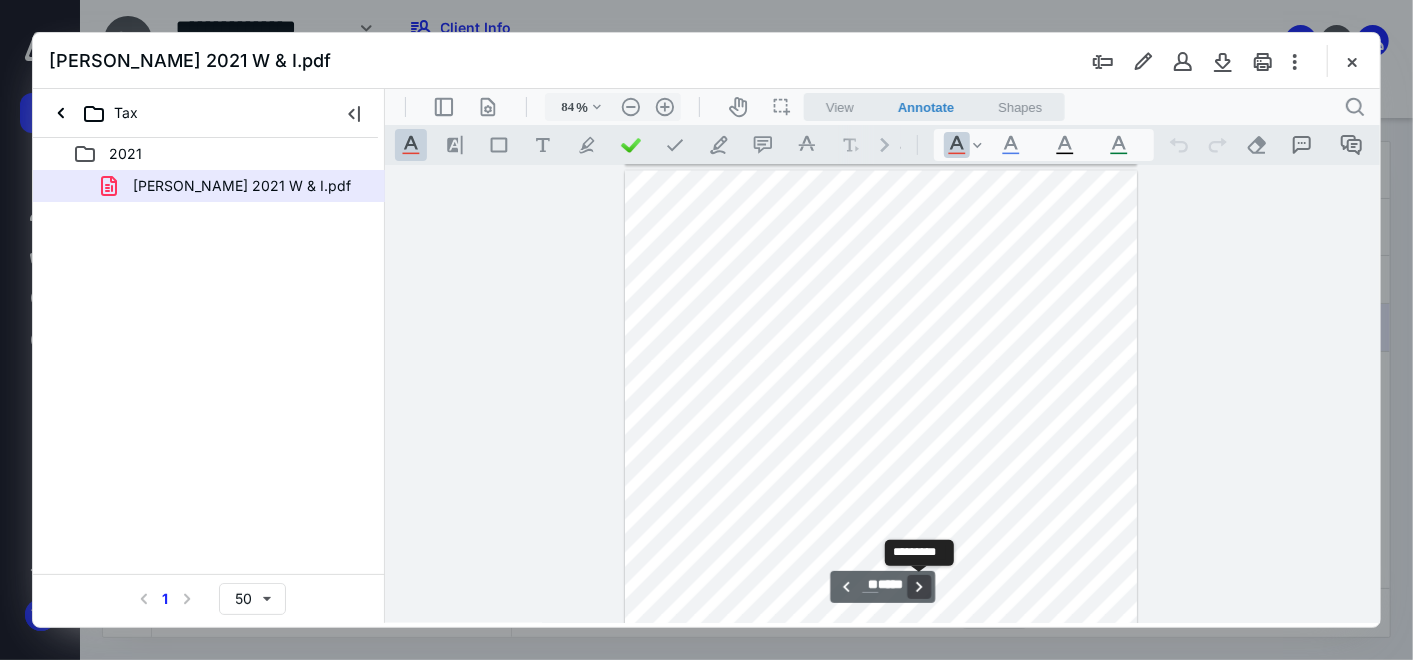 click on "**********" at bounding box center [918, 586] 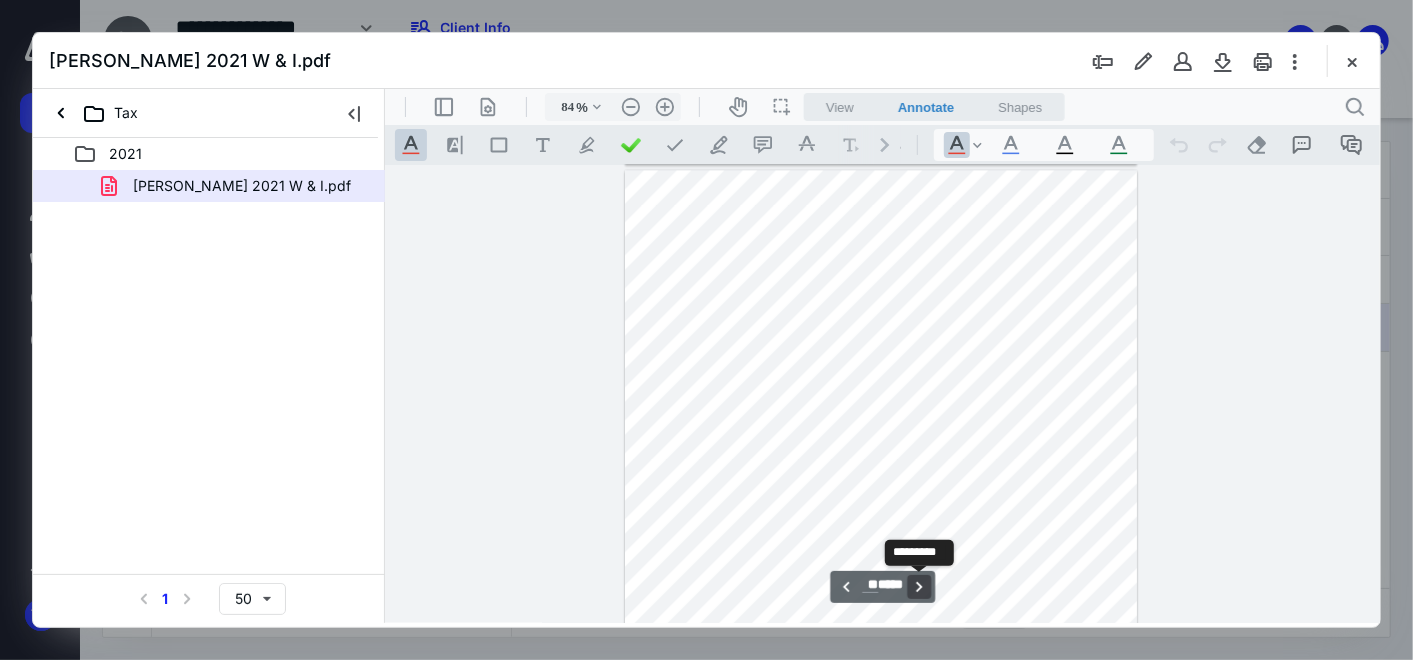 click on "**********" at bounding box center (918, 586) 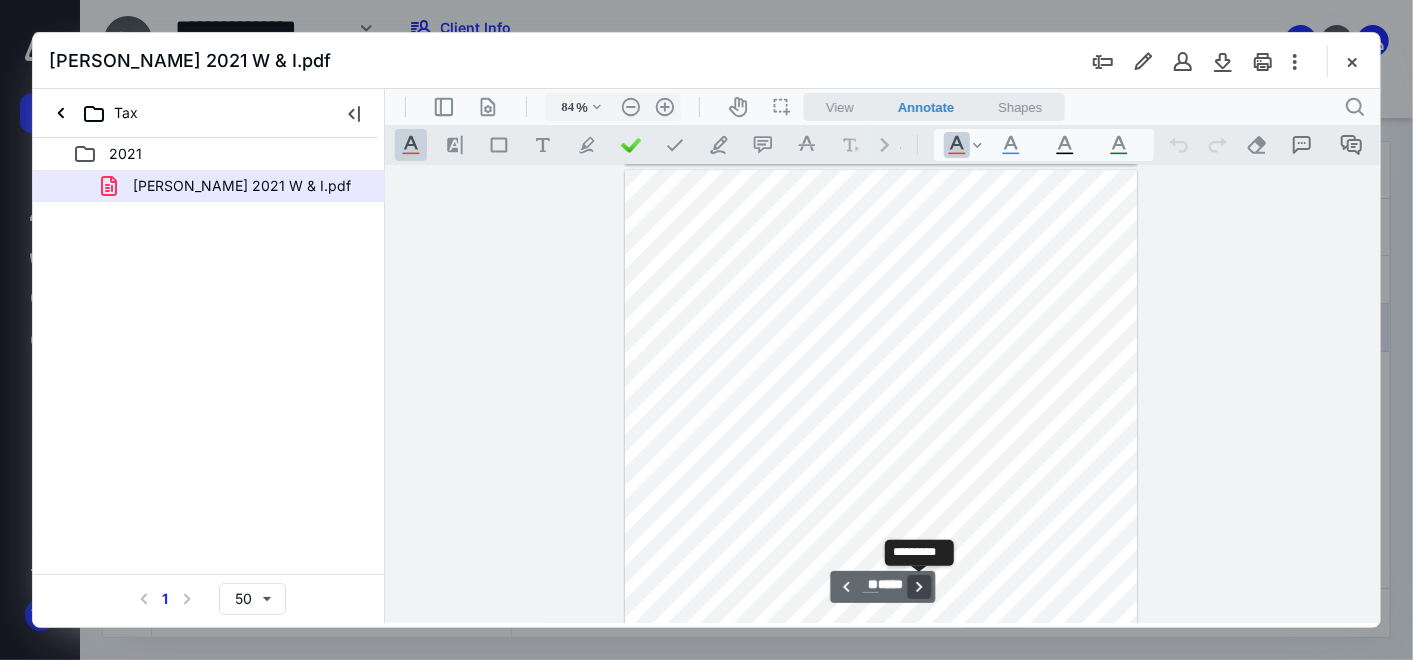 click on "**********" at bounding box center [918, 586] 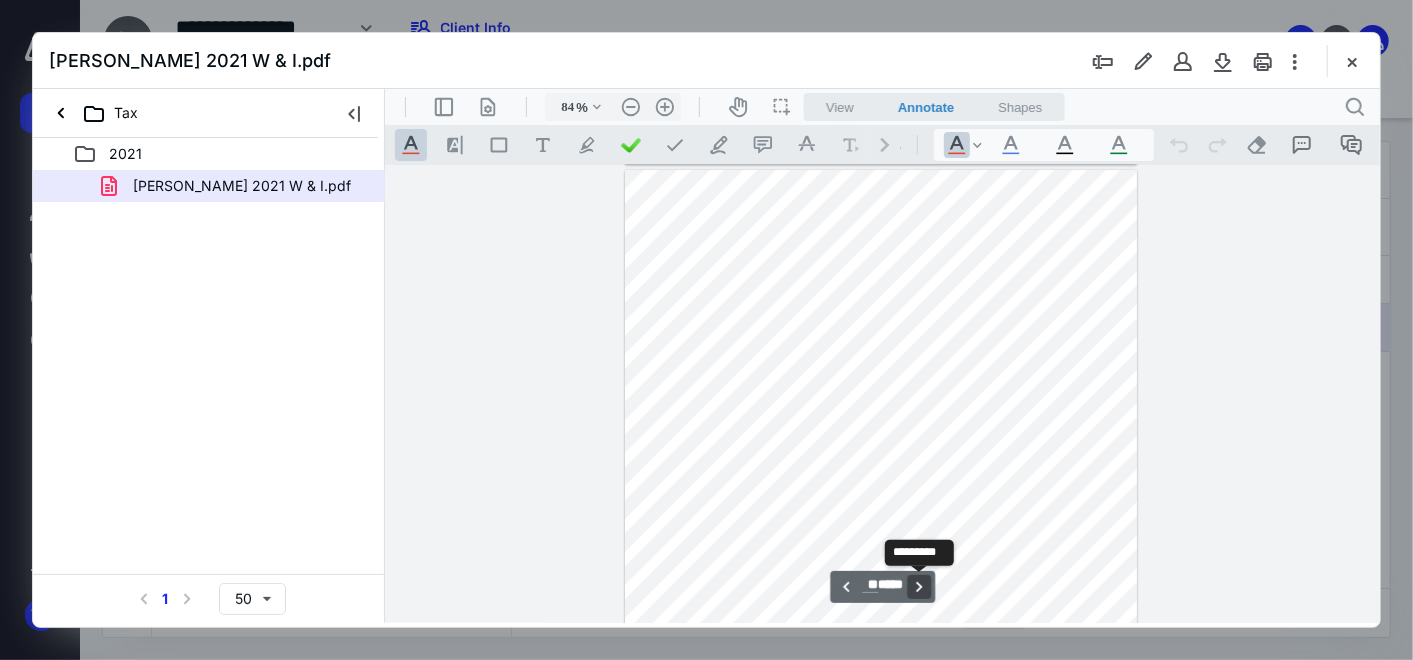 click on "**********" at bounding box center (918, 586) 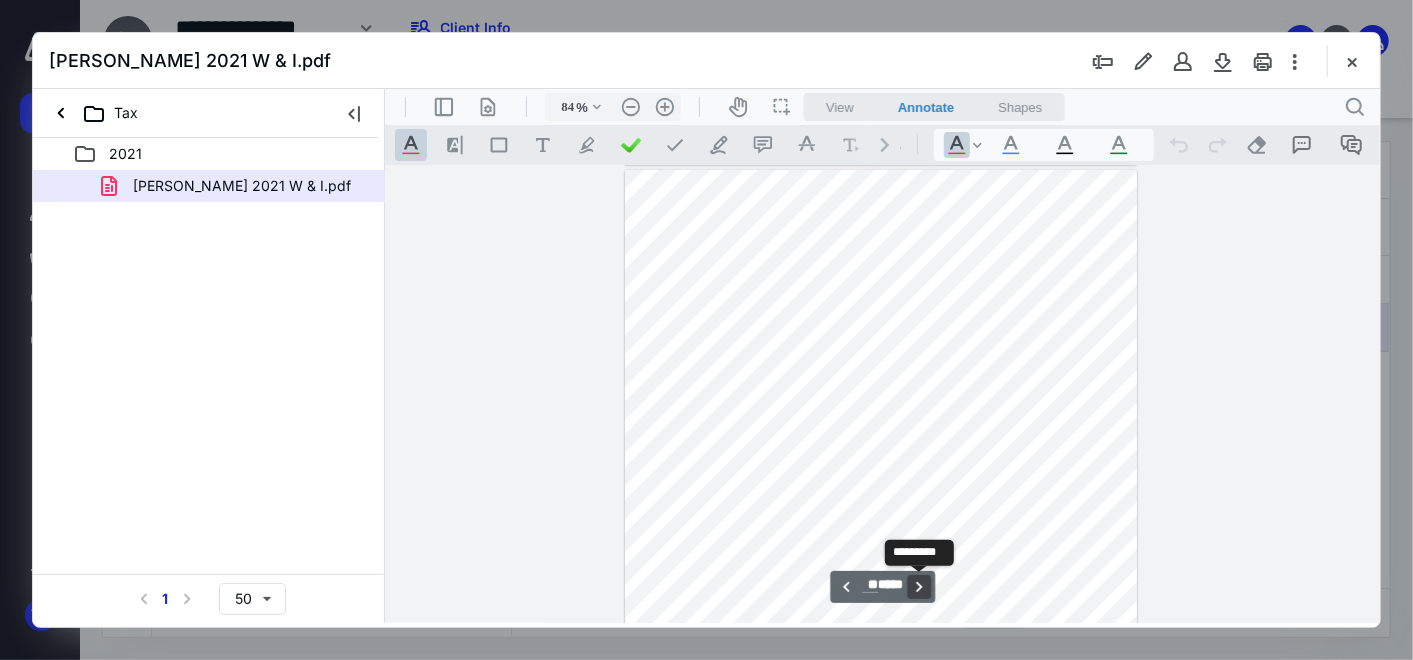 click on "**********" at bounding box center [918, 586] 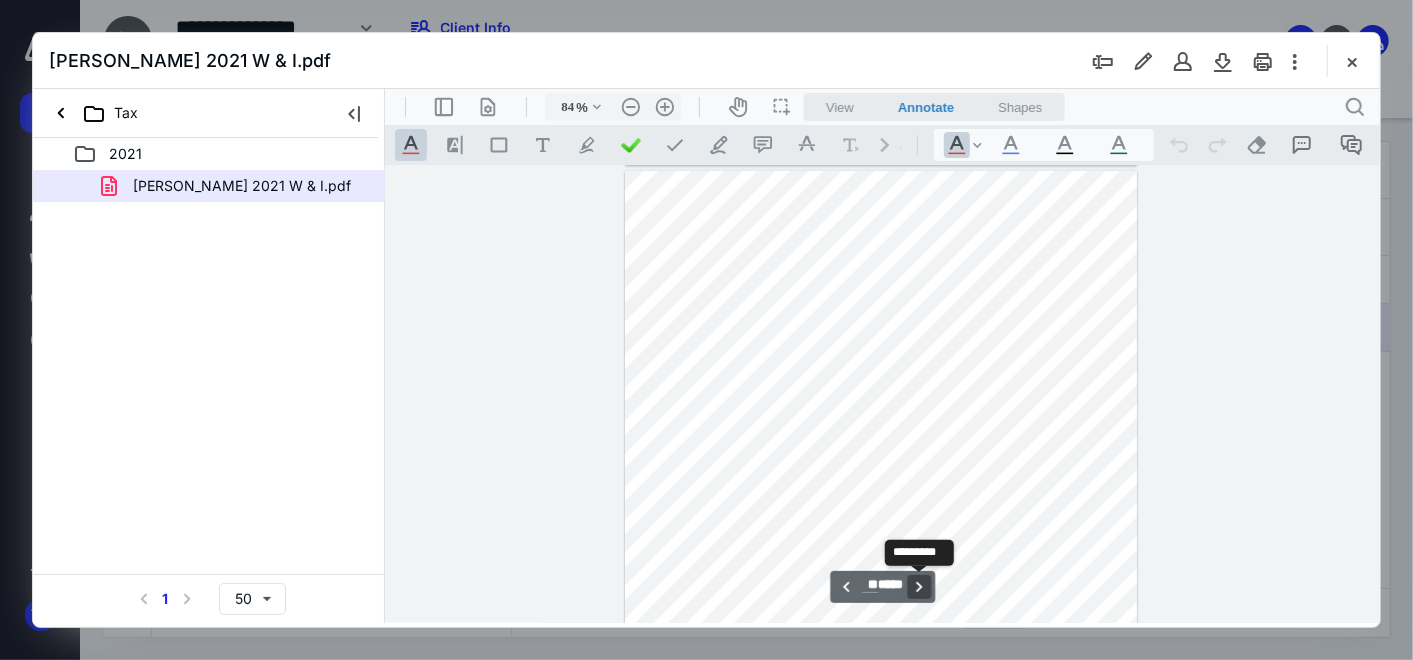 click on "**********" at bounding box center (918, 586) 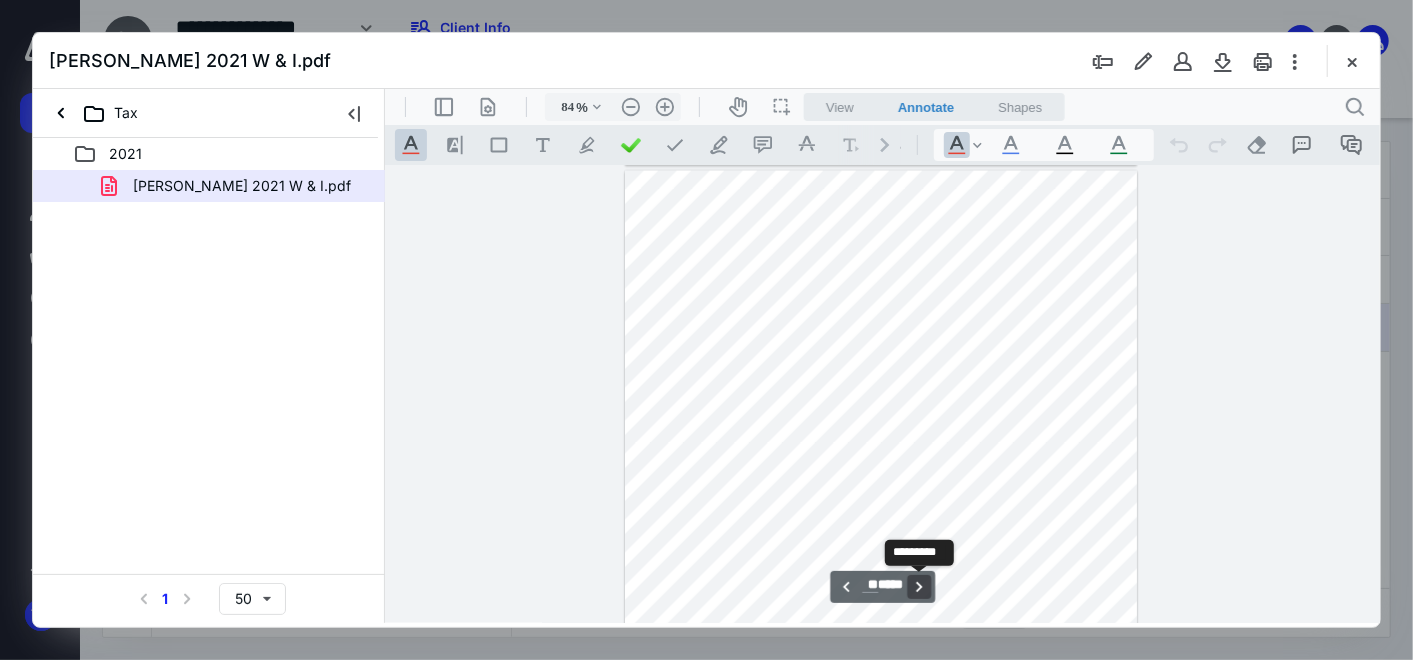 click on "**********" at bounding box center [918, 586] 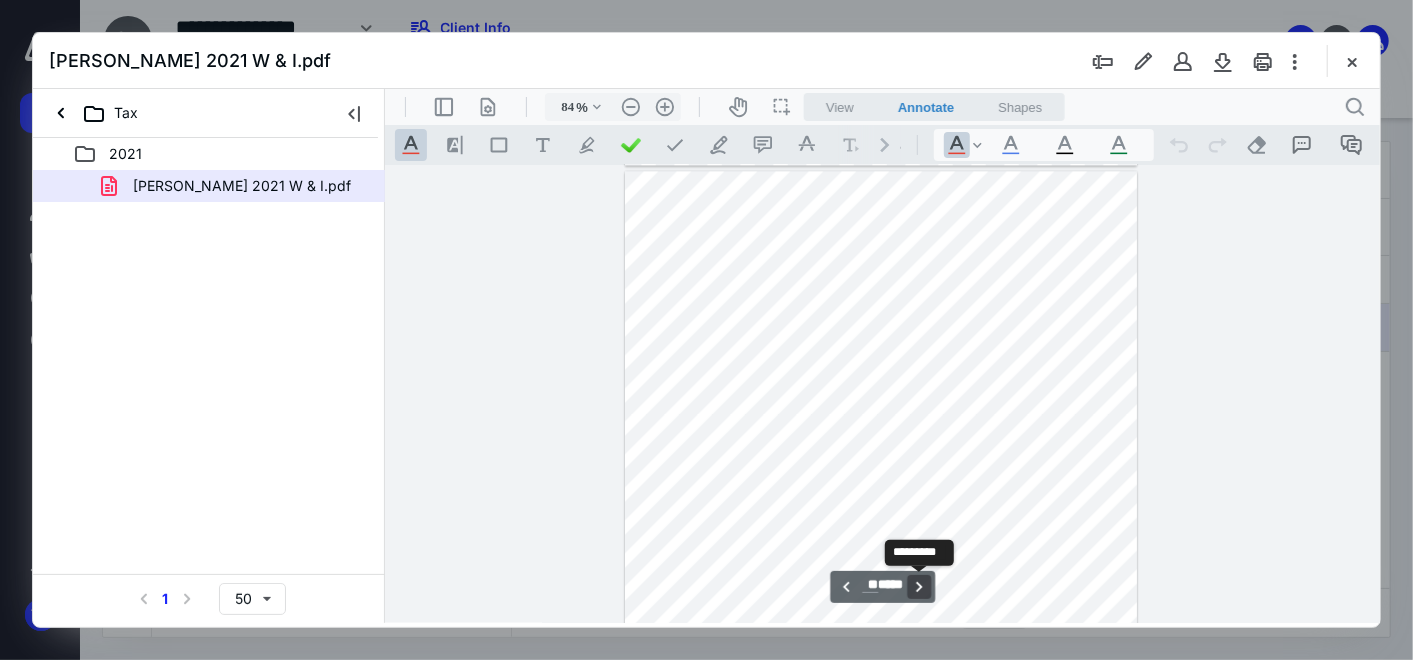 click on "**********" at bounding box center [918, 586] 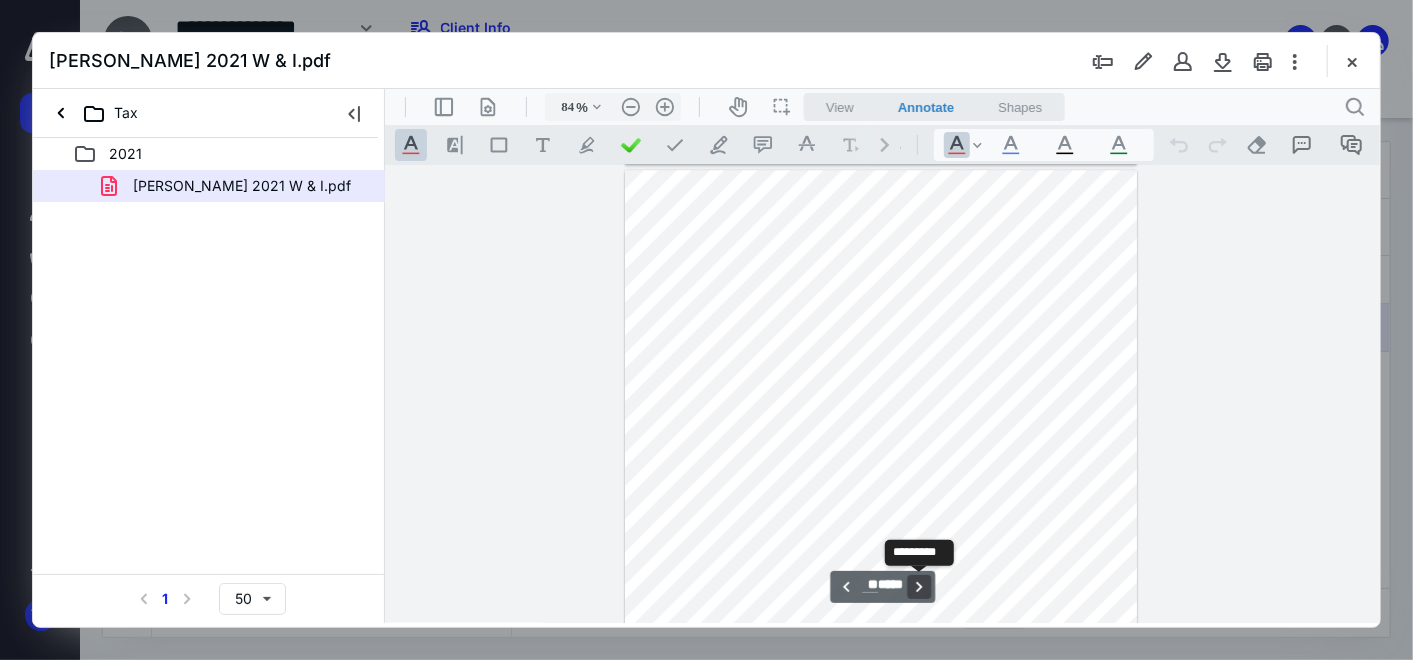 click on "**********" at bounding box center [918, 586] 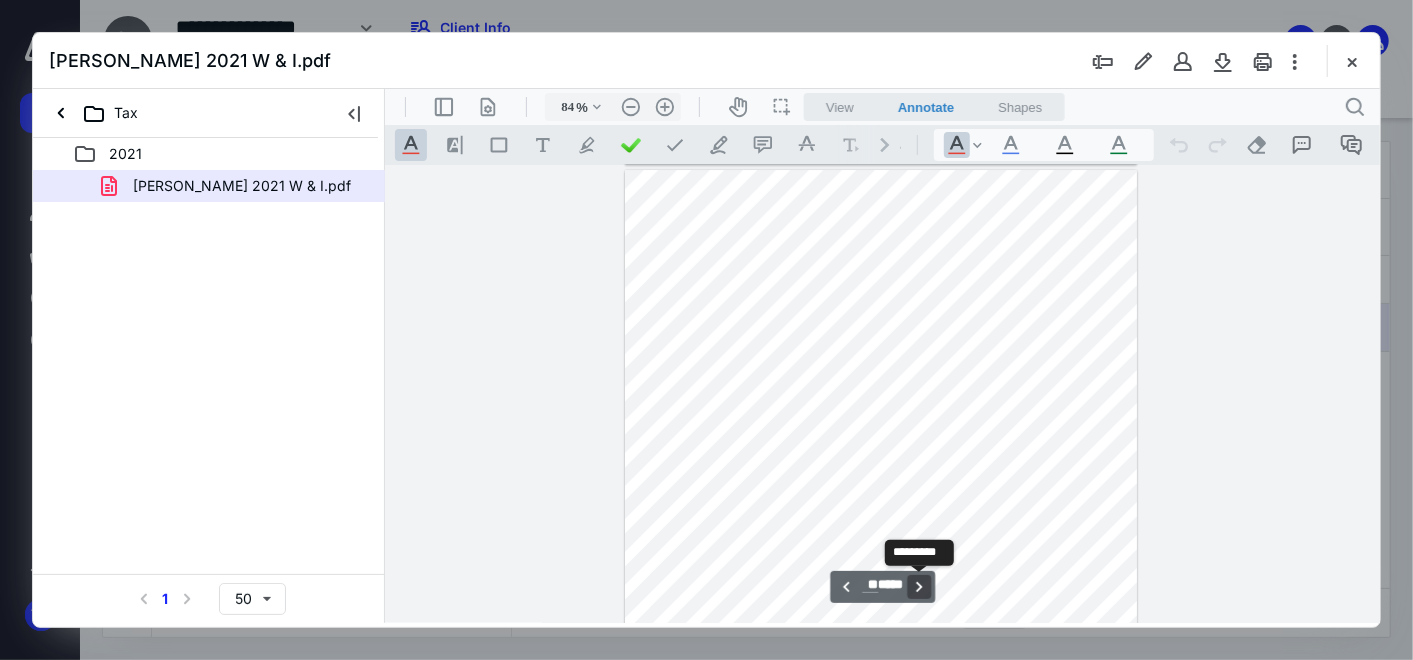 click on "**********" at bounding box center (918, 586) 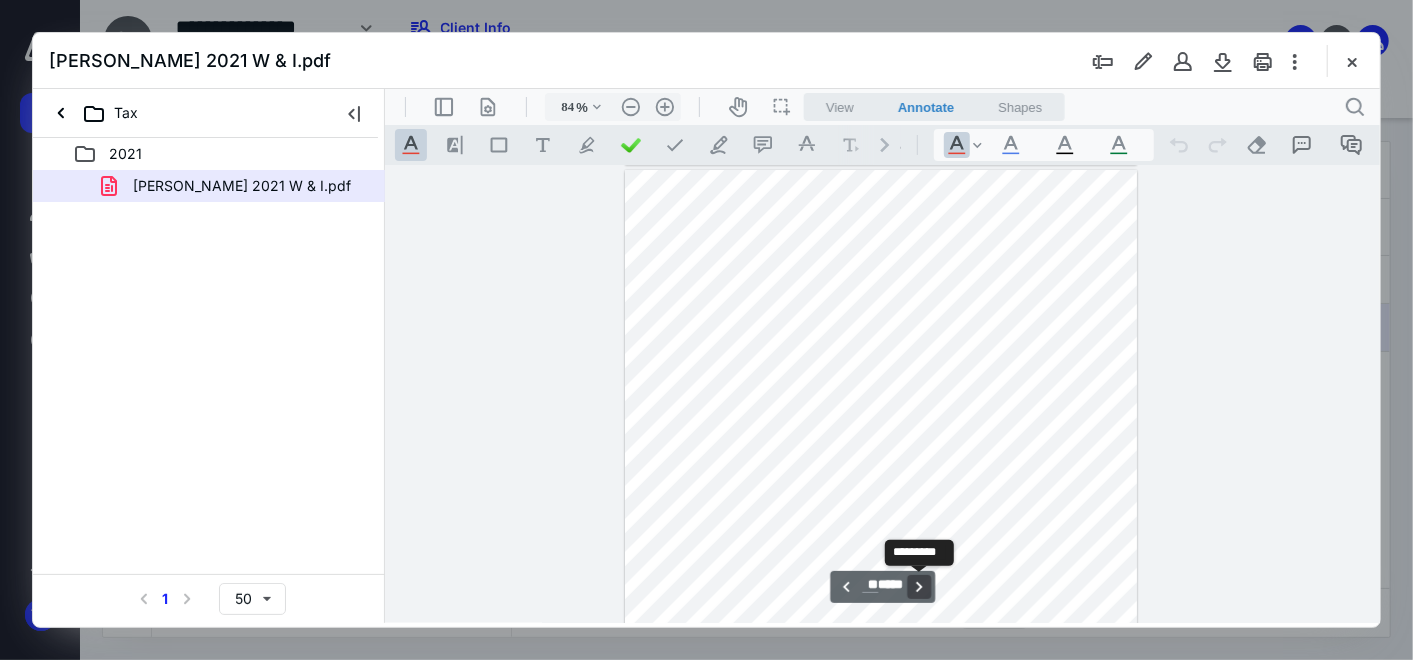 click on "**********" at bounding box center [918, 586] 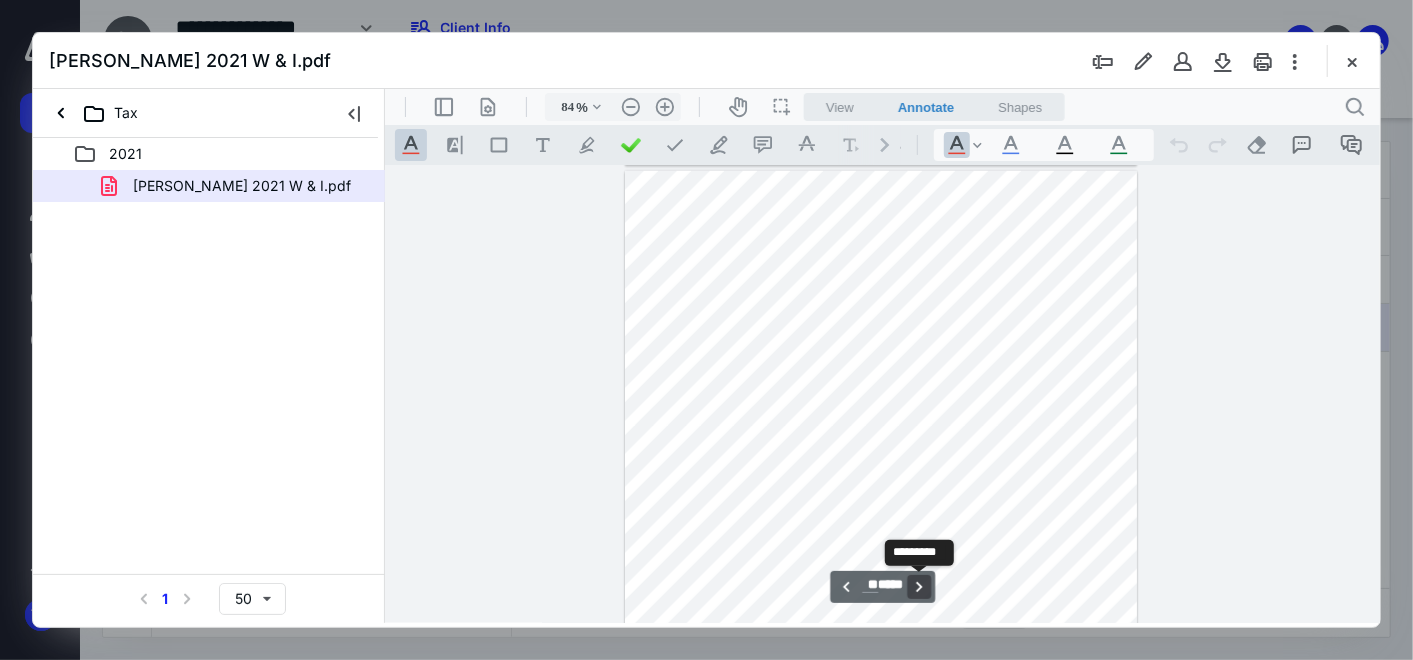 click on "**********" at bounding box center (918, 586) 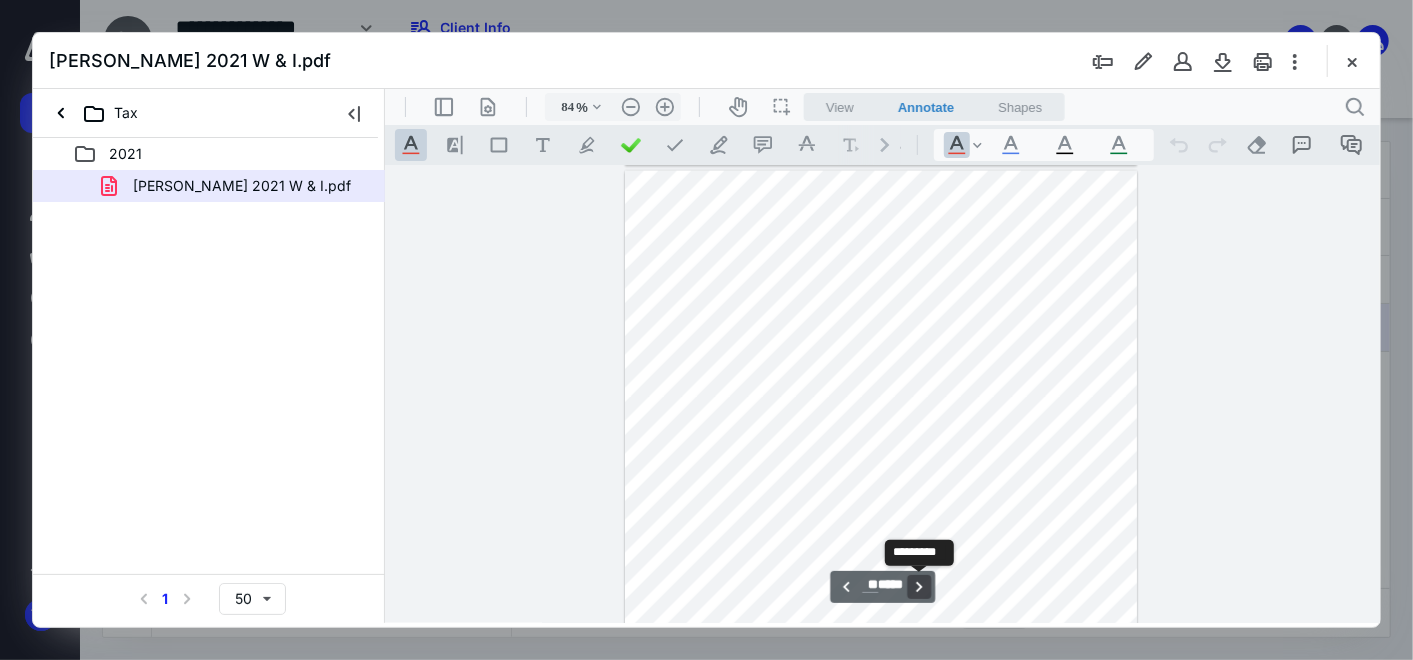 click on "**********" at bounding box center [918, 586] 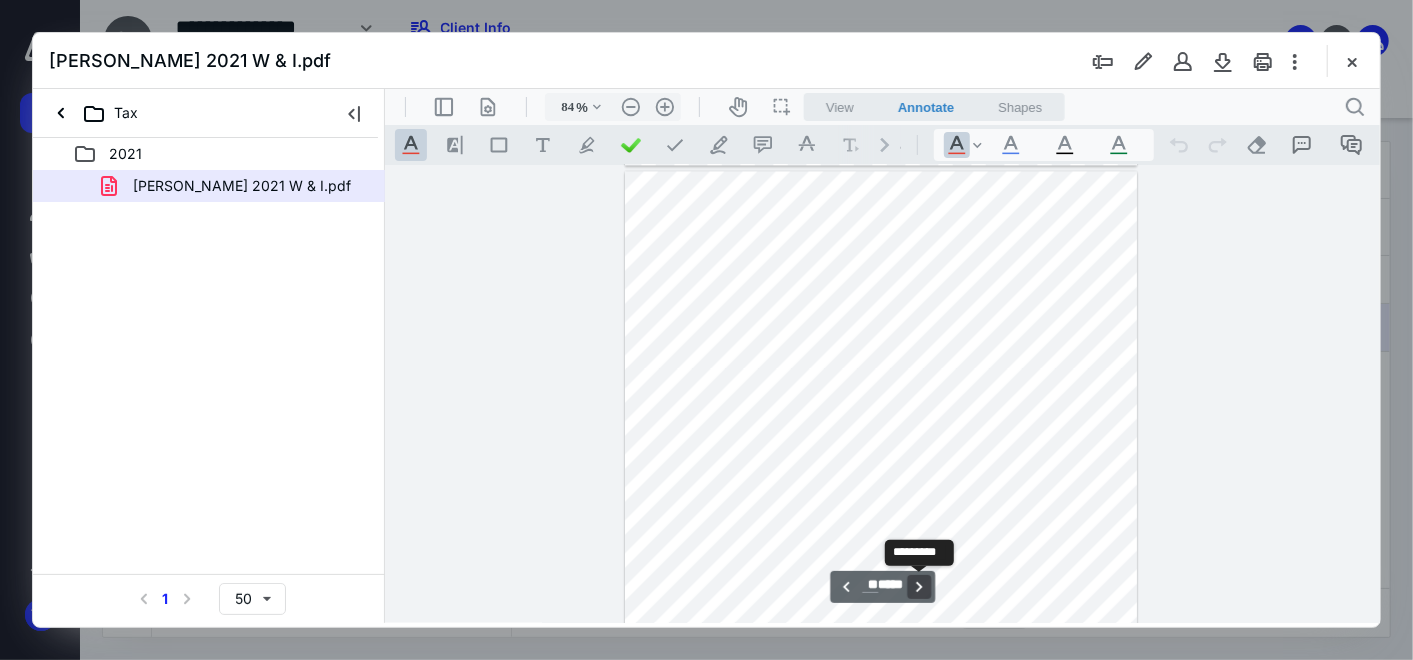 click on "**********" at bounding box center [918, 586] 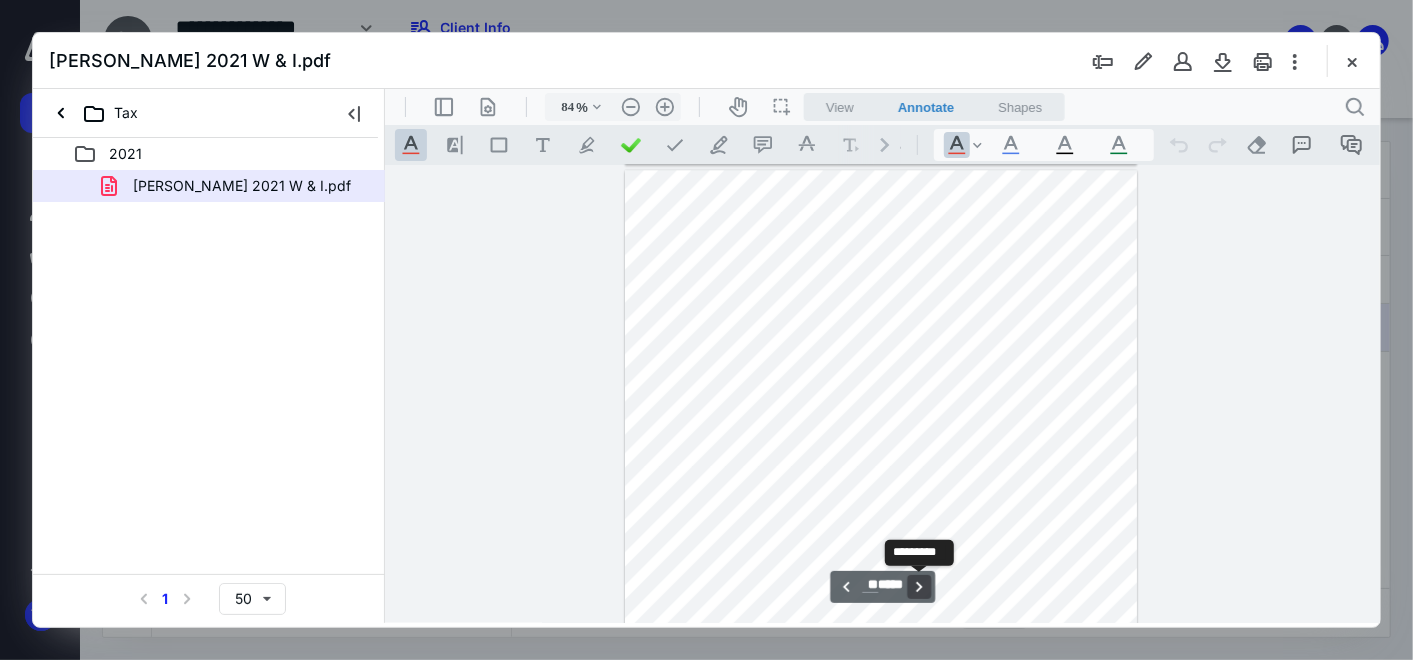 click on "**********" at bounding box center [918, 586] 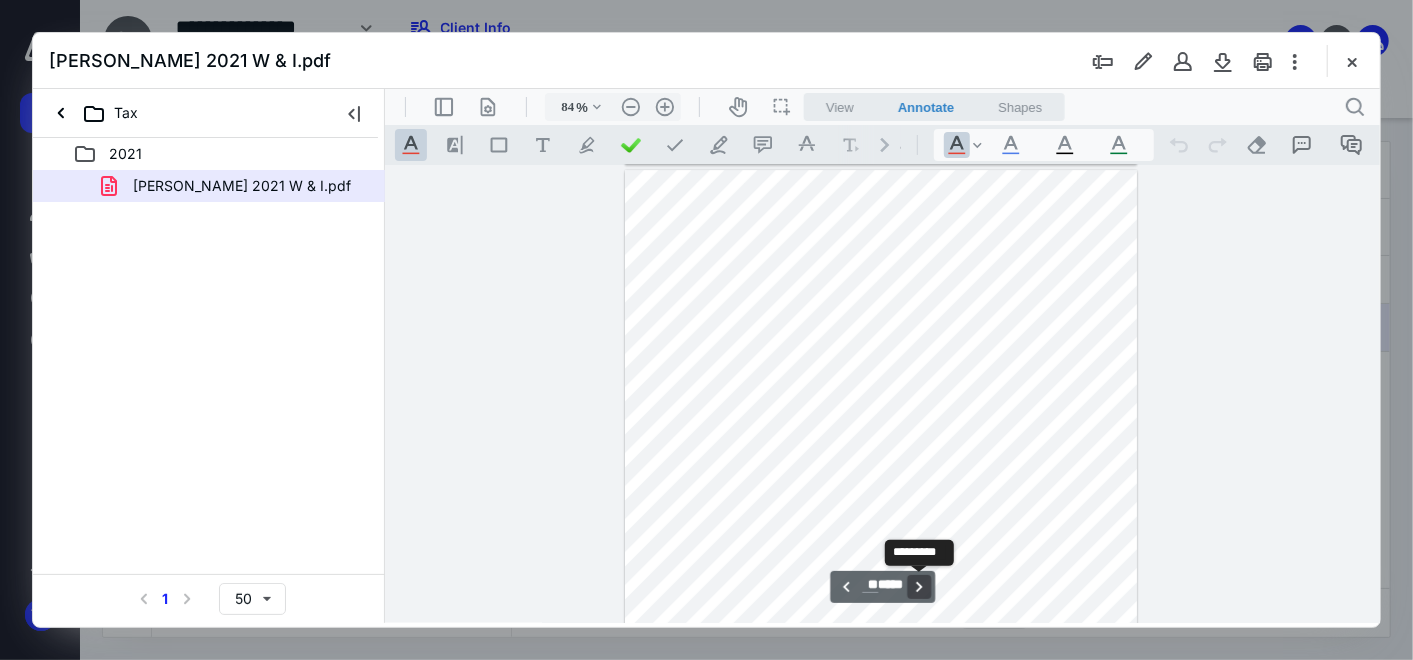 click on "**********" at bounding box center [918, 586] 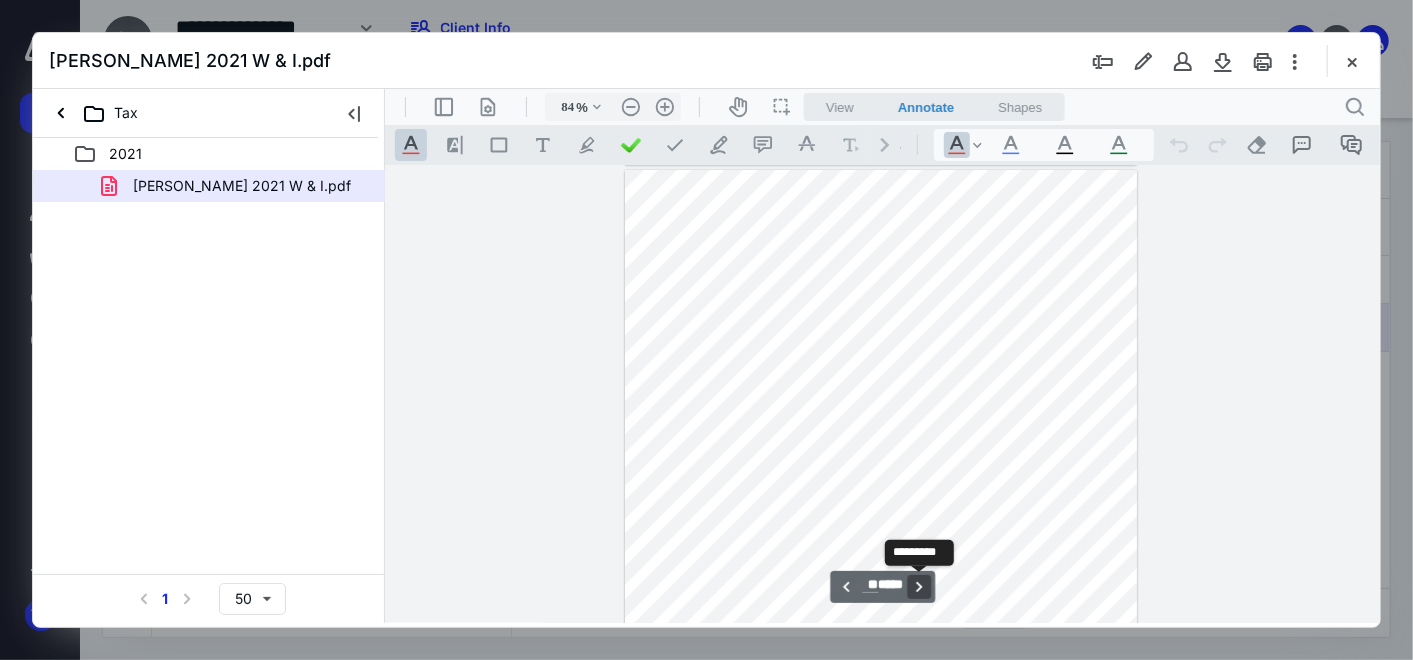 click on "**********" at bounding box center (918, 586) 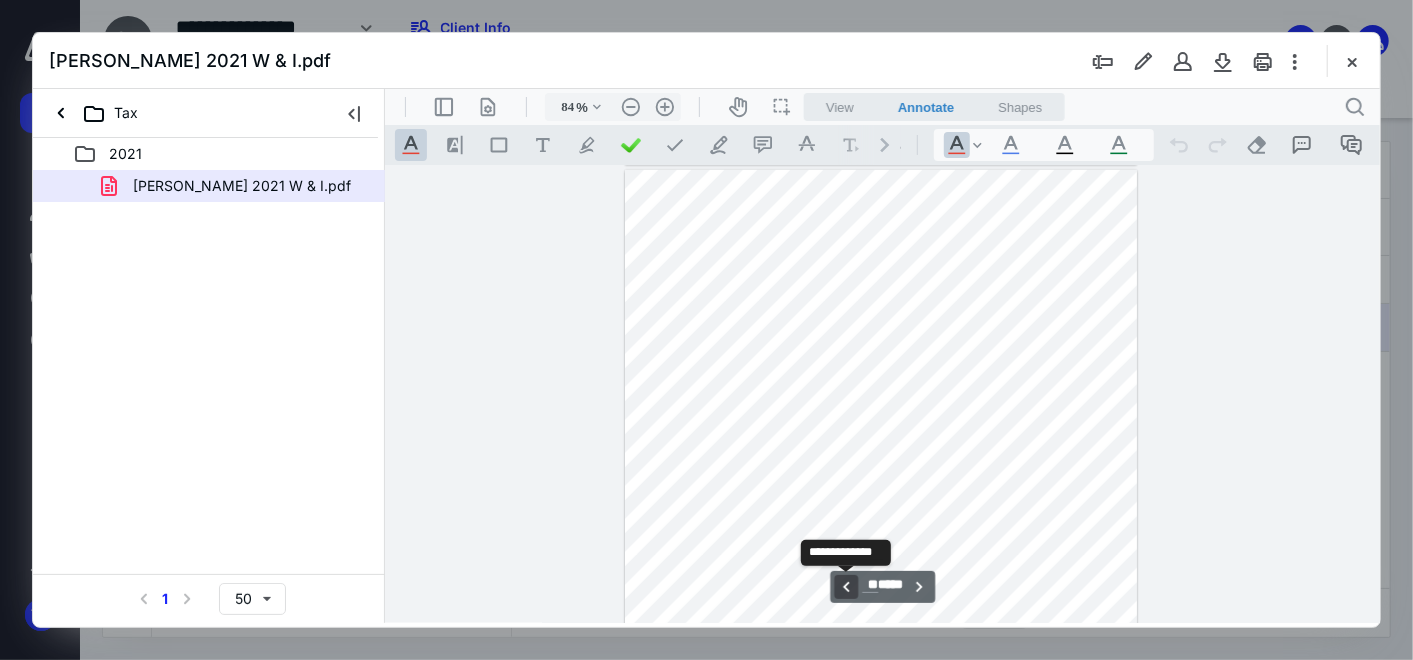click on "**********" at bounding box center [845, 586] 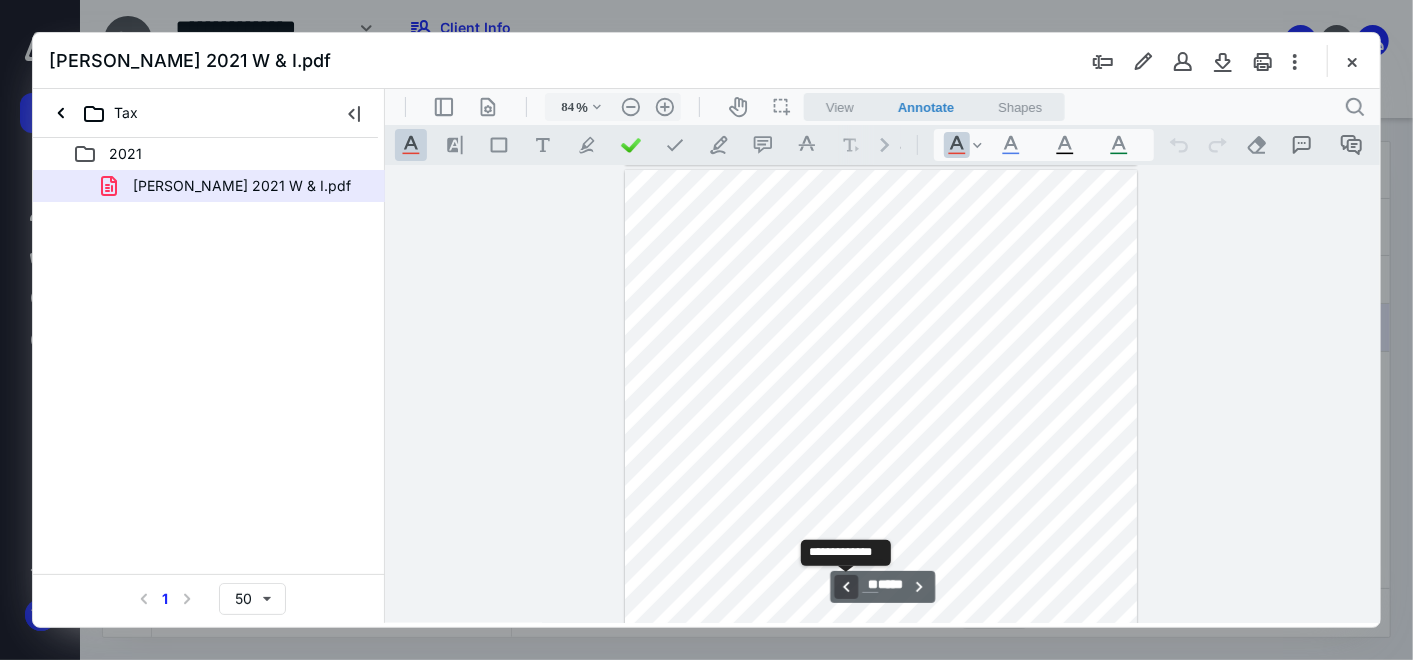 click on "**********" at bounding box center [845, 586] 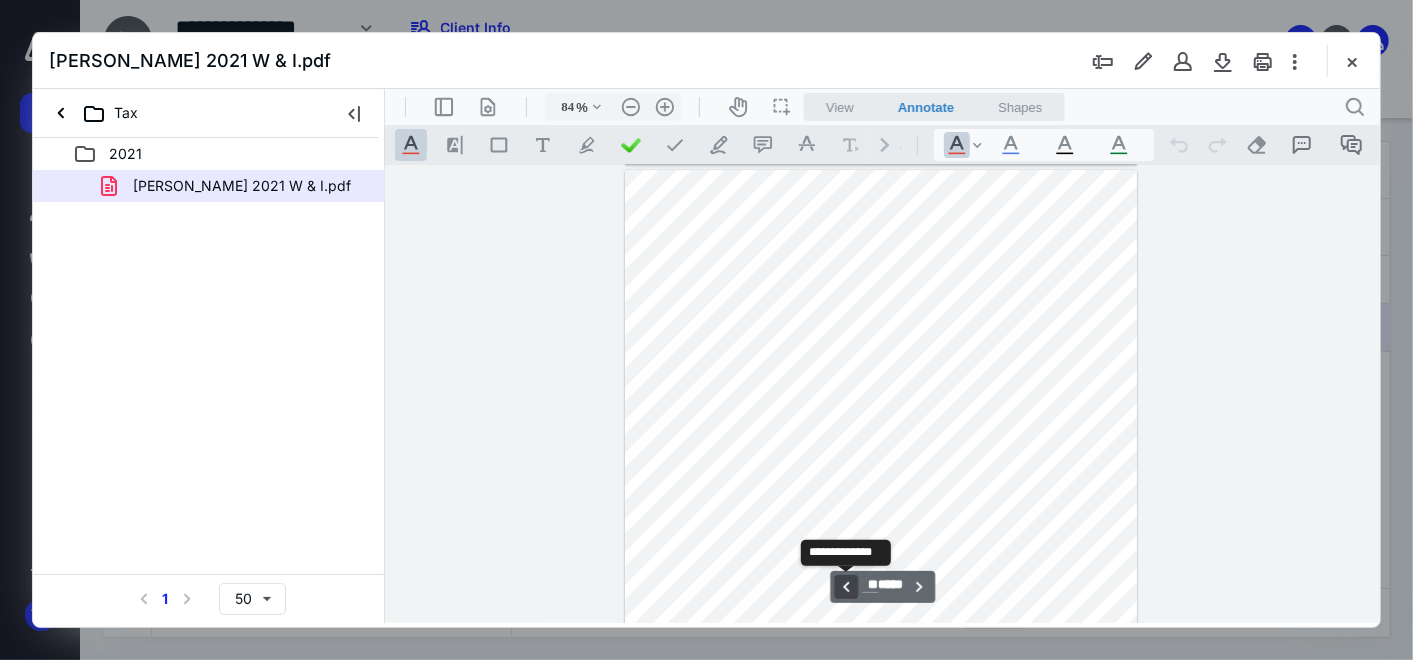 click on "**********" at bounding box center (845, 586) 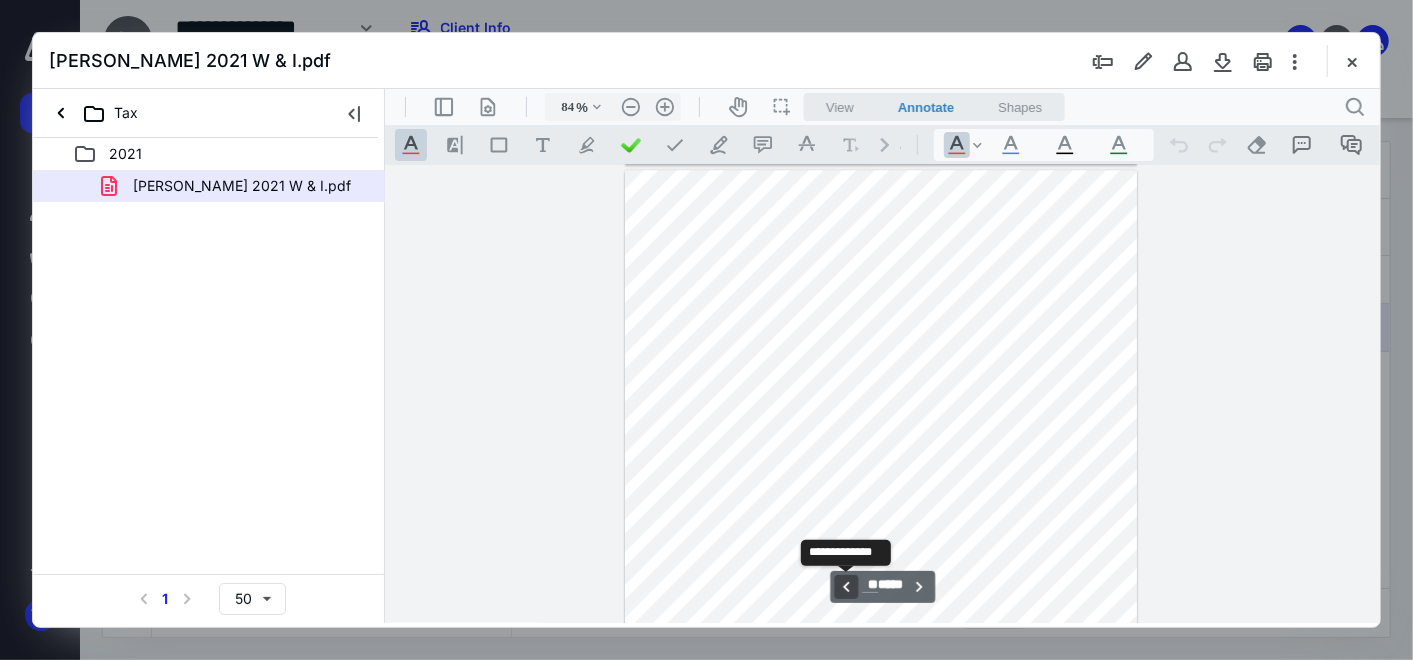 click on "**********" at bounding box center [845, 586] 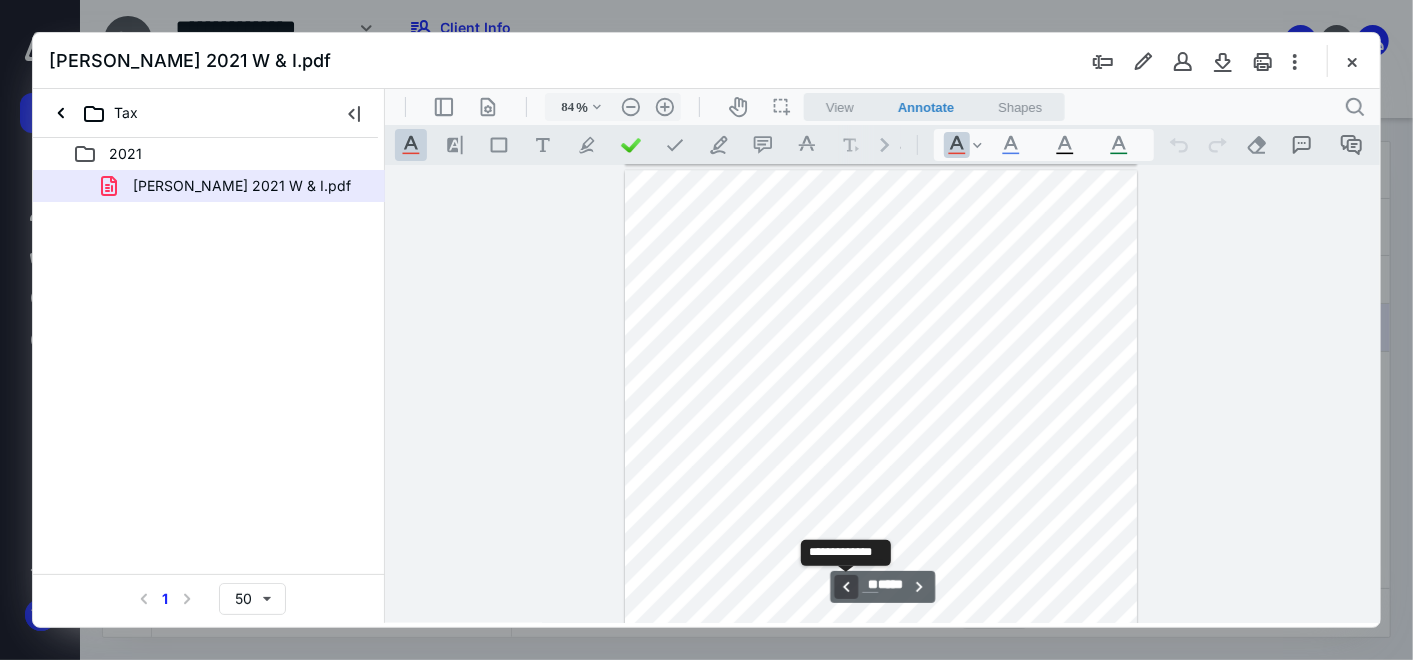 scroll, scrollTop: 44820, scrollLeft: 0, axis: vertical 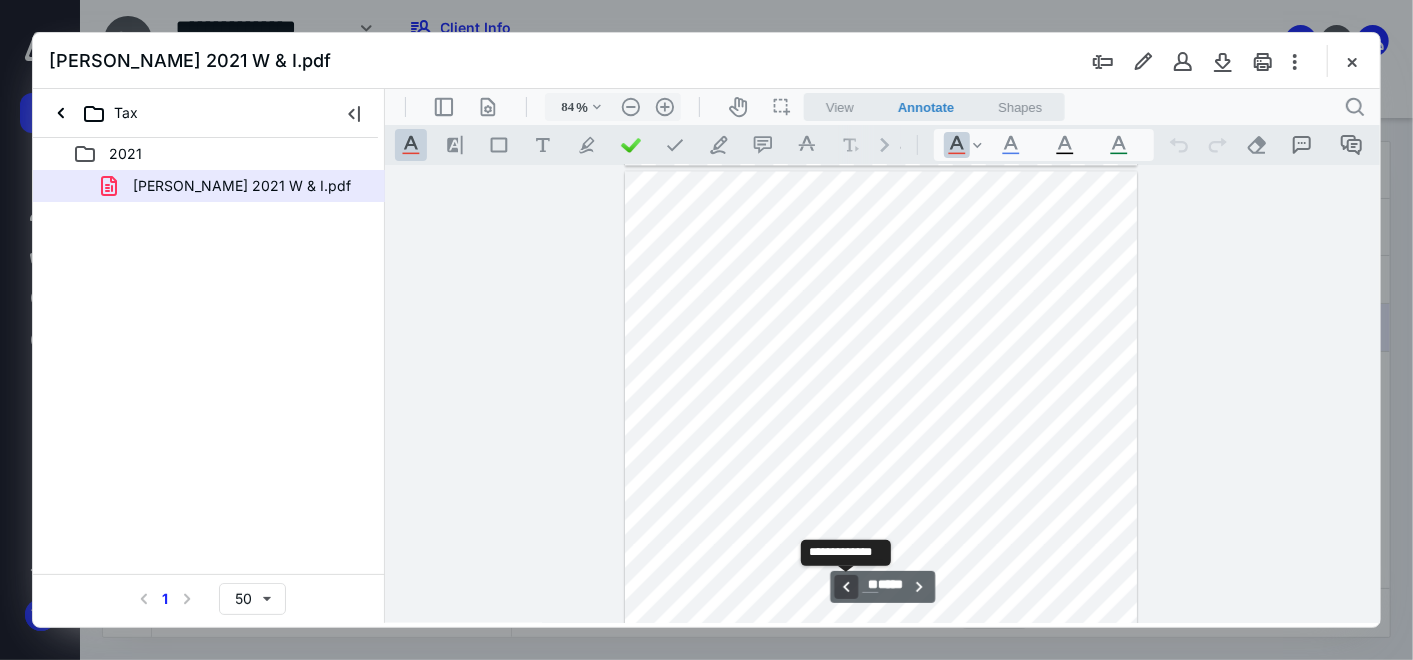 click on "**********" at bounding box center (845, 586) 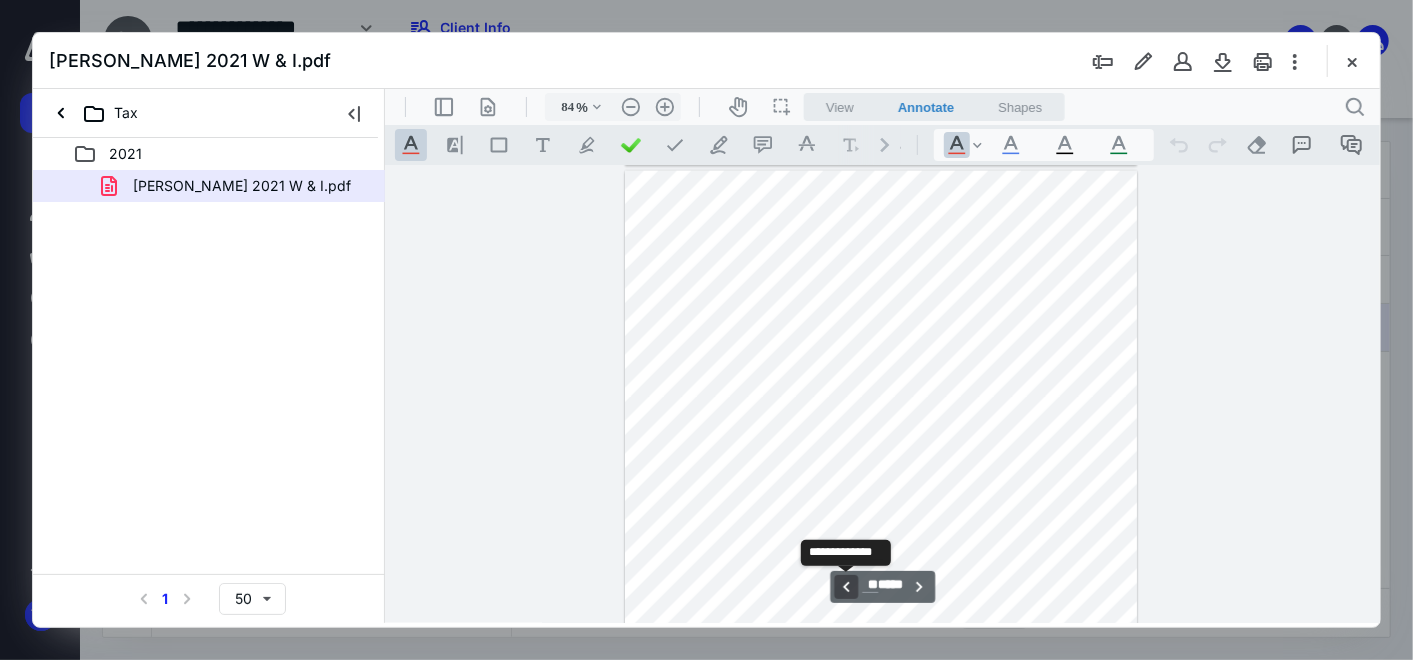 click on "**********" at bounding box center [845, 586] 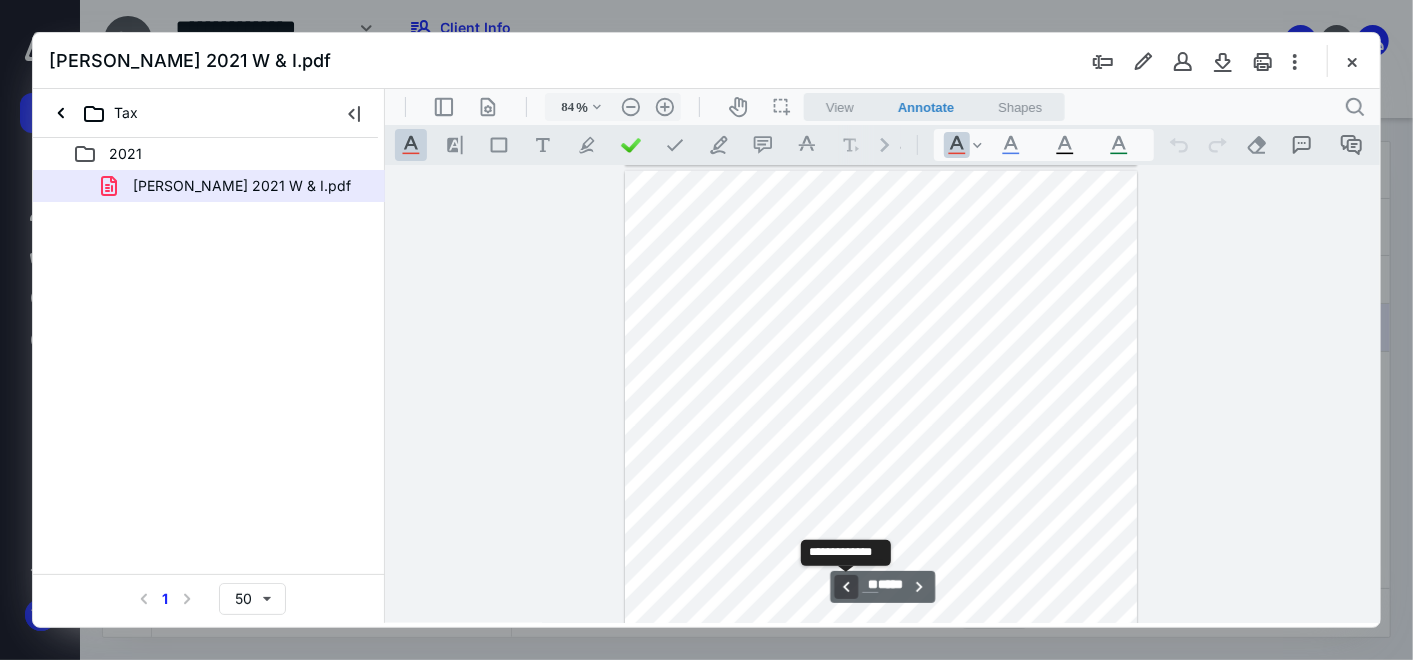 click on "**********" at bounding box center [845, 586] 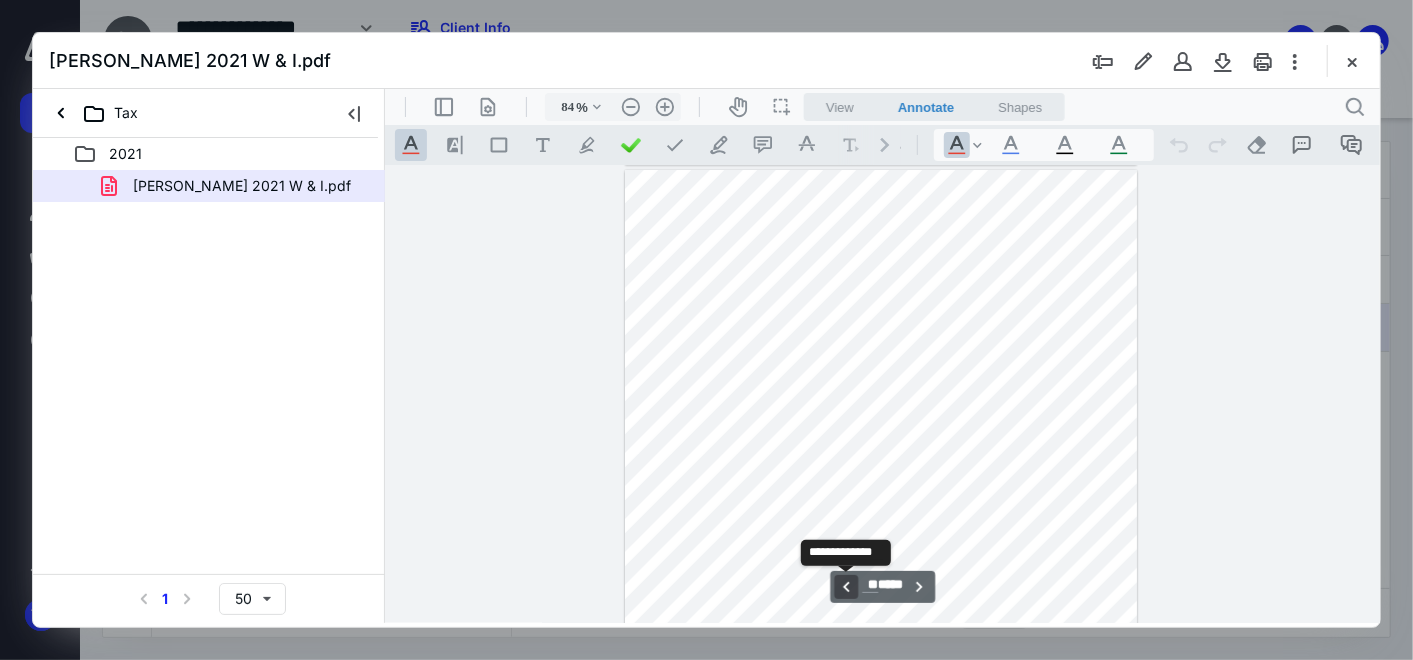 click on "**********" at bounding box center [845, 586] 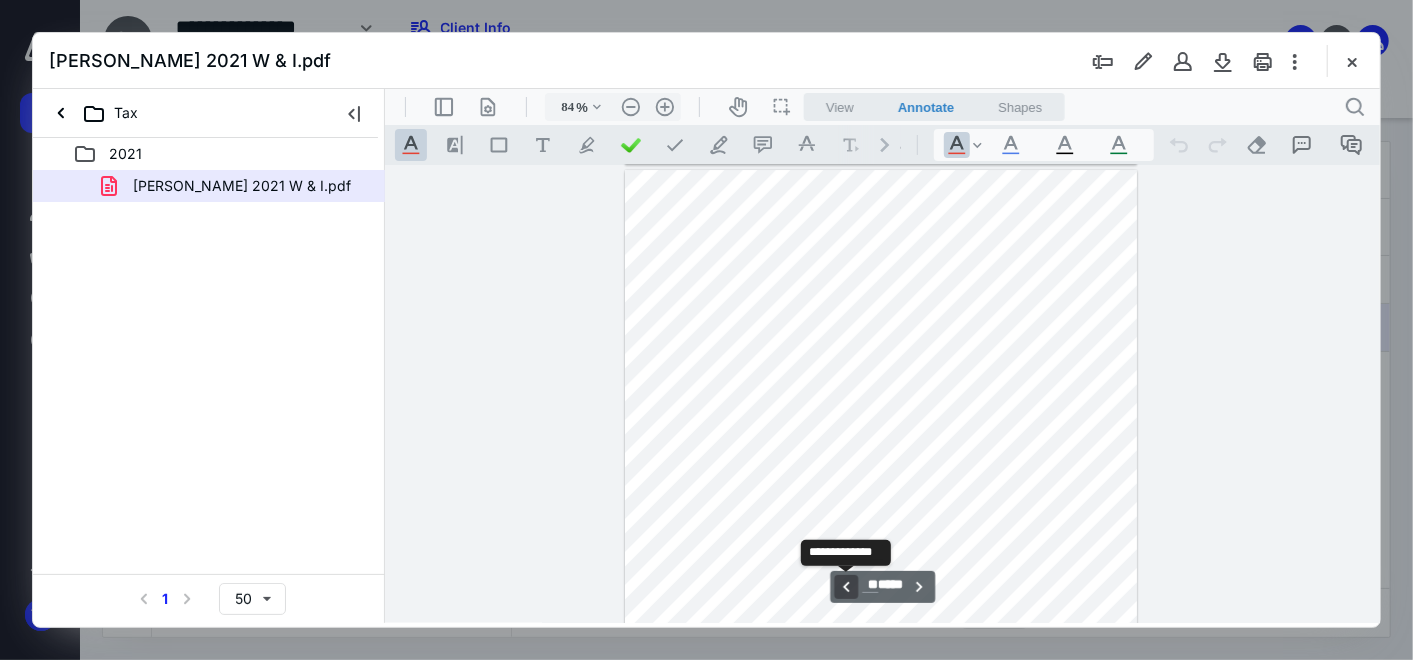 click on "**********" at bounding box center [845, 586] 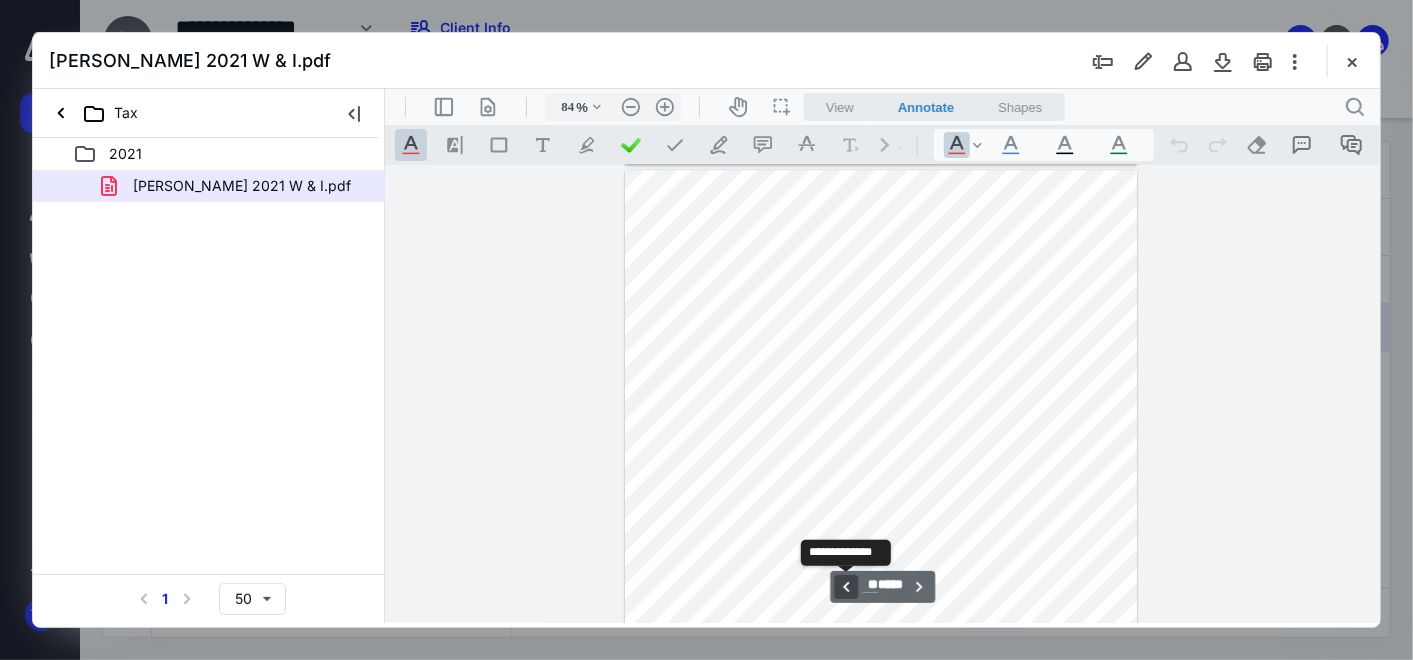 click on "**********" at bounding box center (845, 586) 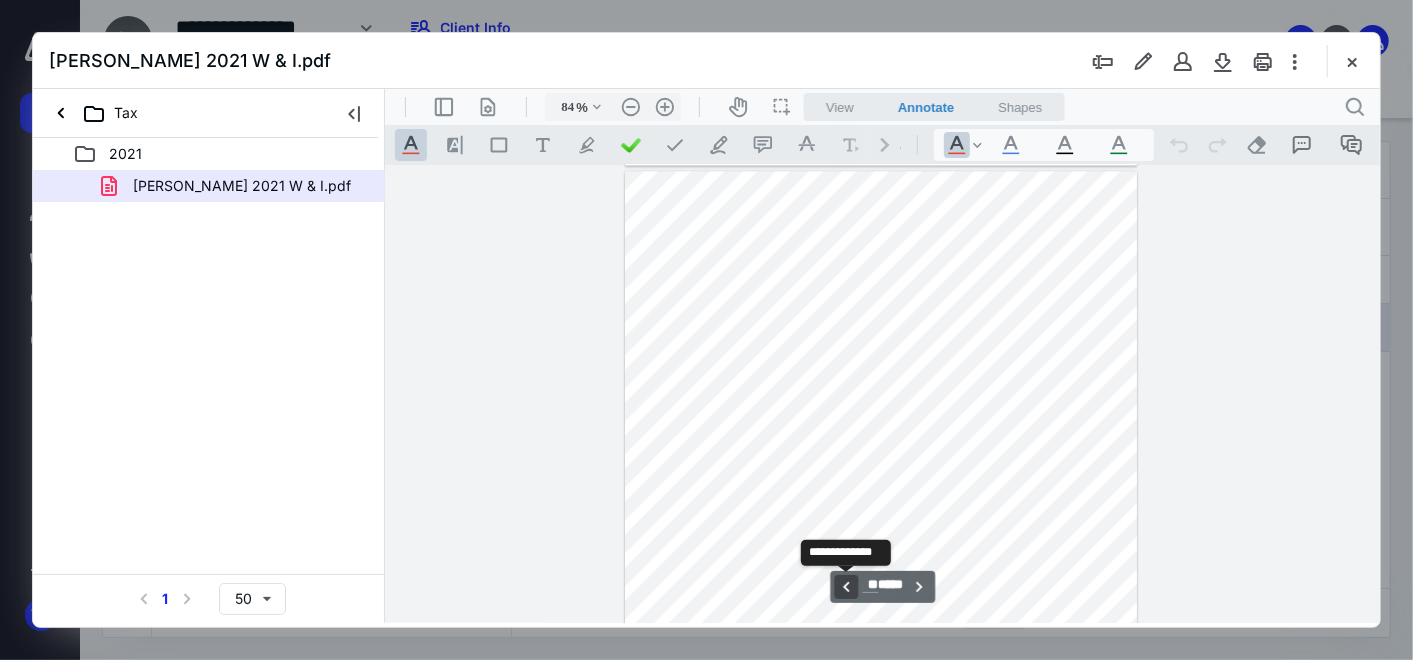 click on "**********" at bounding box center [845, 586] 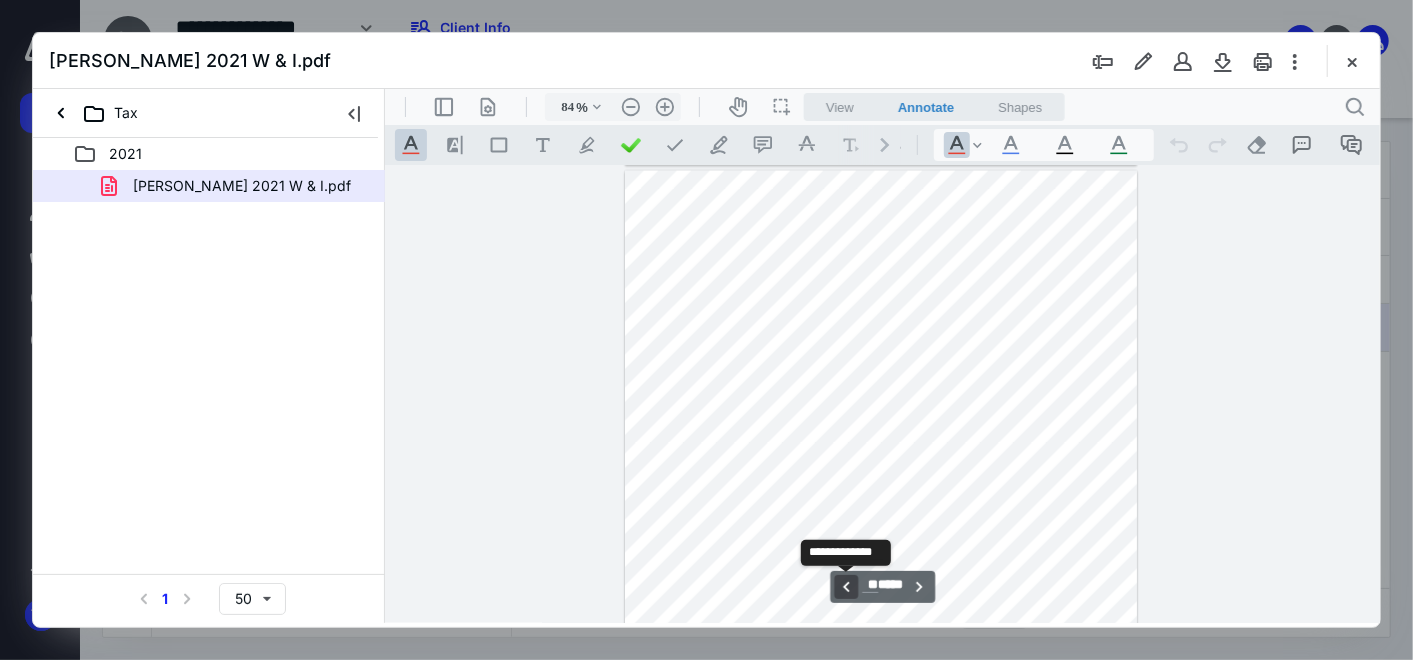click on "**********" at bounding box center (845, 586) 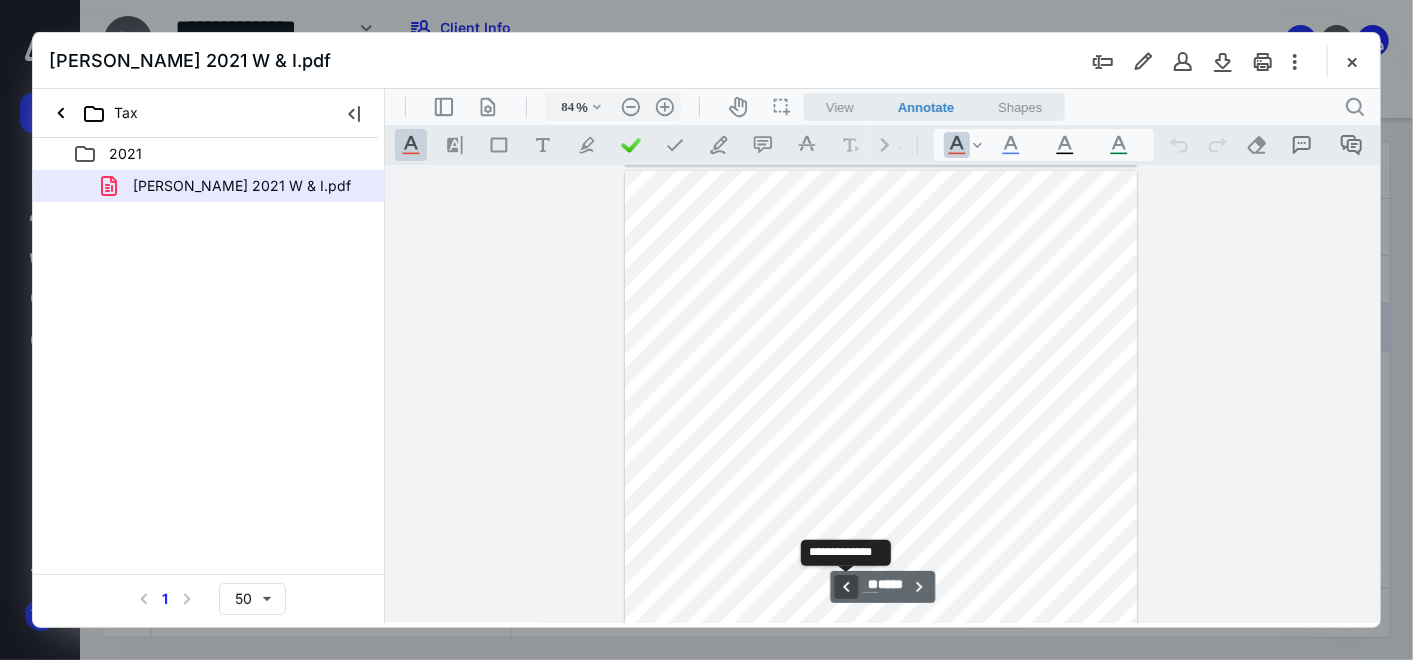click on "**********" at bounding box center (845, 586) 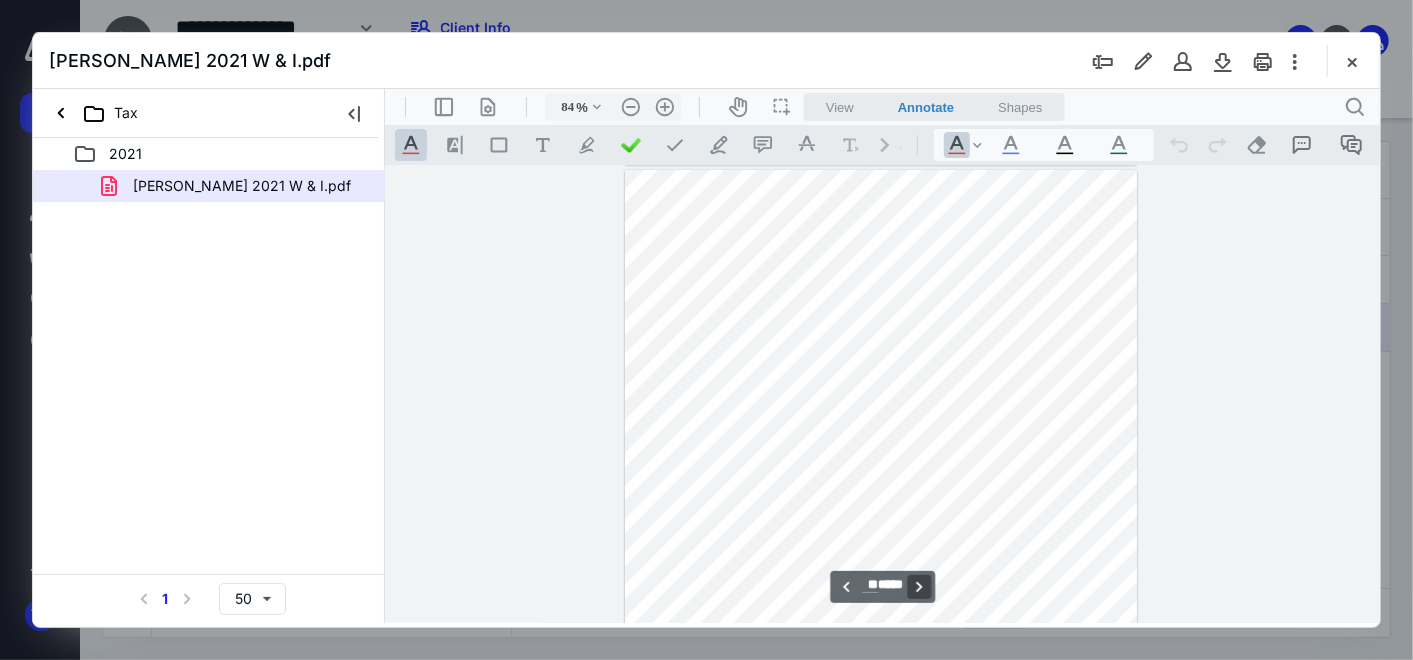 click on "**********" at bounding box center (918, 586) 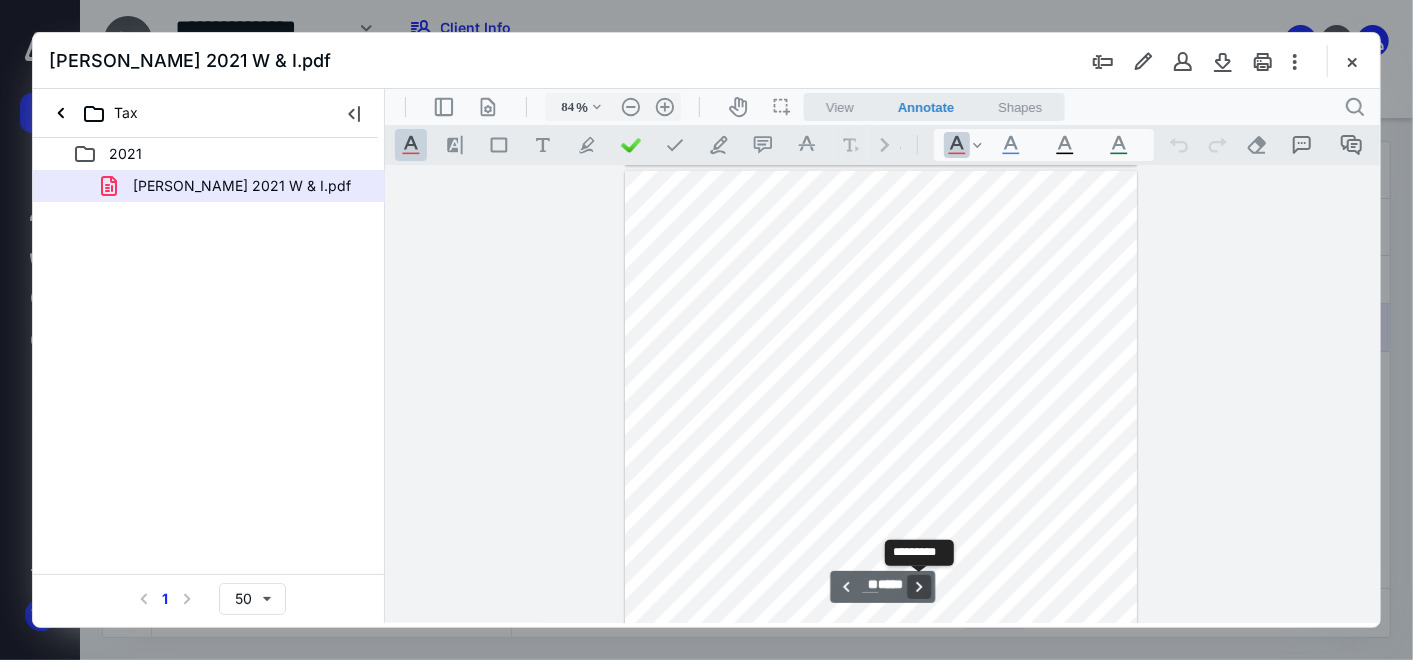 click on "**********" at bounding box center [918, 586] 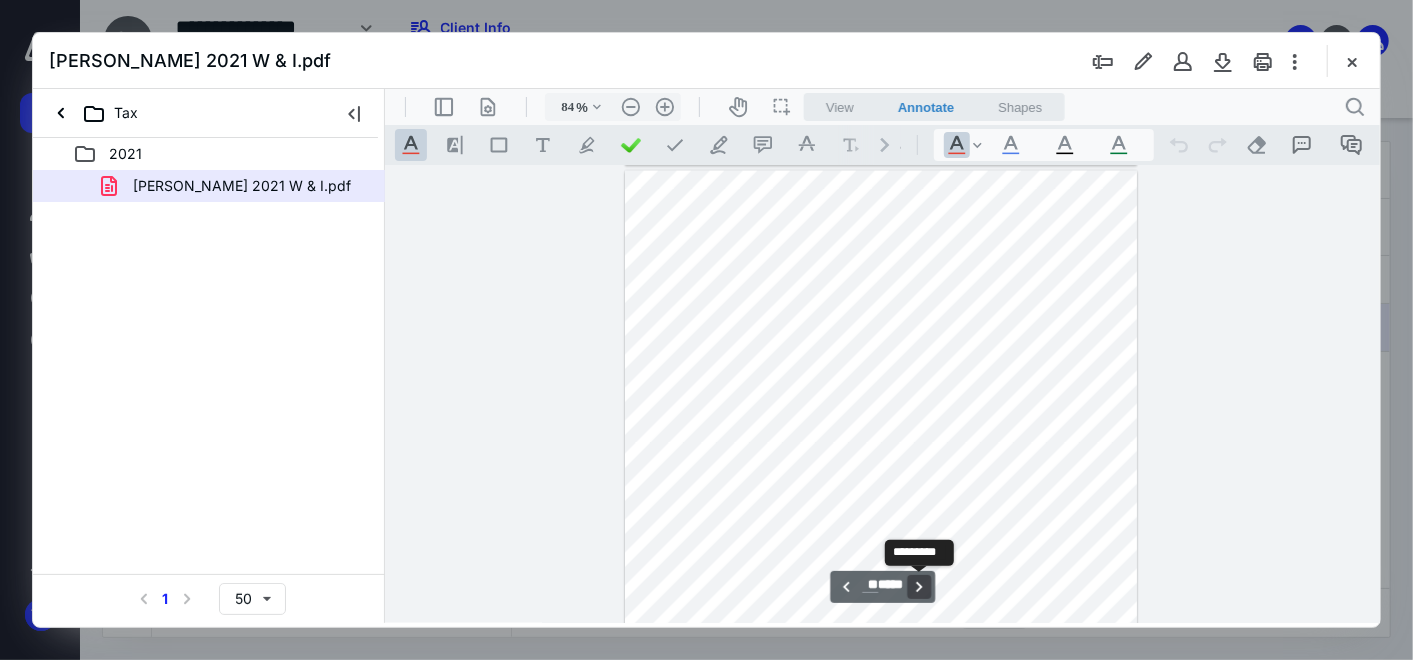 click on "**********" at bounding box center (918, 586) 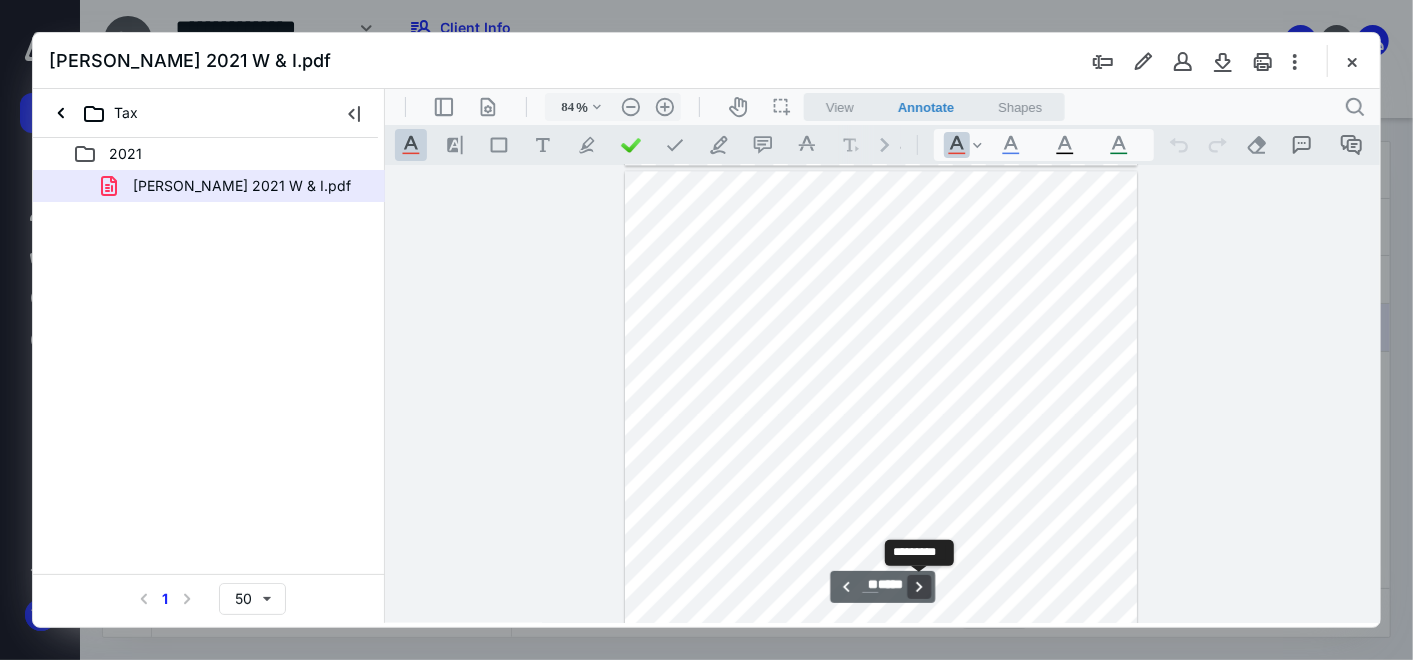 click on "**********" at bounding box center (918, 586) 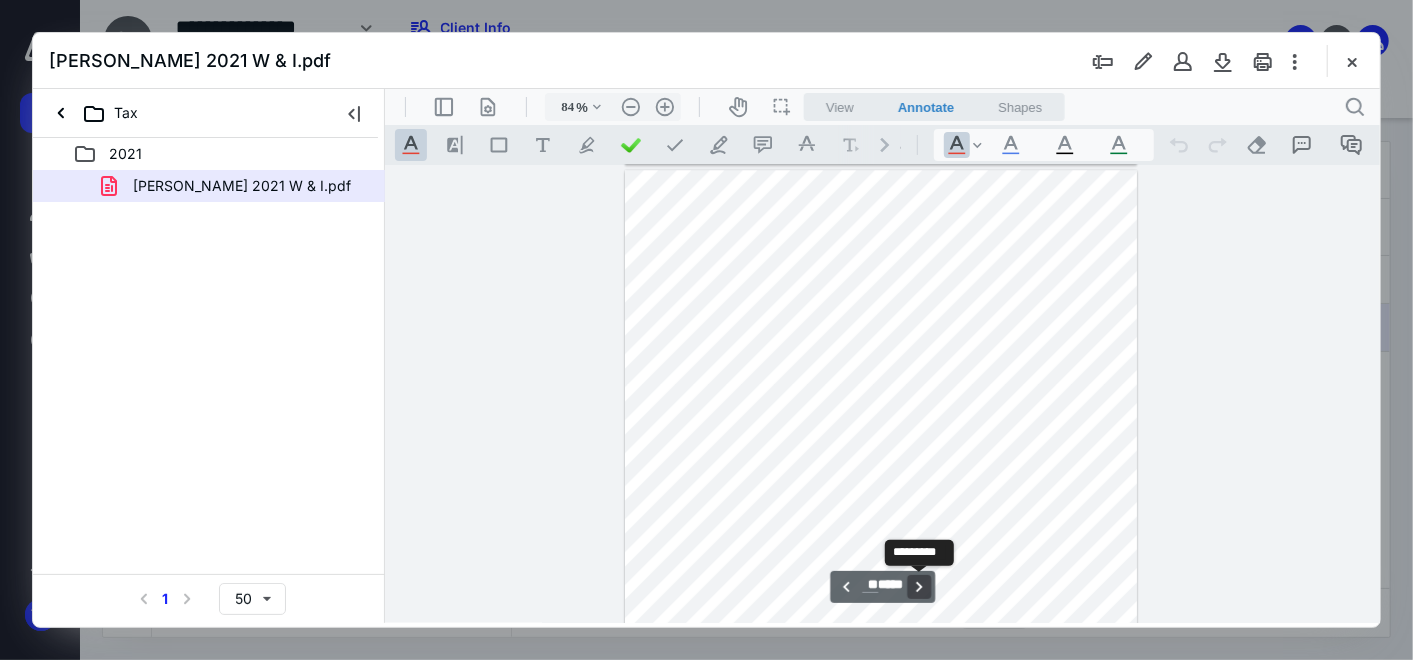 click on "**********" at bounding box center (918, 586) 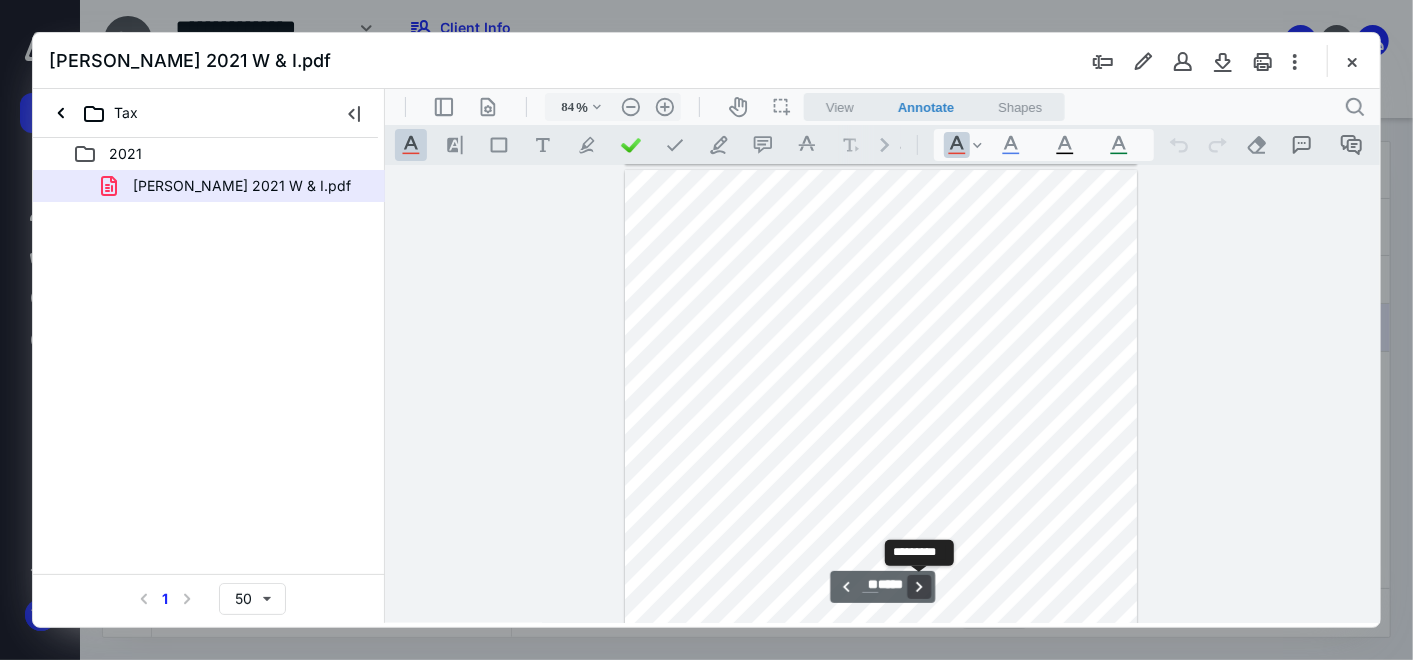 click on "**********" at bounding box center [918, 586] 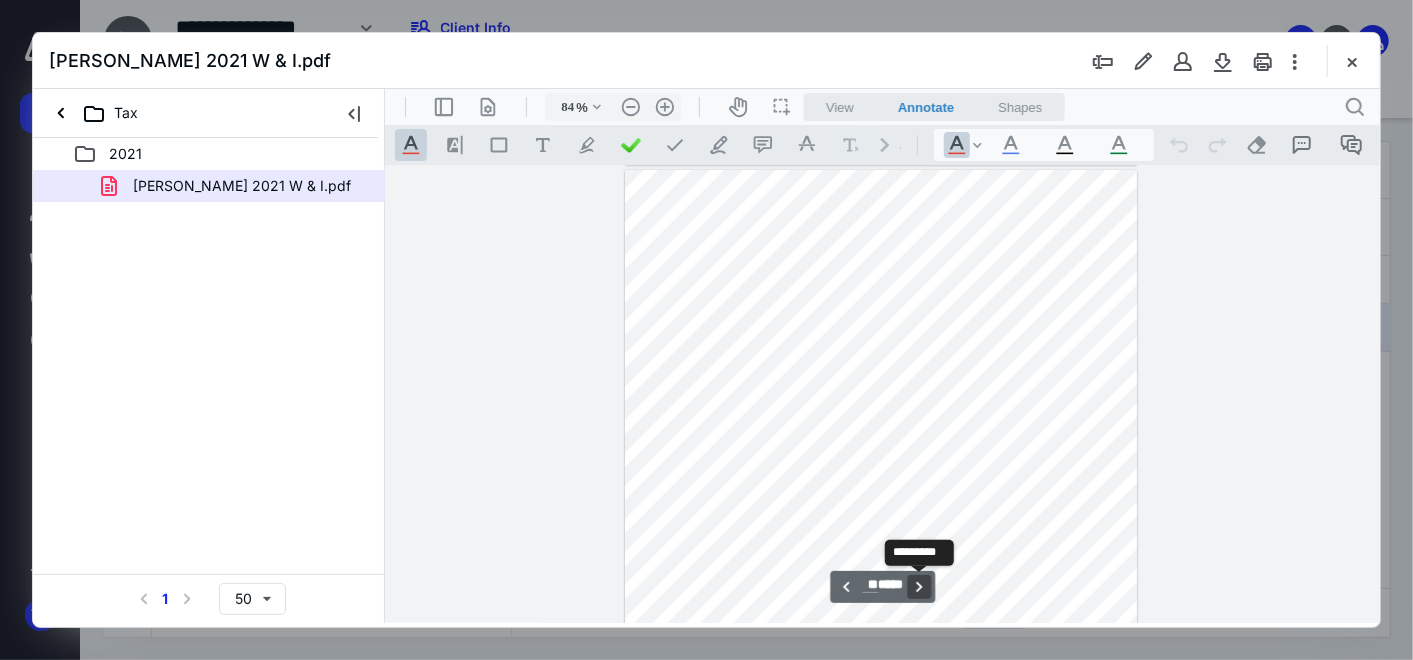 click on "**********" at bounding box center [918, 586] 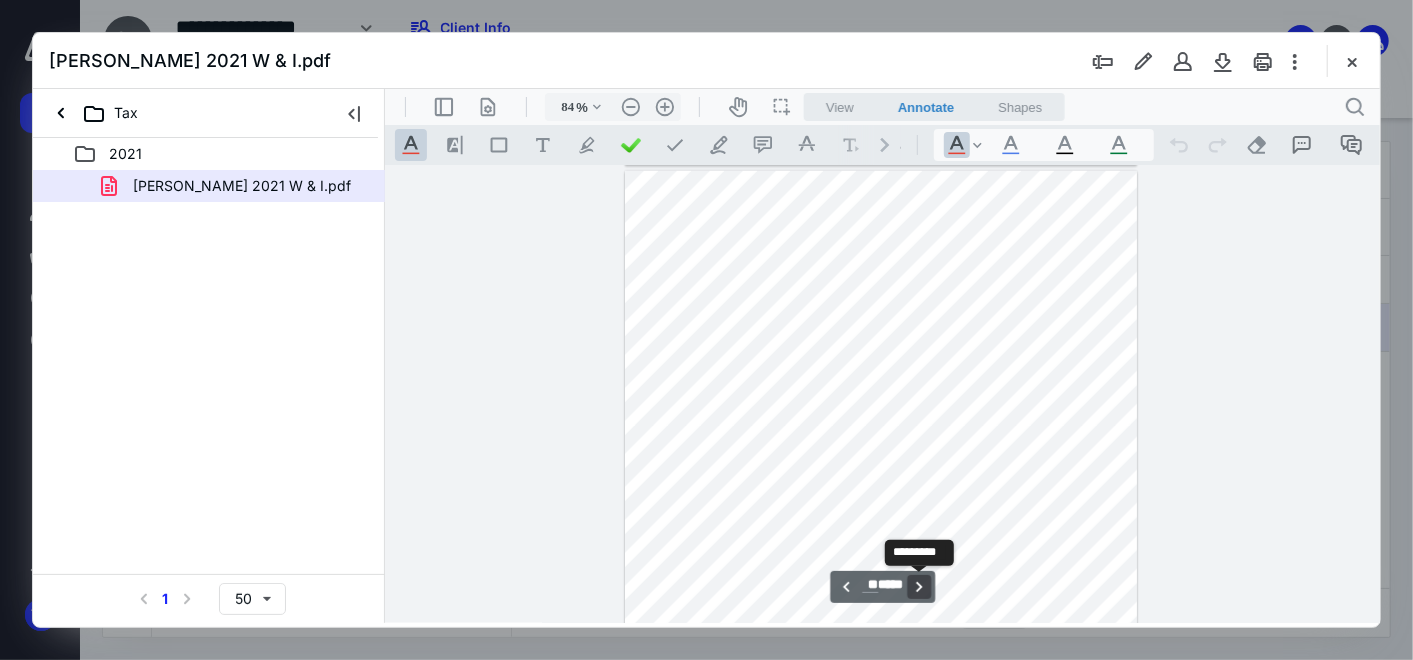click on "**********" at bounding box center (918, 586) 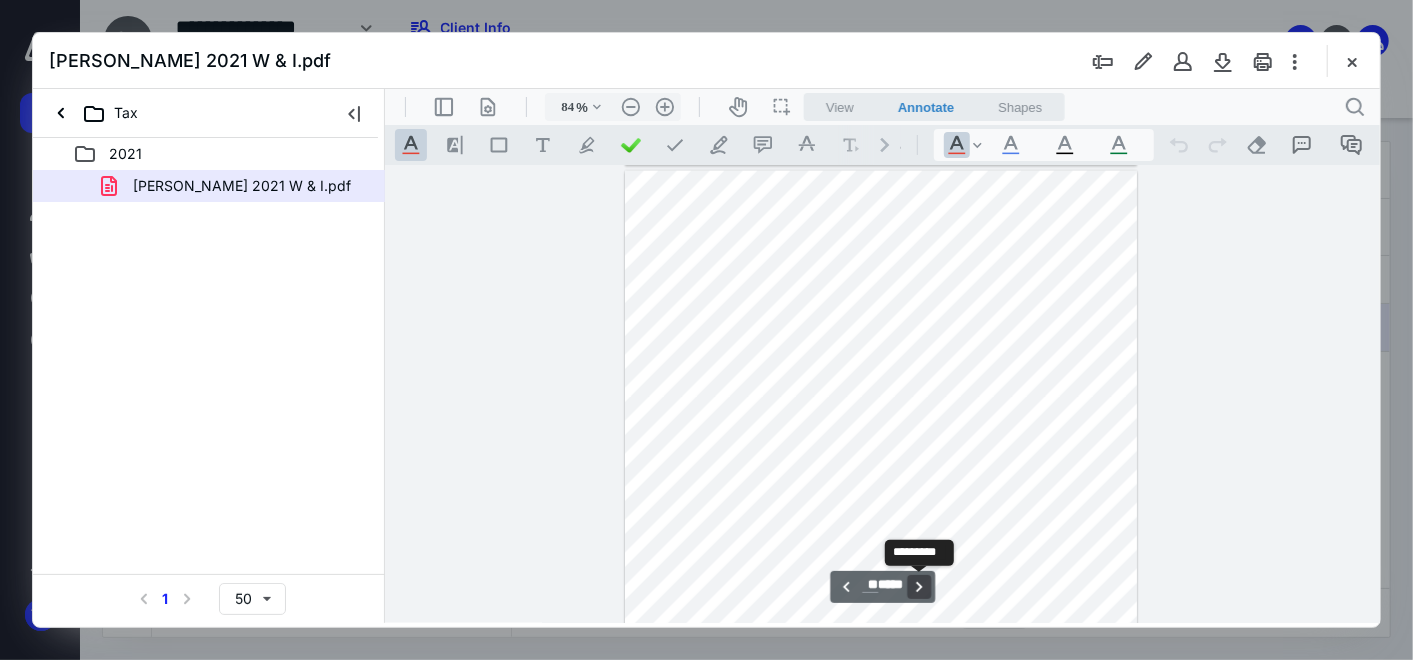 click on "**********" at bounding box center [918, 586] 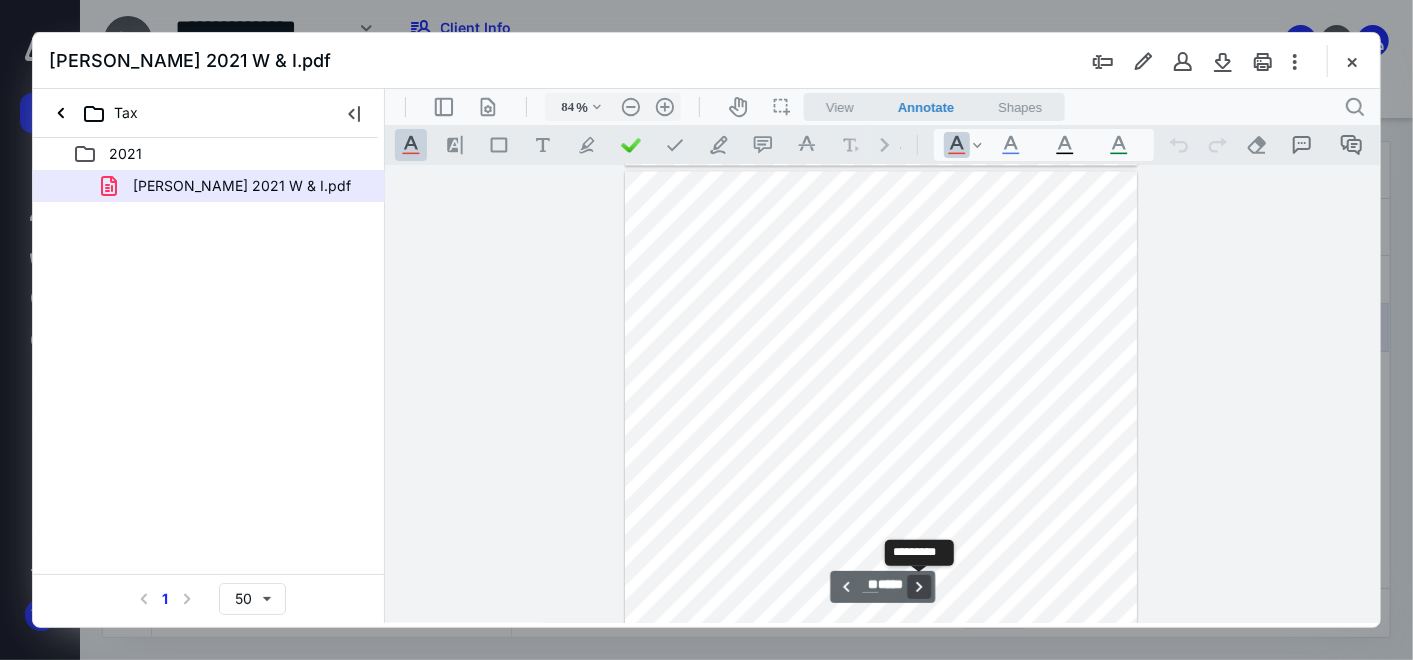 click on "**********" at bounding box center (918, 586) 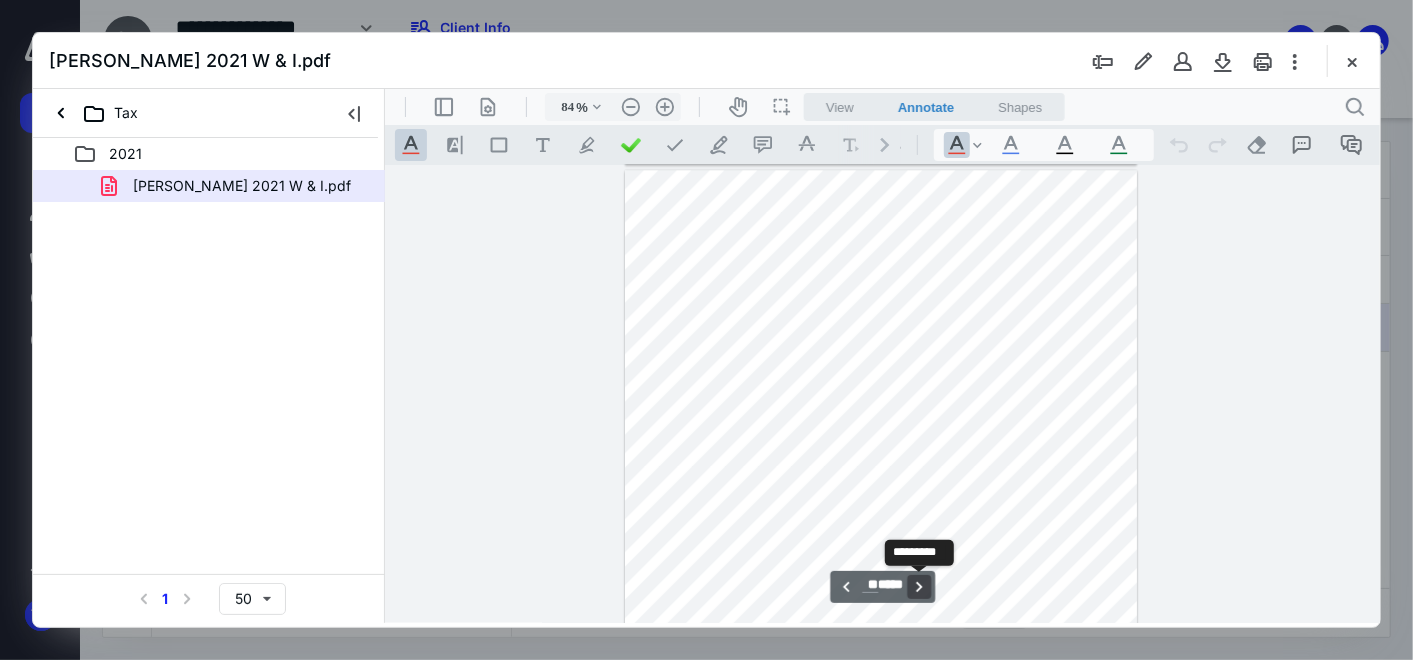 click on "**********" at bounding box center (918, 586) 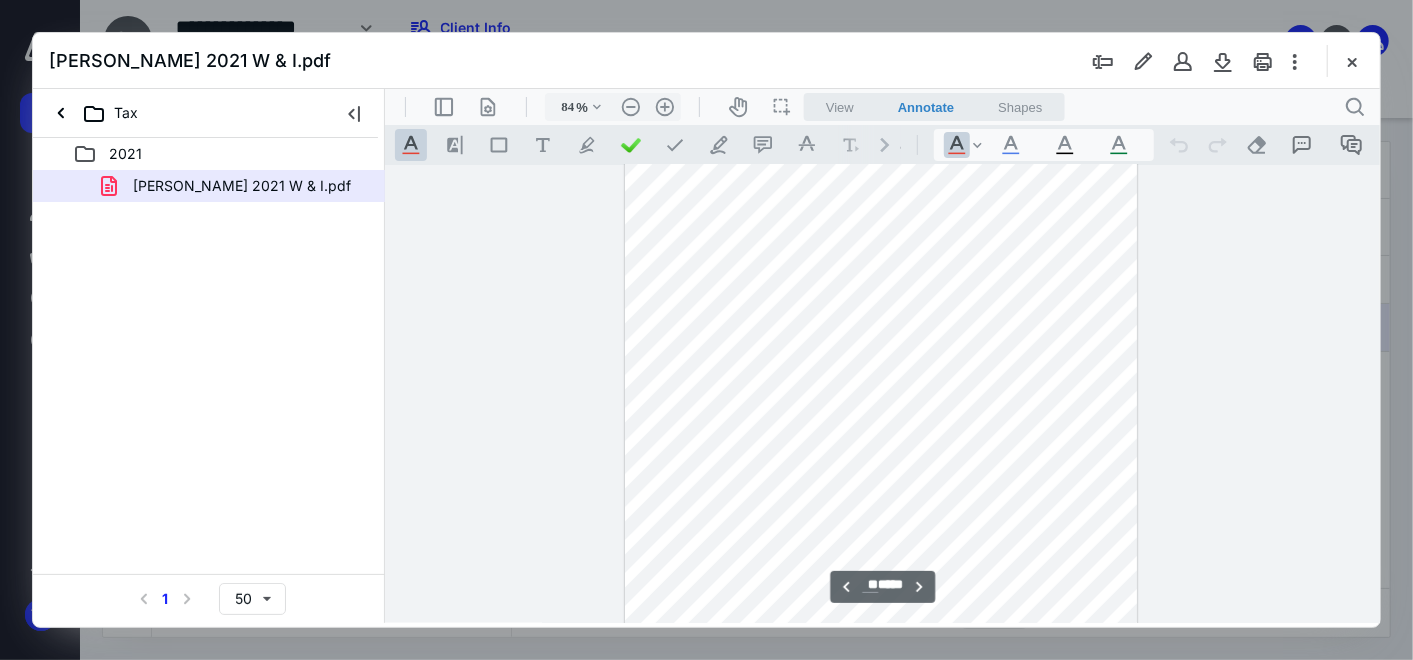 scroll, scrollTop: 46381, scrollLeft: 0, axis: vertical 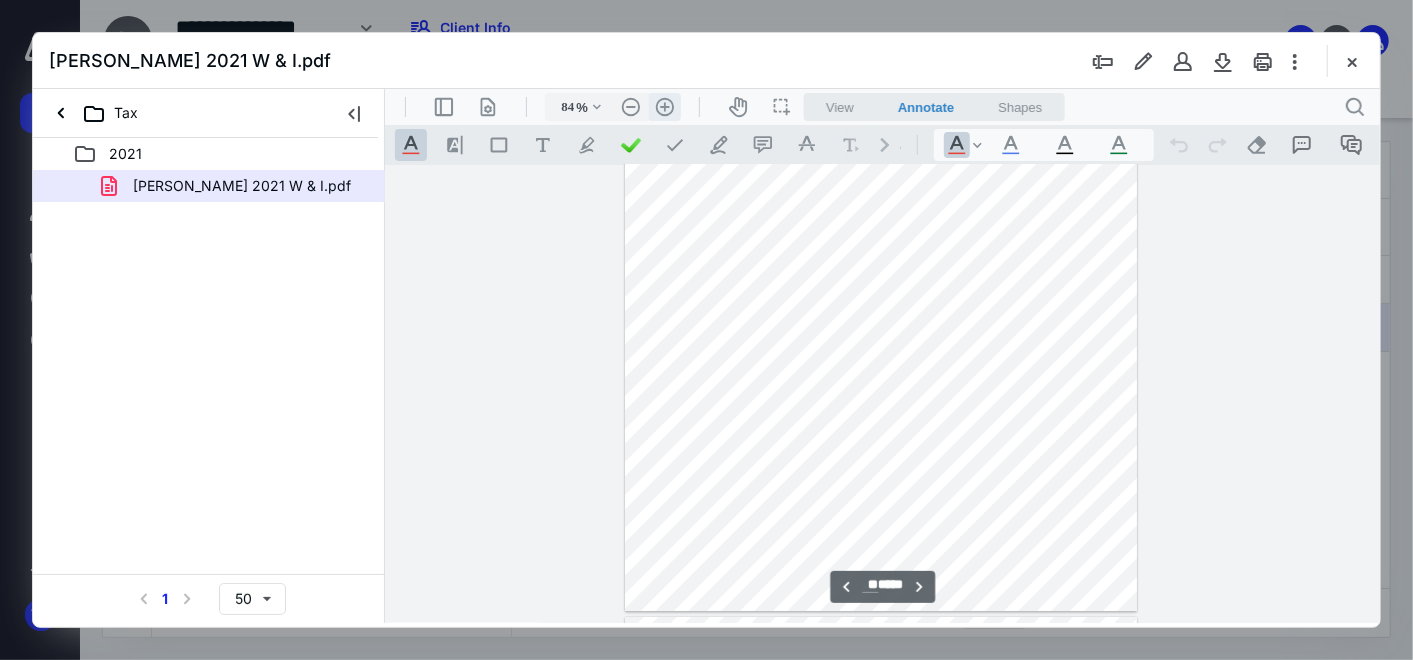 click on ".cls-1{fill:#abb0c4;} icon - header - zoom - in - line" at bounding box center (664, 106) 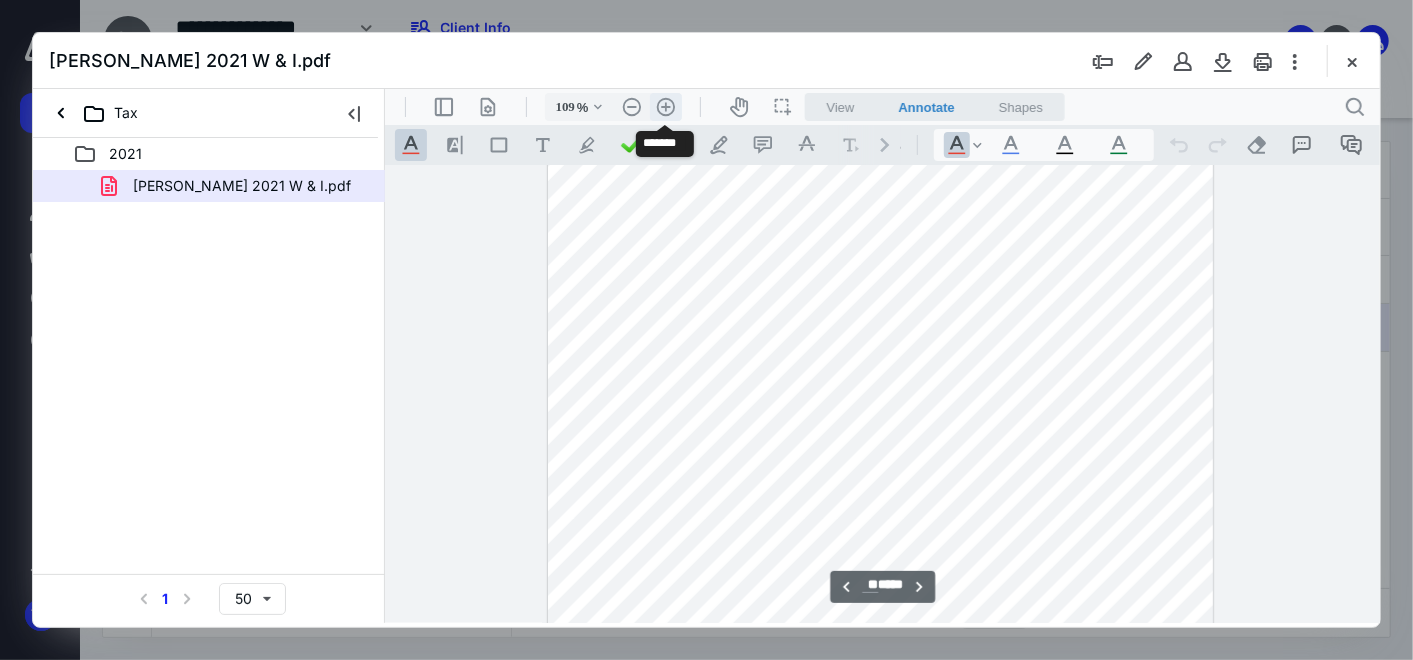click on ".cls-1{fill:#abb0c4;} icon - header - zoom - in - line" at bounding box center (665, 106) 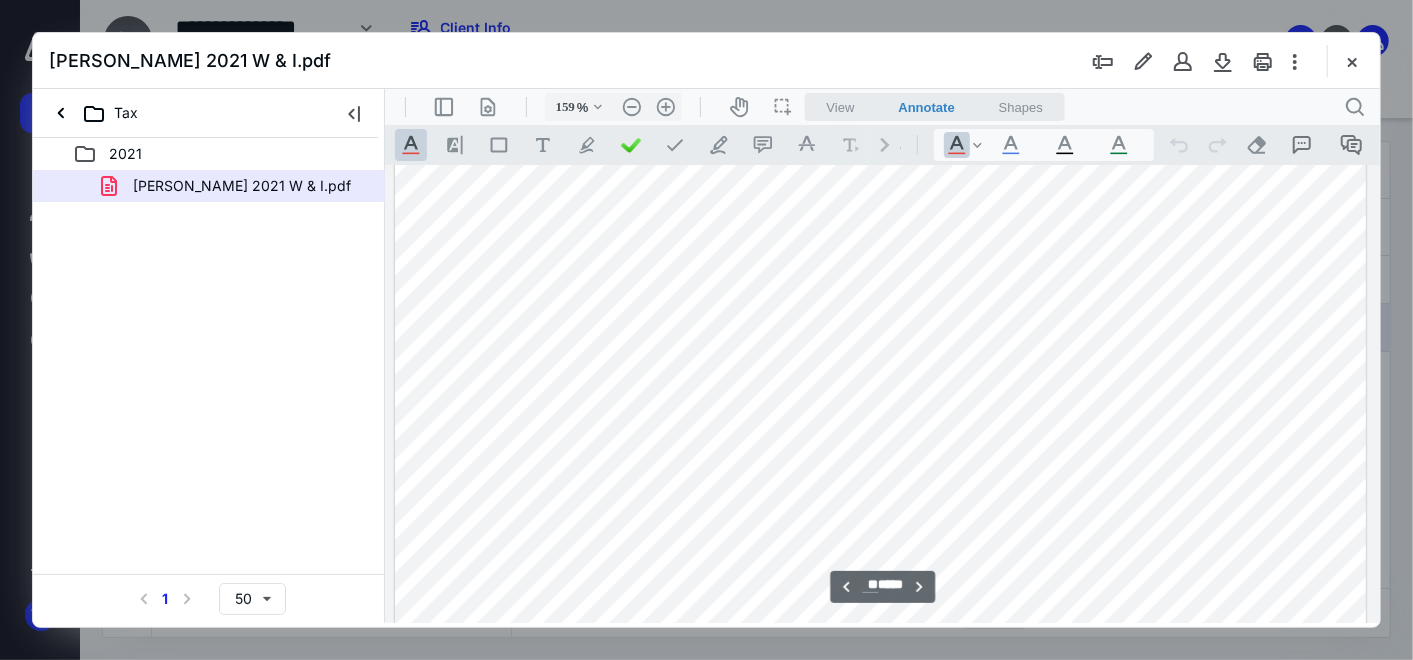 scroll, scrollTop: 86742, scrollLeft: 0, axis: vertical 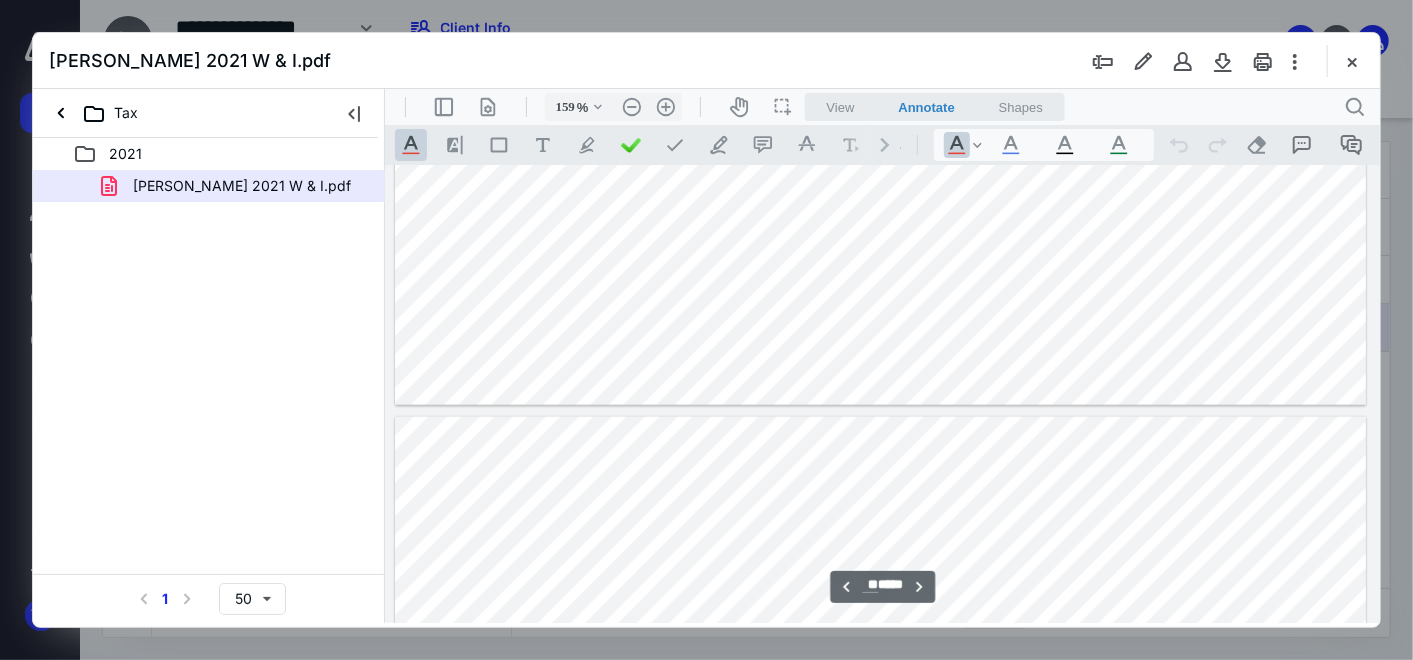type on "**" 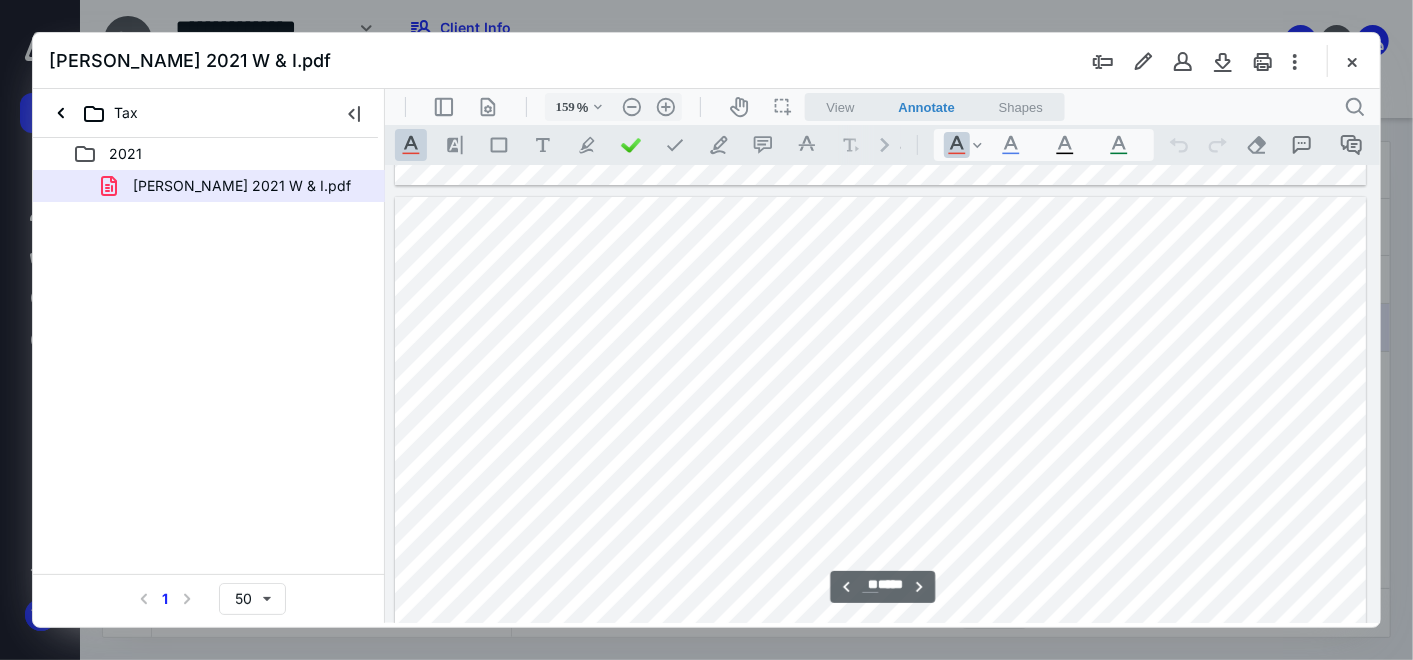 scroll, scrollTop: 84964, scrollLeft: 0, axis: vertical 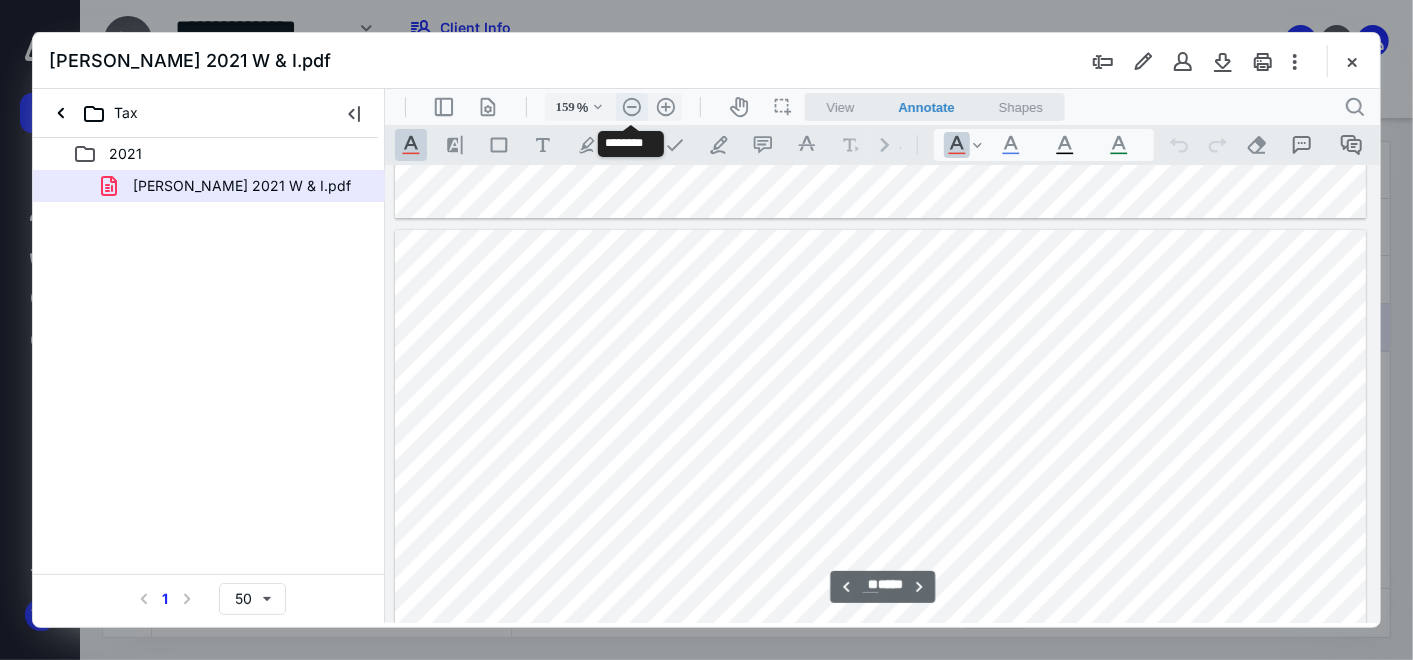 click on ".cls-1{fill:#abb0c4;} icon - header - zoom - out - line" at bounding box center [631, 106] 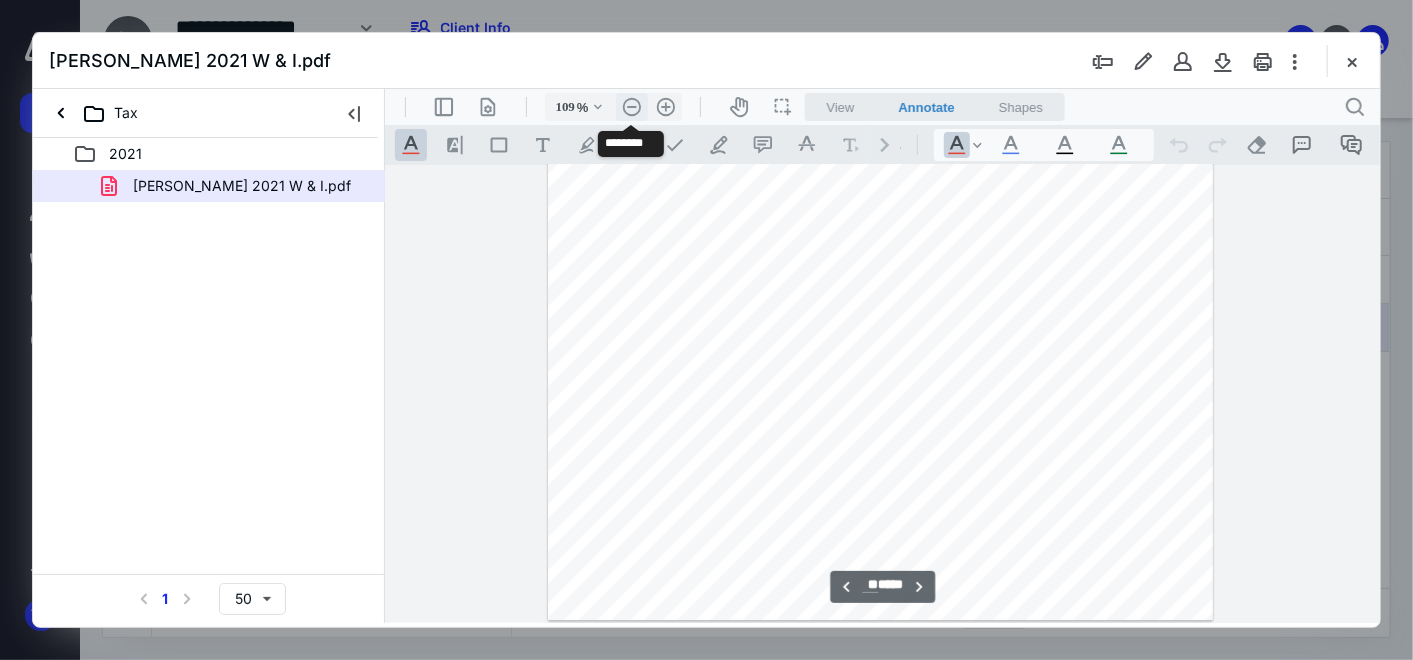 scroll, scrollTop: 58148, scrollLeft: 0, axis: vertical 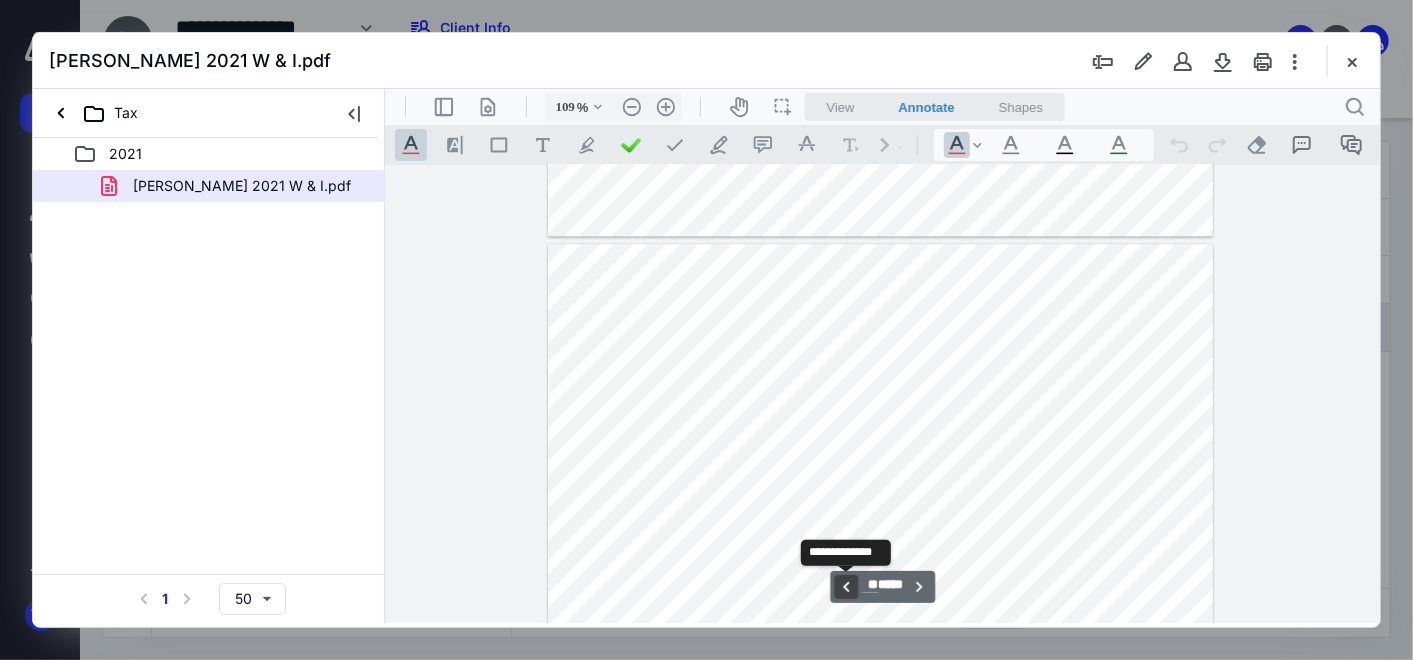 click on "**********" at bounding box center (845, 586) 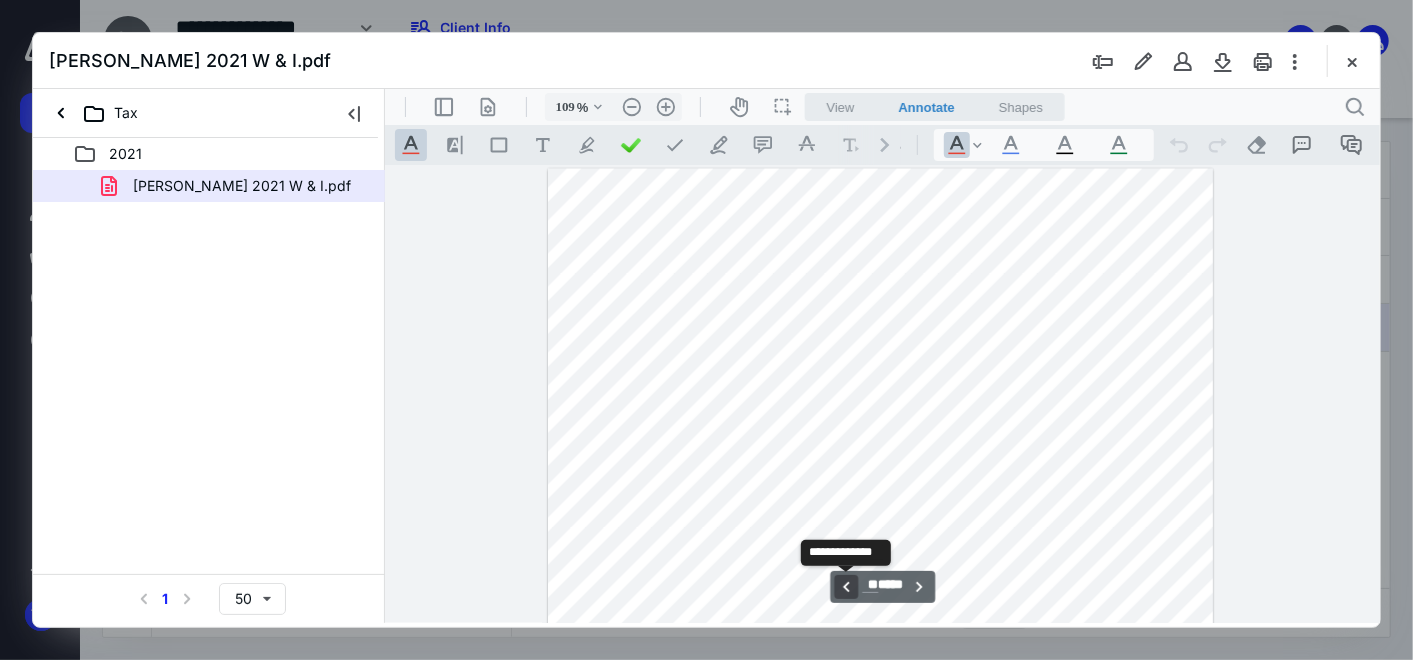 click on "**********" at bounding box center [845, 586] 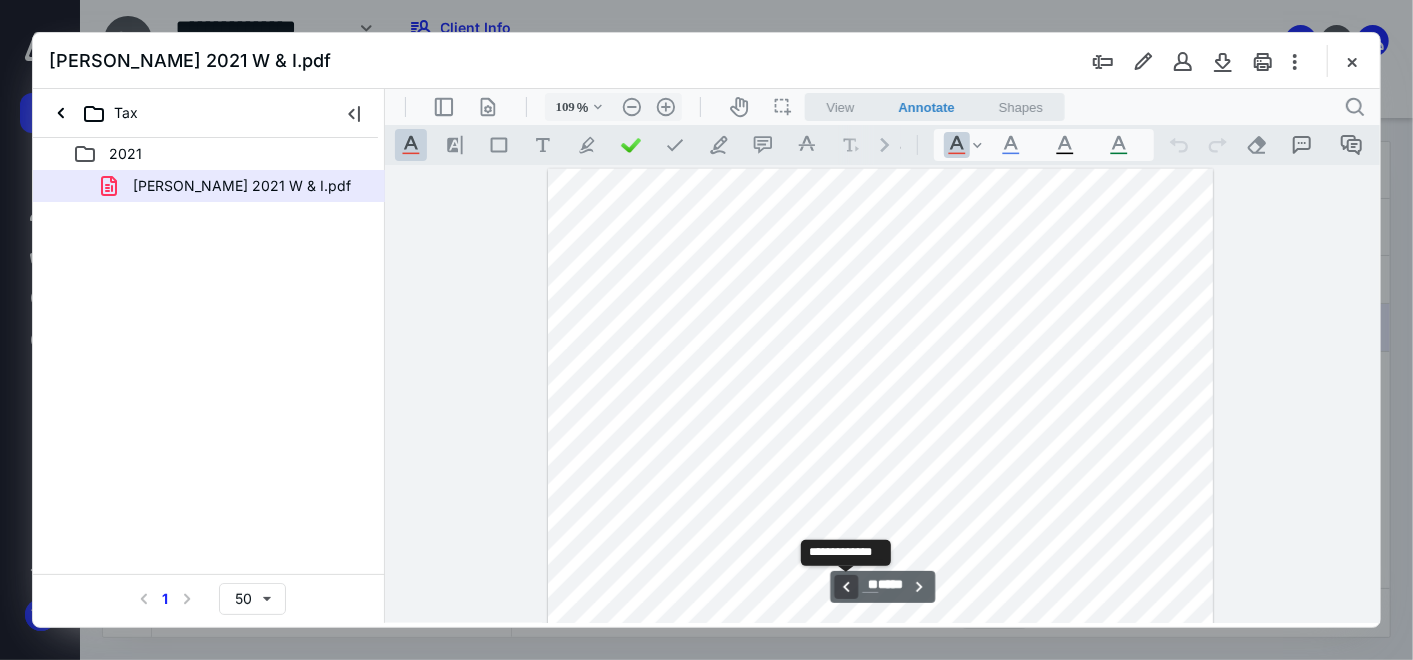 click on "**********" at bounding box center [845, 586] 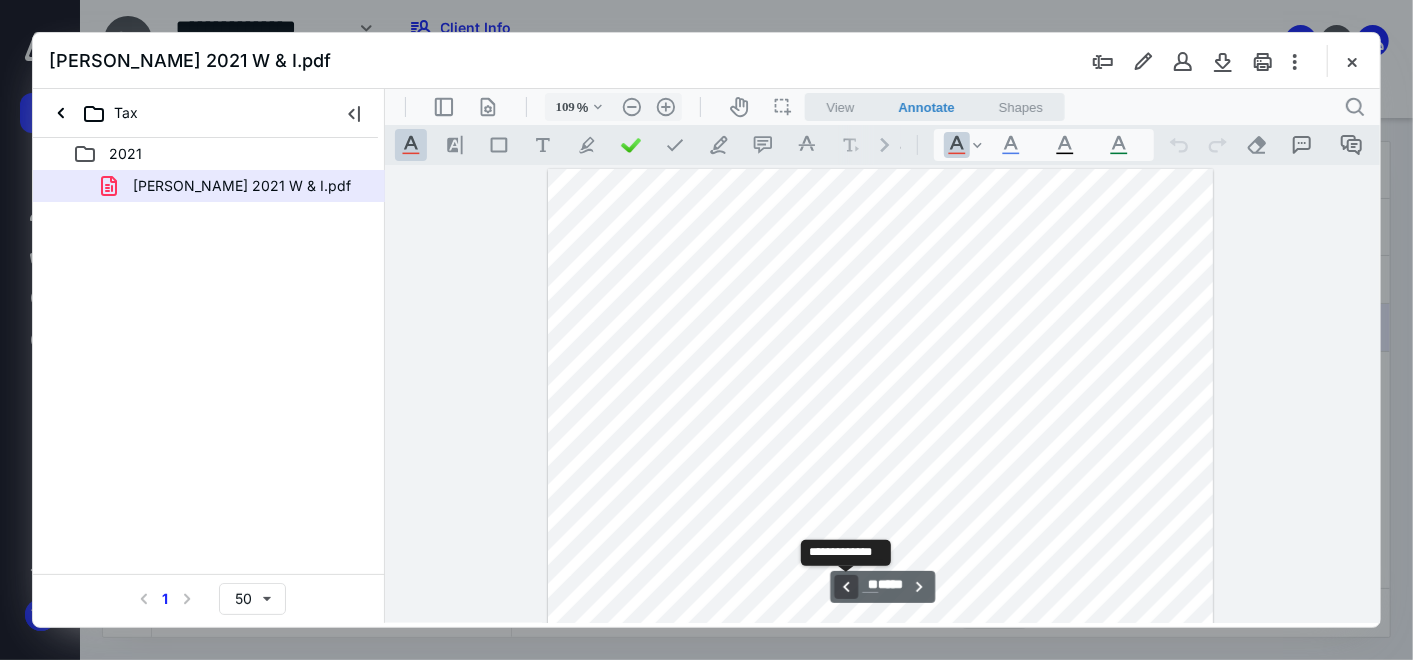 click on "**********" at bounding box center [845, 586] 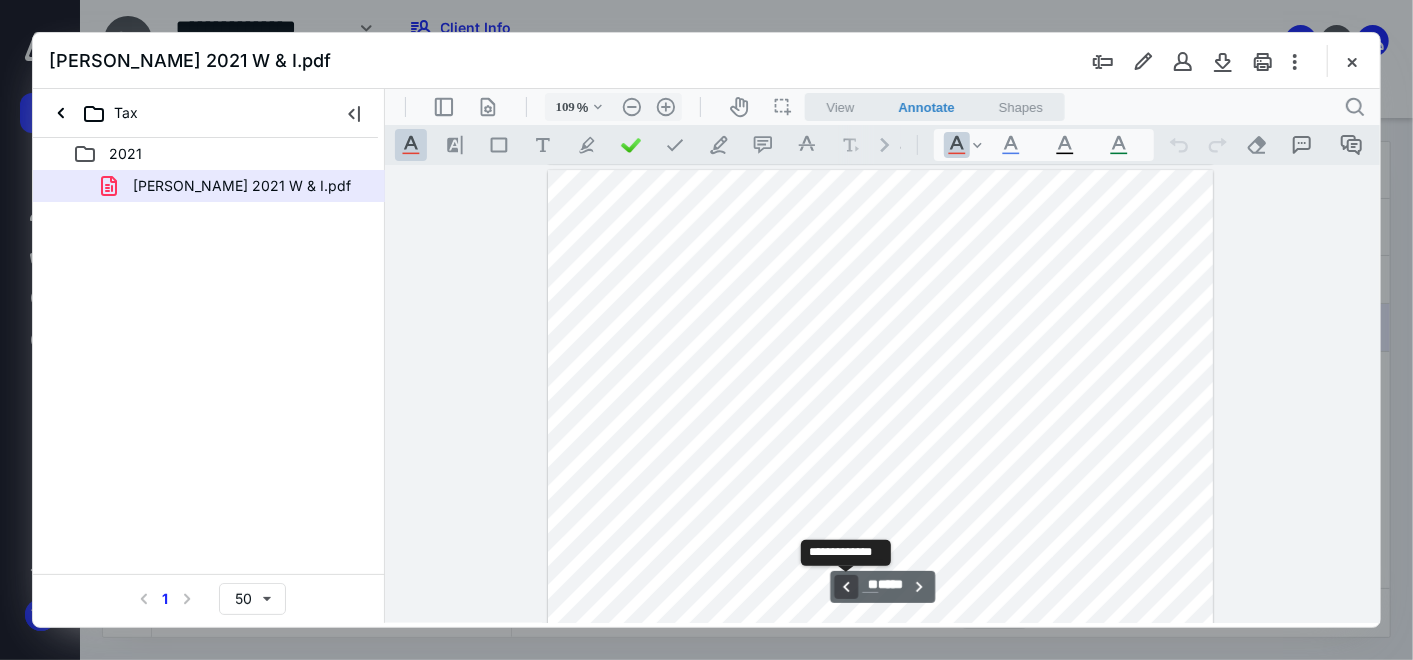 click on "**********" at bounding box center [845, 586] 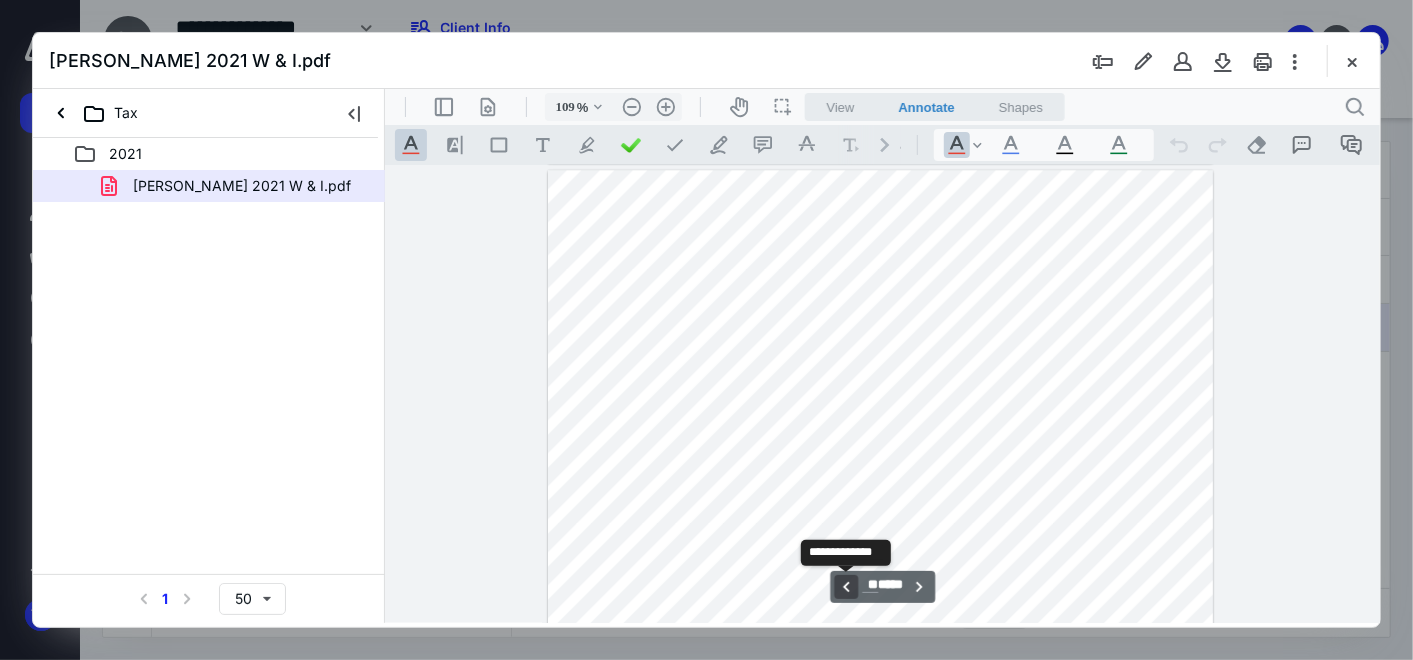 click on "**********" at bounding box center (845, 586) 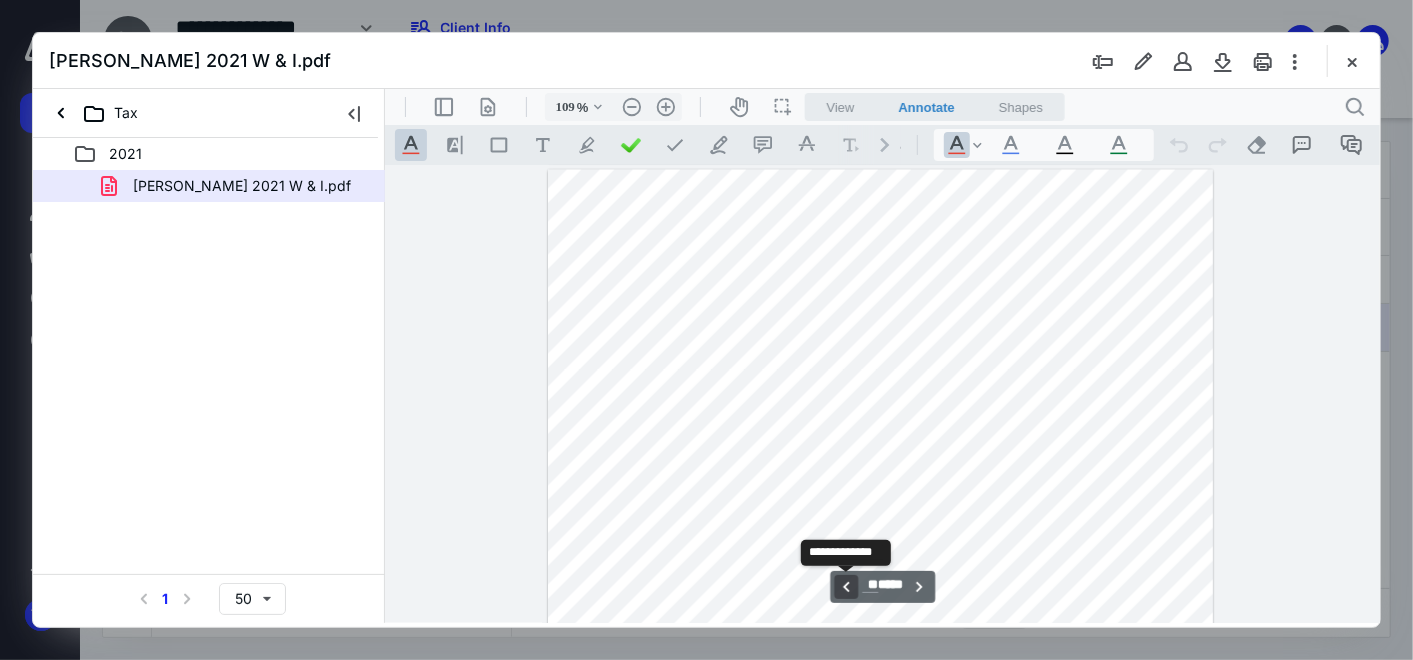 click on "**********" at bounding box center [845, 586] 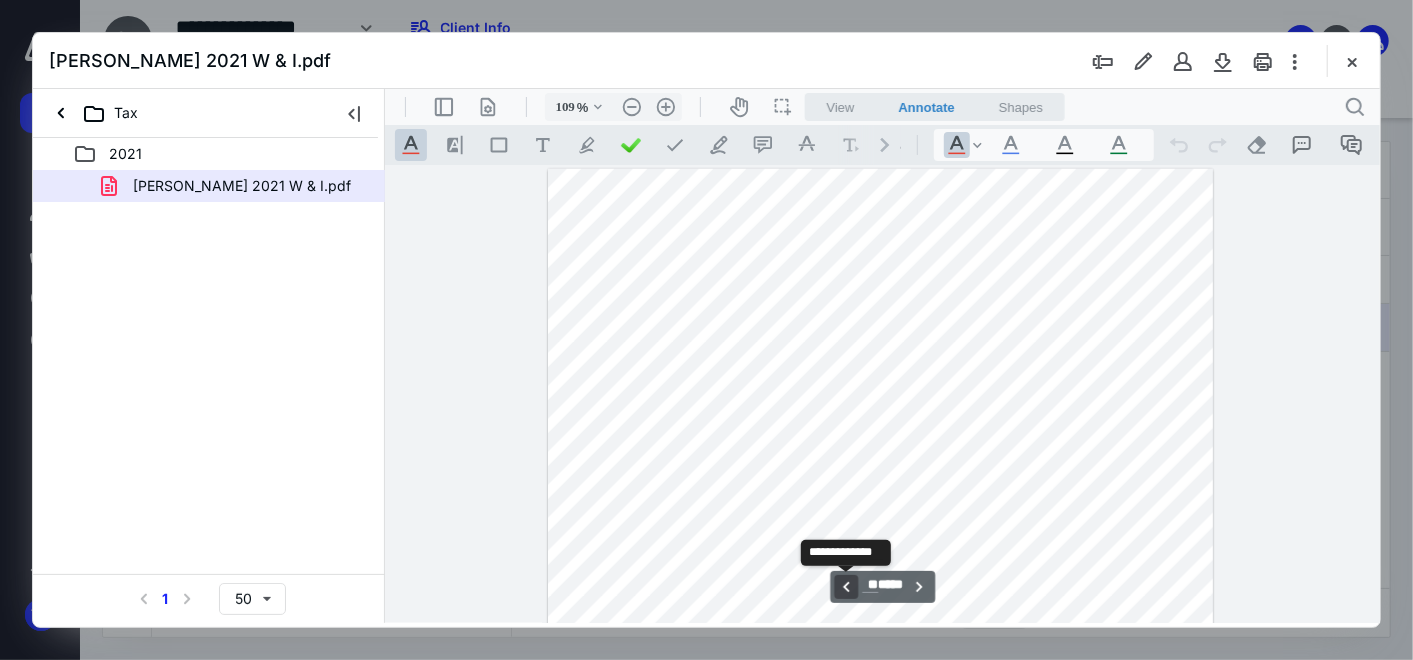 click on "**********" at bounding box center [845, 586] 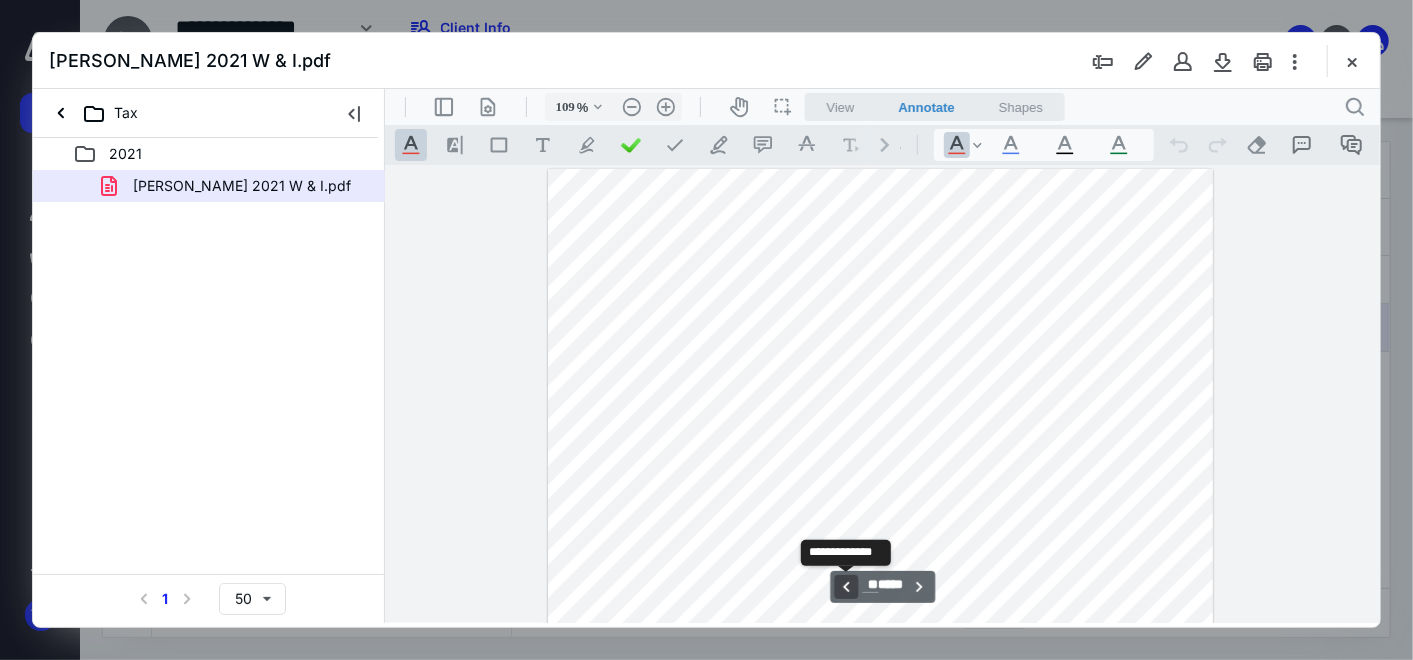 click on "**********" at bounding box center (845, 586) 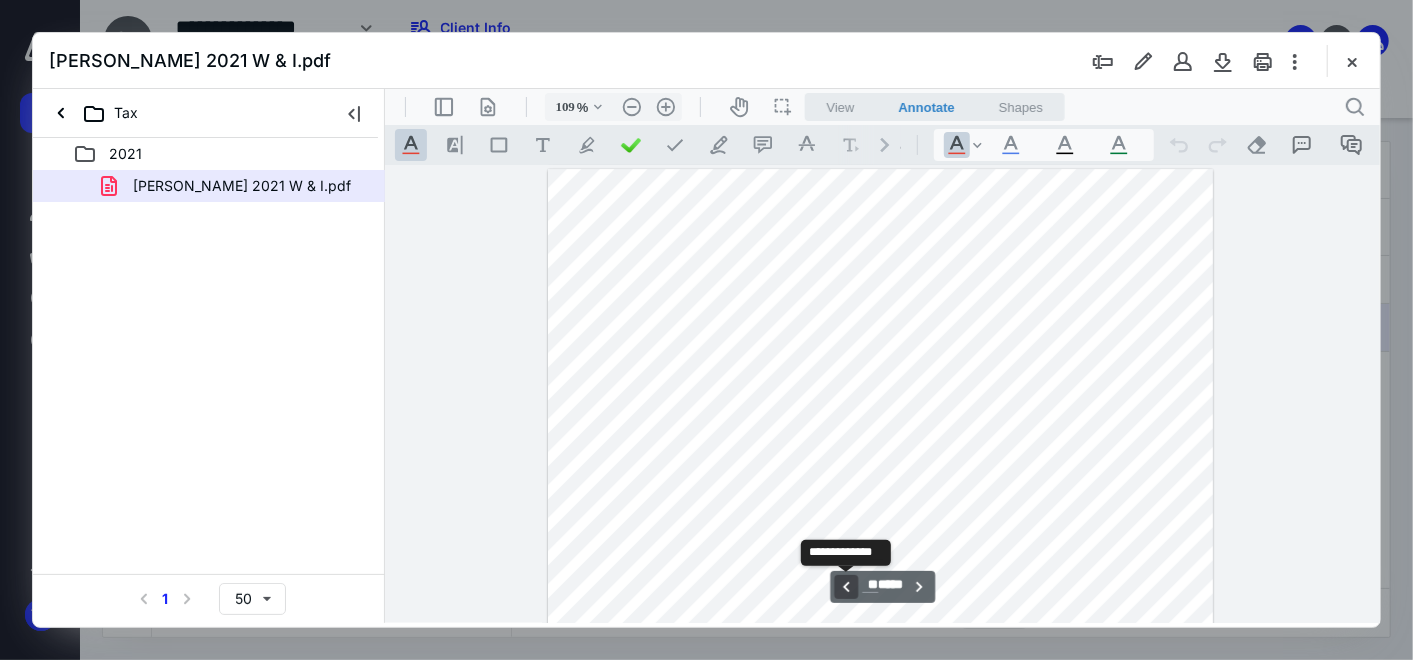 click on "**********" at bounding box center [845, 586] 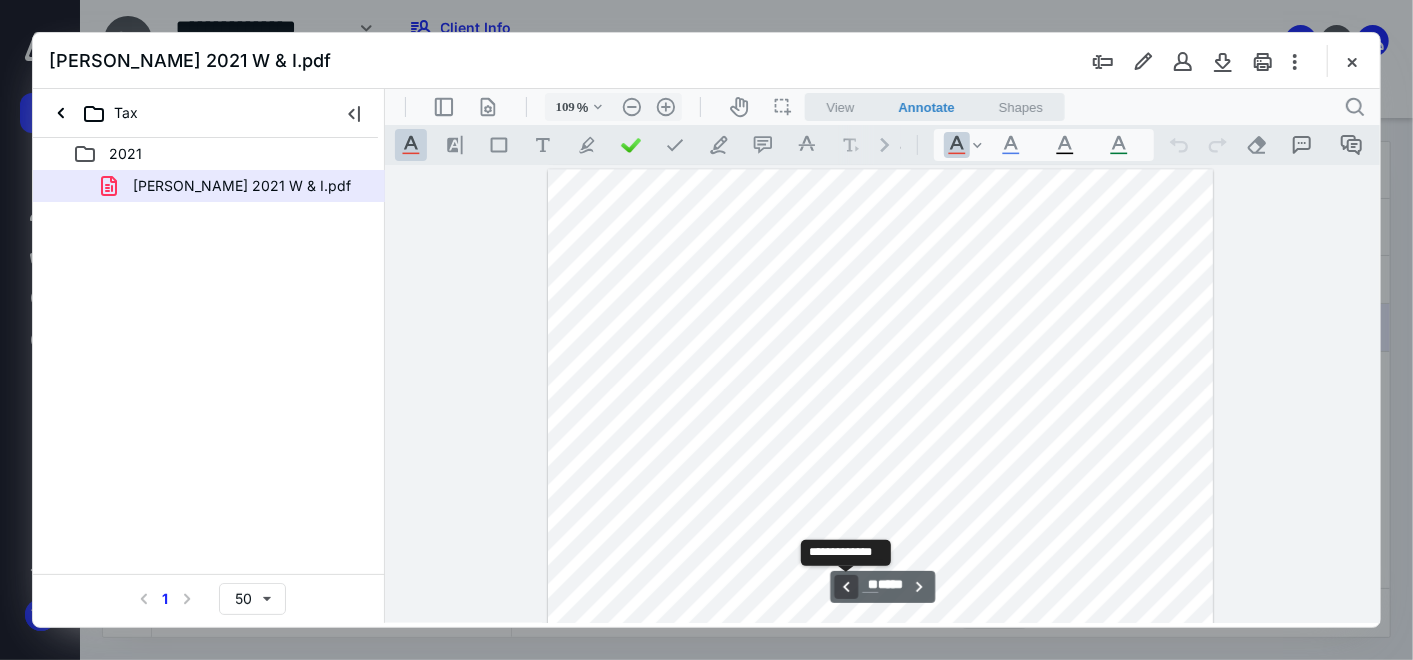 click on "**********" at bounding box center (845, 586) 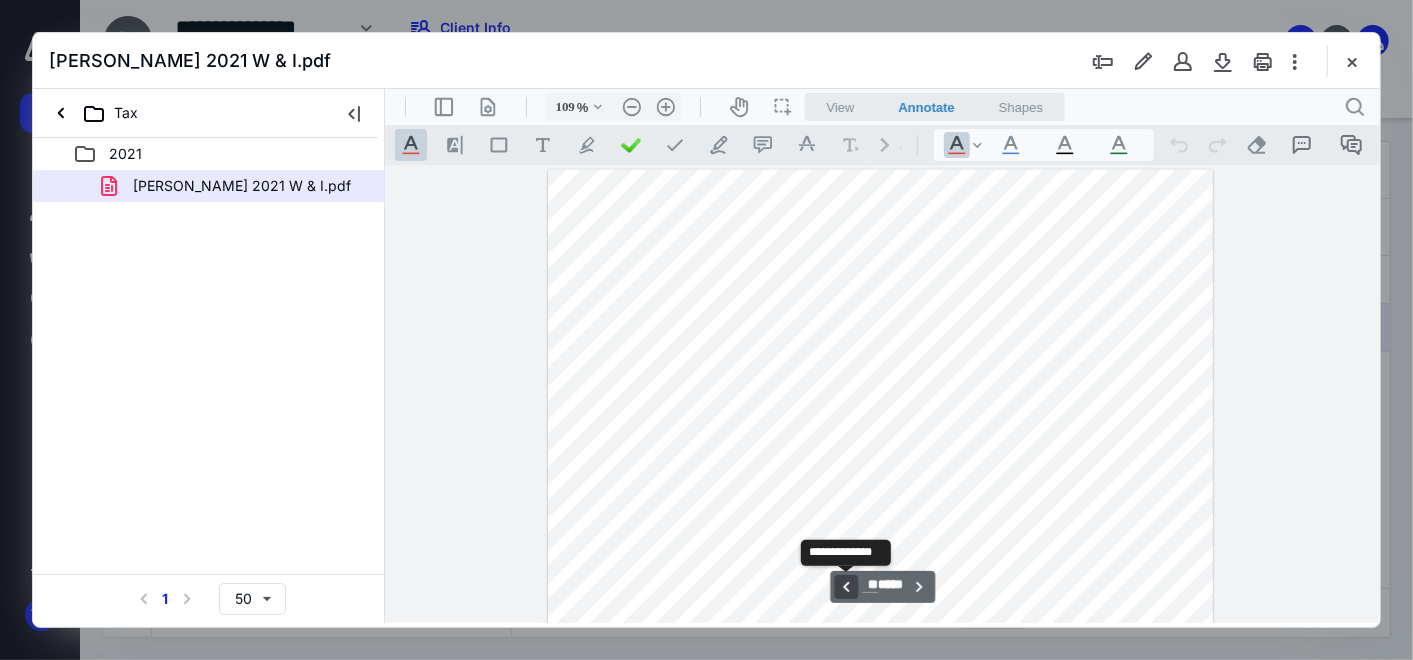 click on "**********" at bounding box center [845, 586] 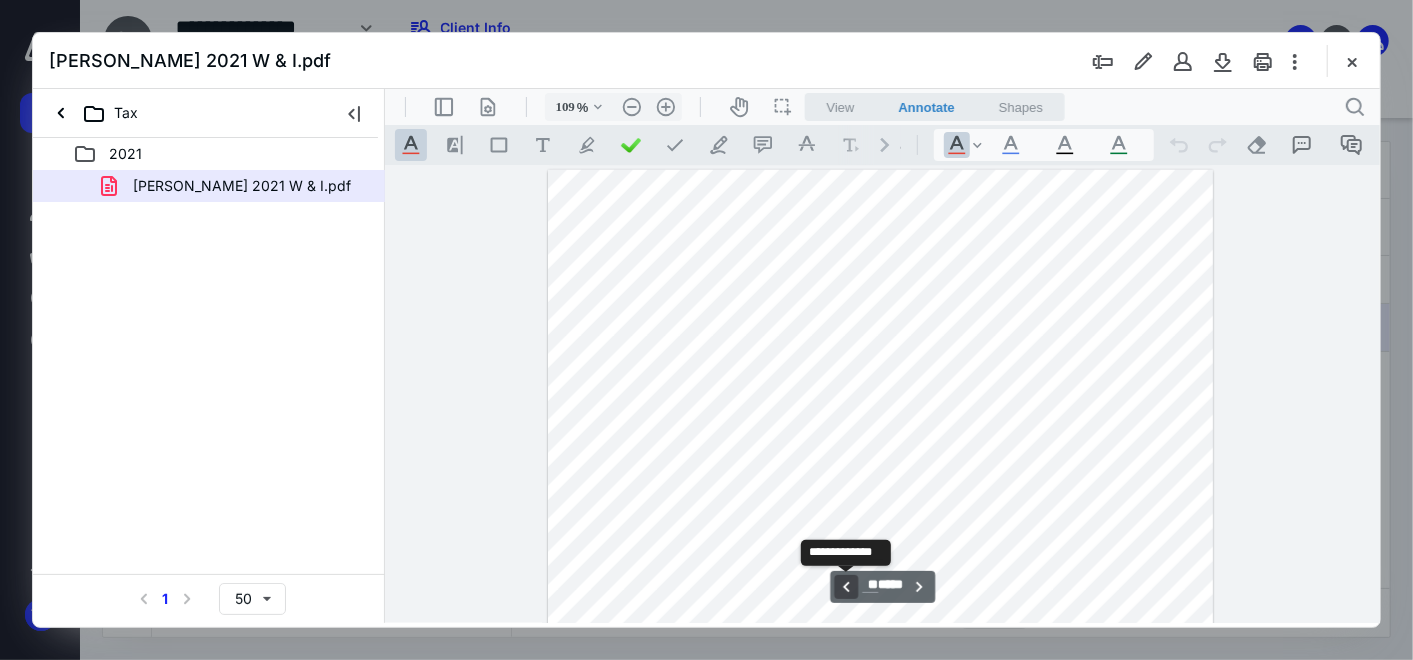 click on "**********" at bounding box center (845, 586) 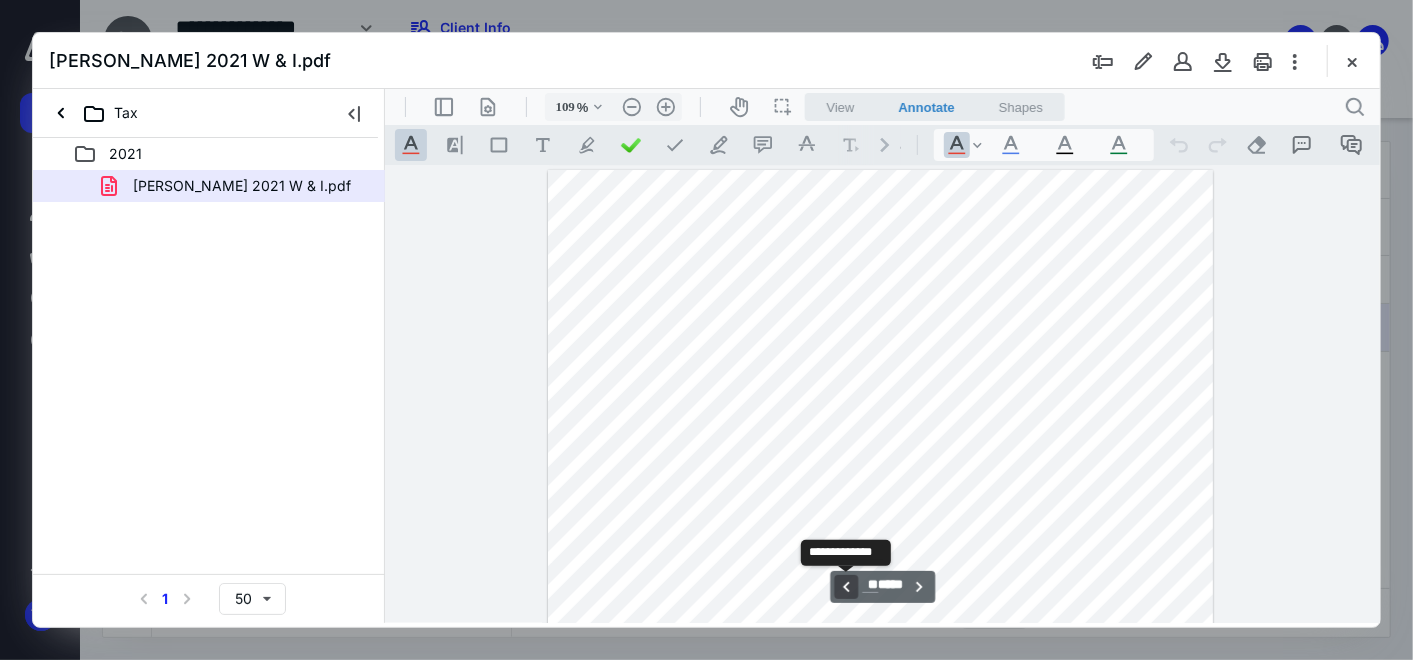 click on "**********" at bounding box center (845, 586) 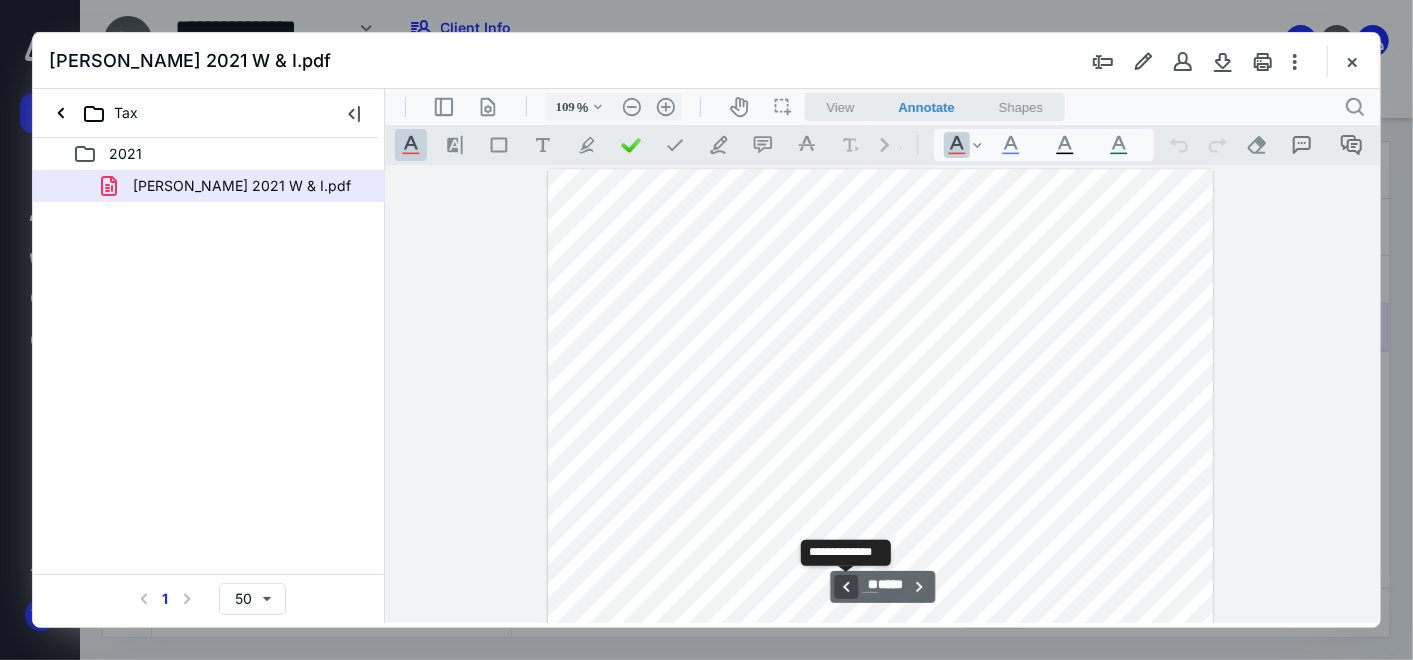 click on "**********" at bounding box center [845, 586] 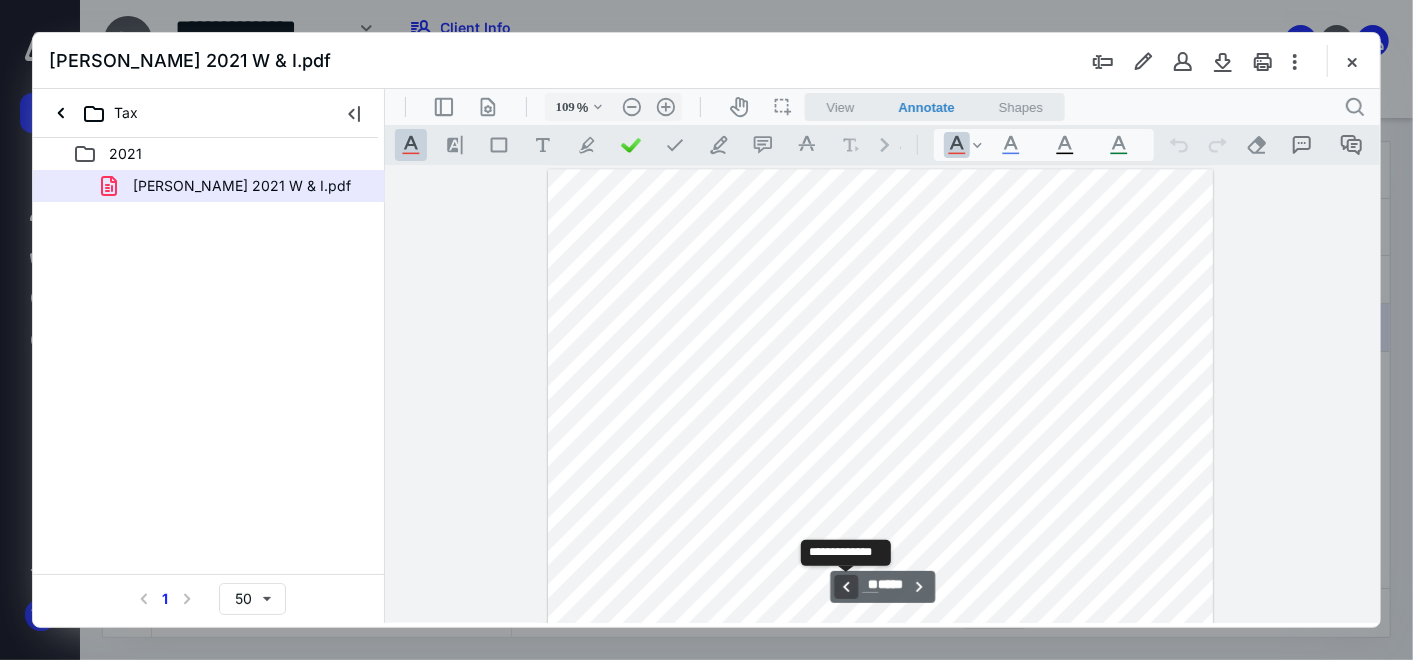 click on "**********" at bounding box center (845, 586) 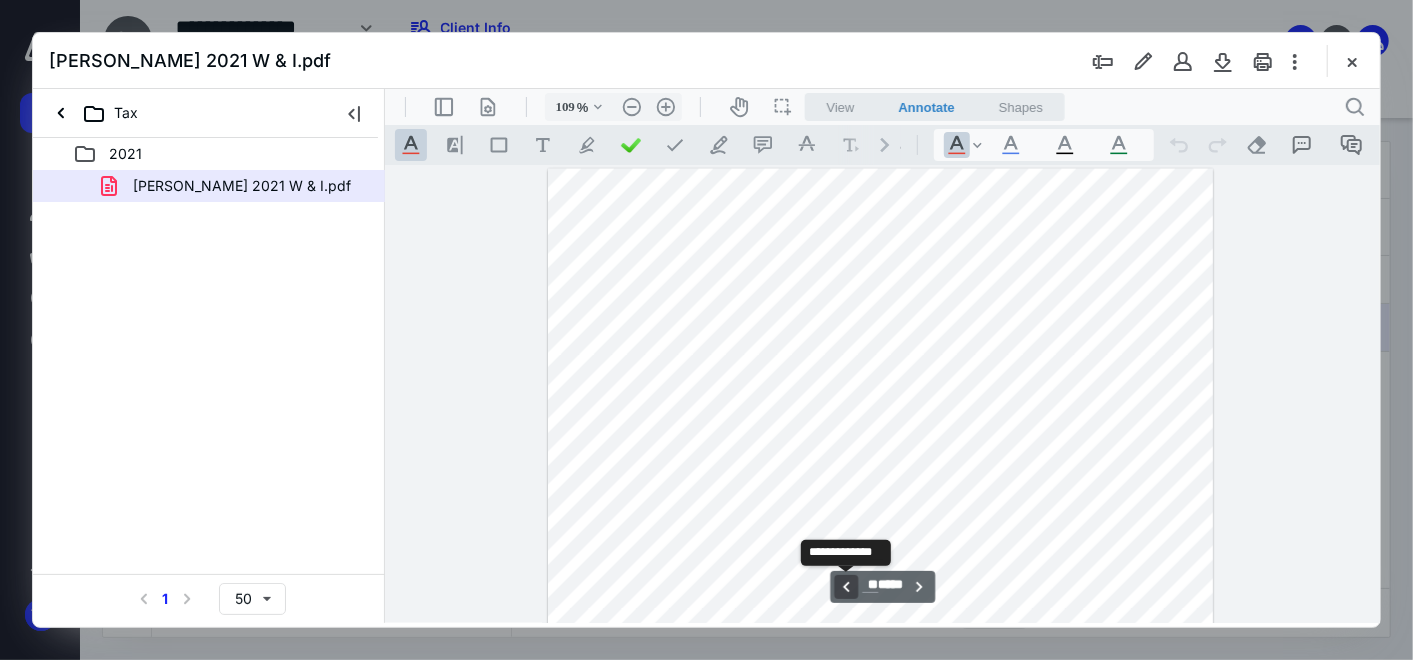 click on "**********" at bounding box center (845, 586) 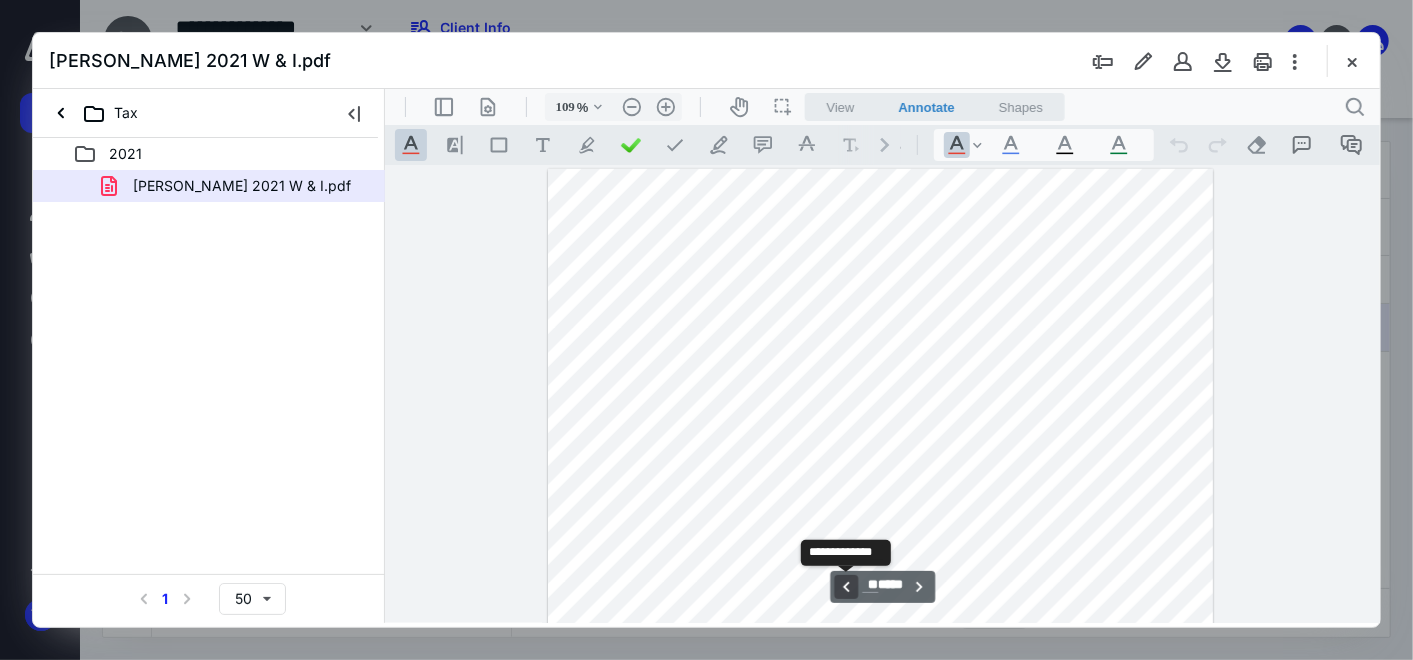 click on "**********" at bounding box center [845, 586] 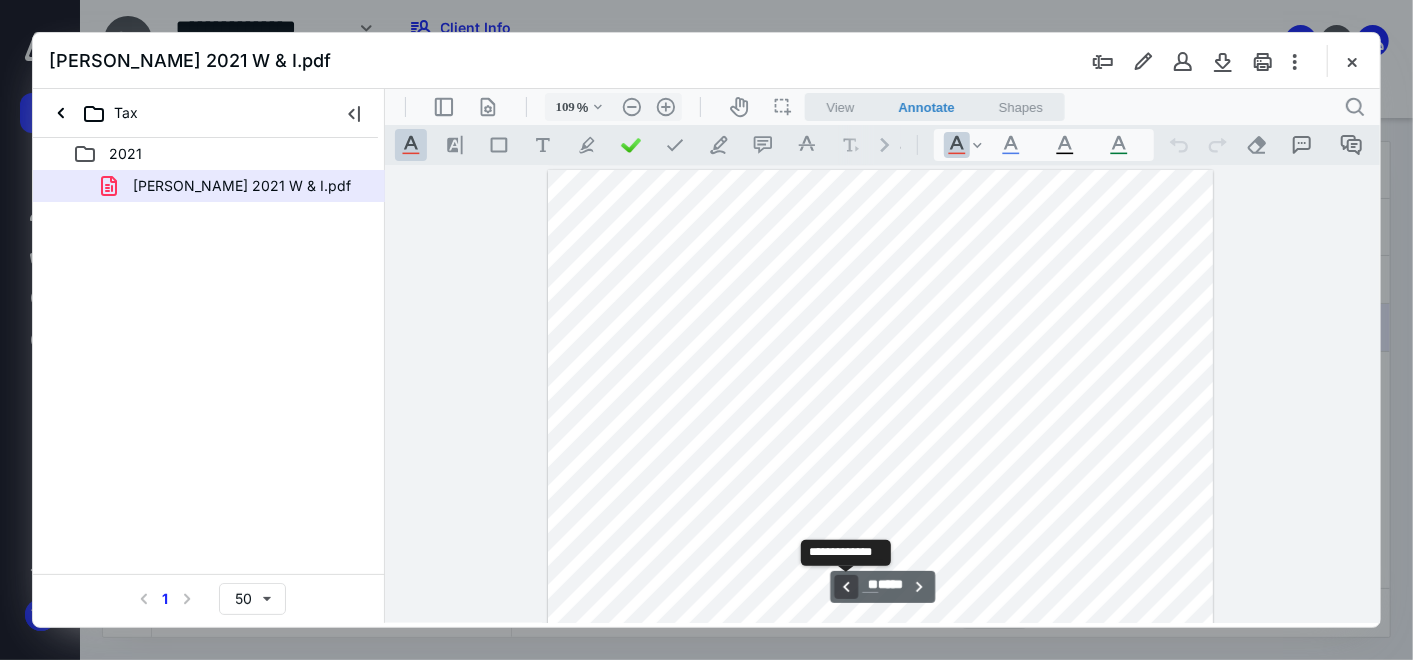 click on "**********" at bounding box center [845, 586] 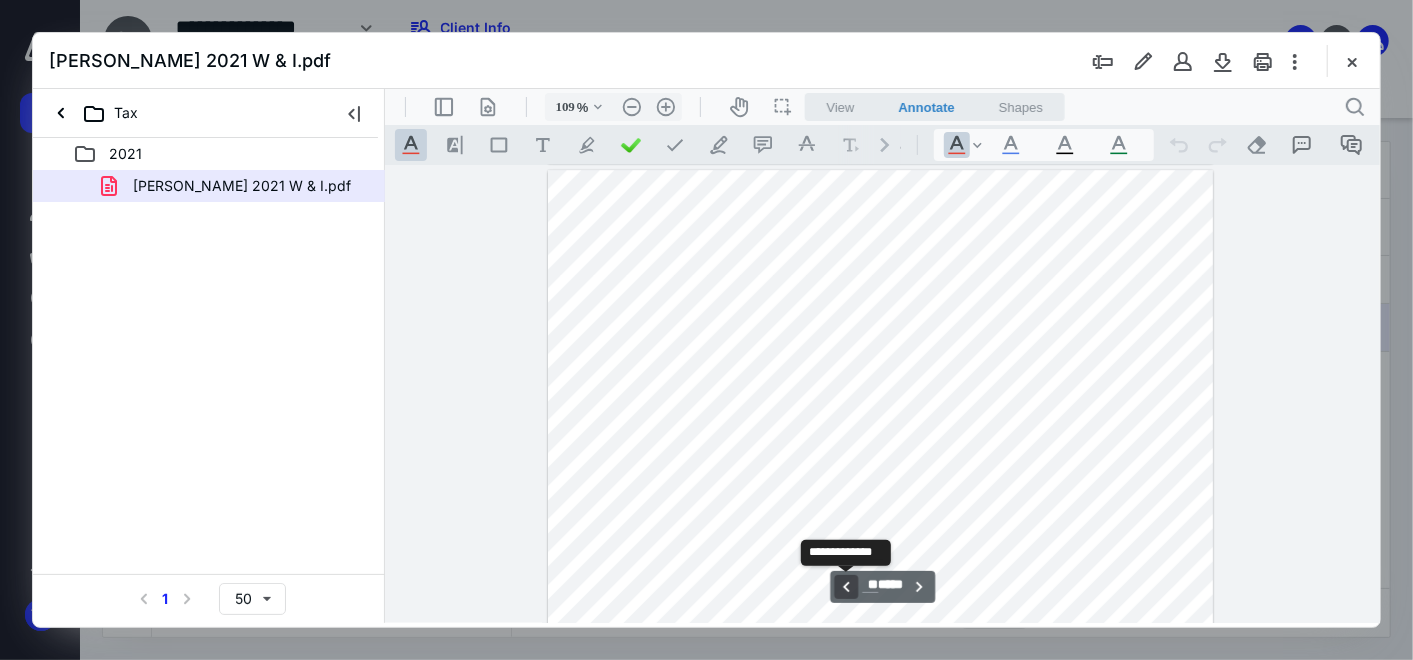 click on "**********" at bounding box center [845, 586] 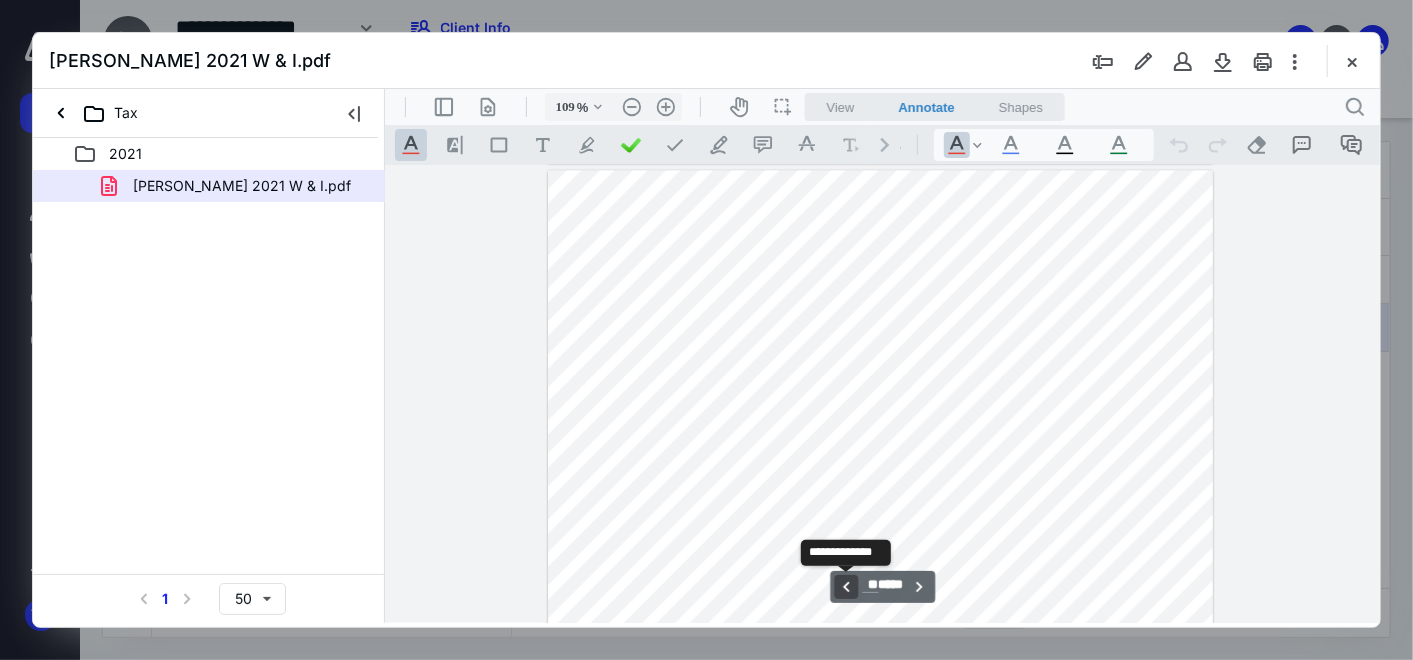 click on "**********" at bounding box center [845, 586] 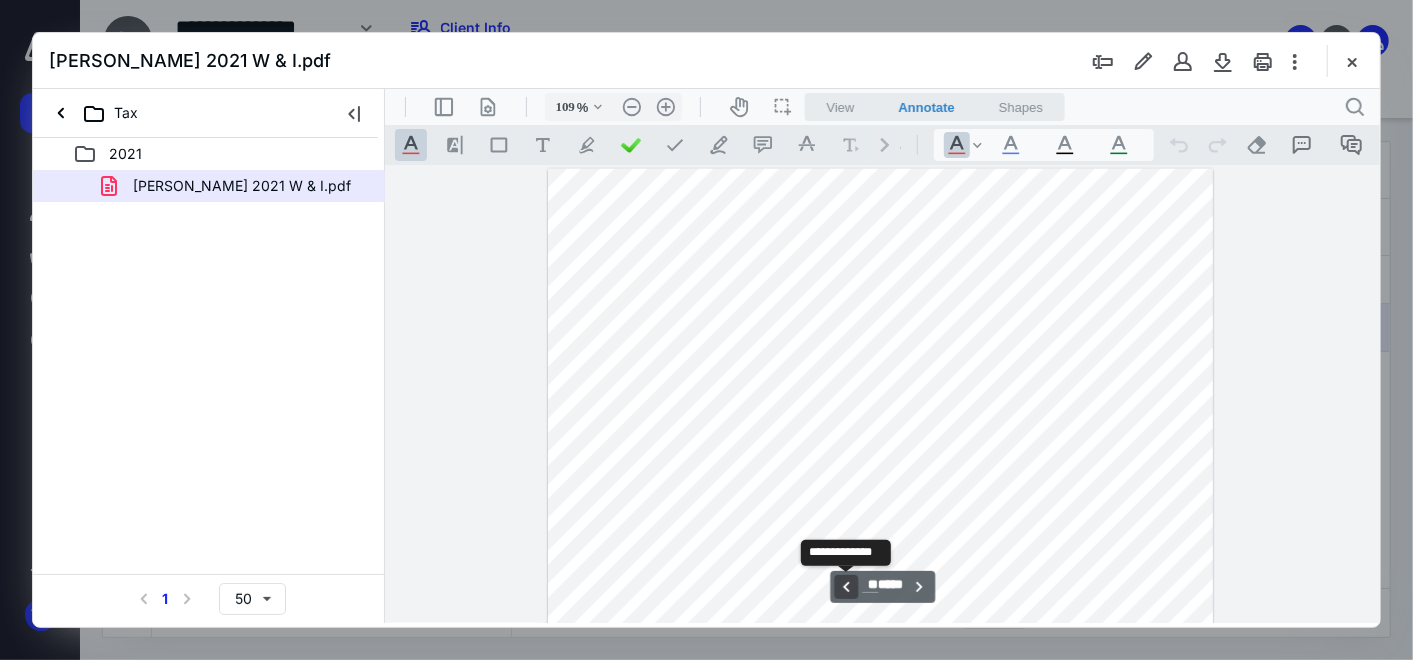 click on "**********" at bounding box center [845, 586] 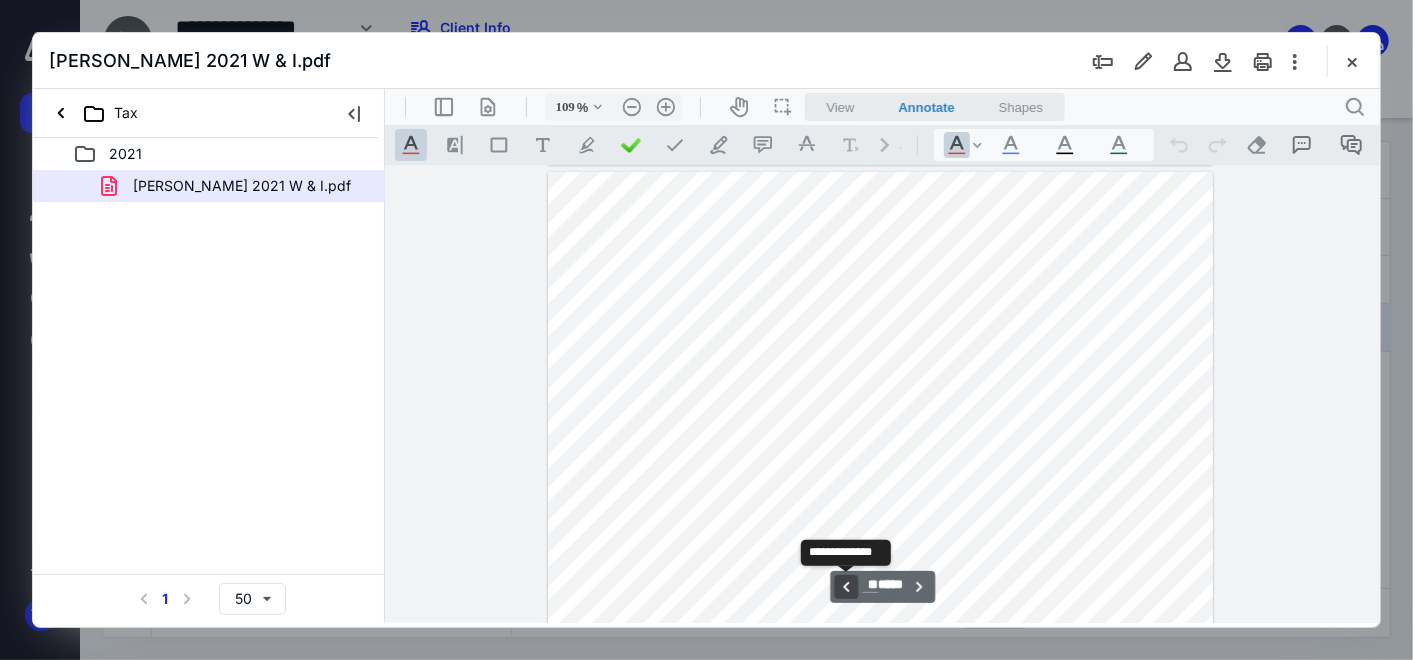 click on "**********" at bounding box center [845, 586] 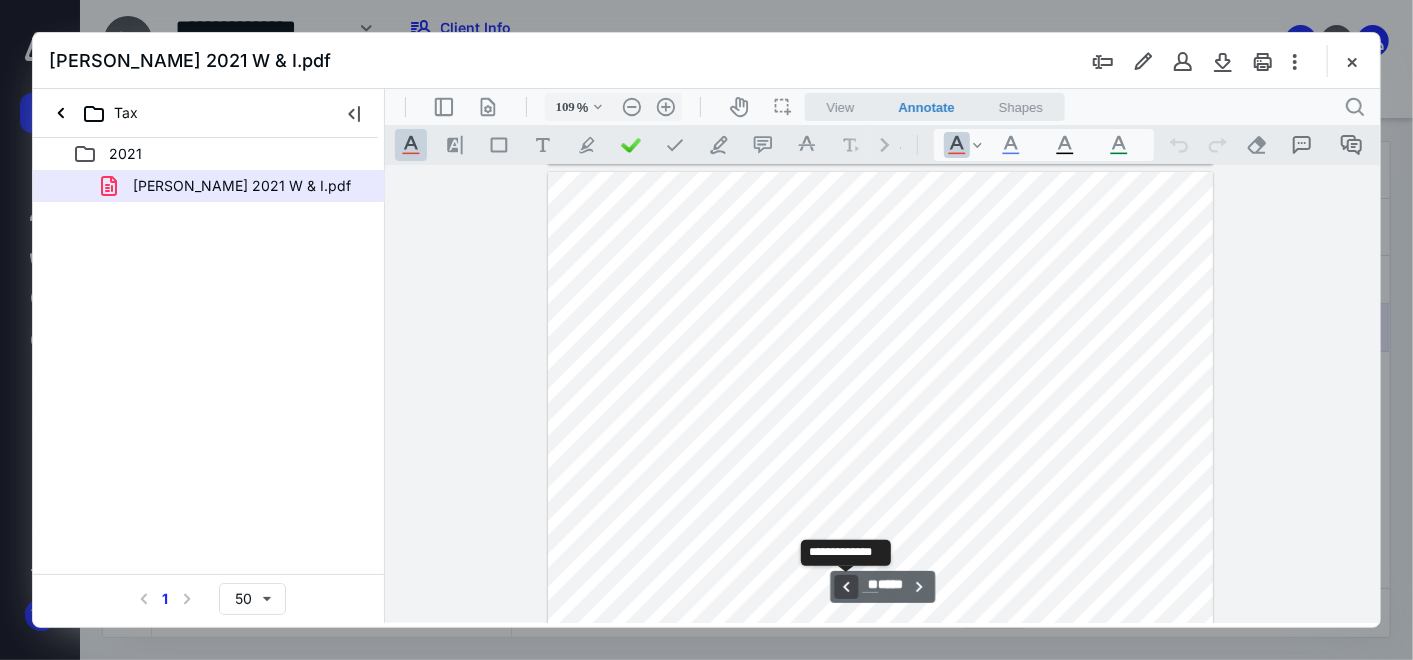 click on "**********" at bounding box center (845, 586) 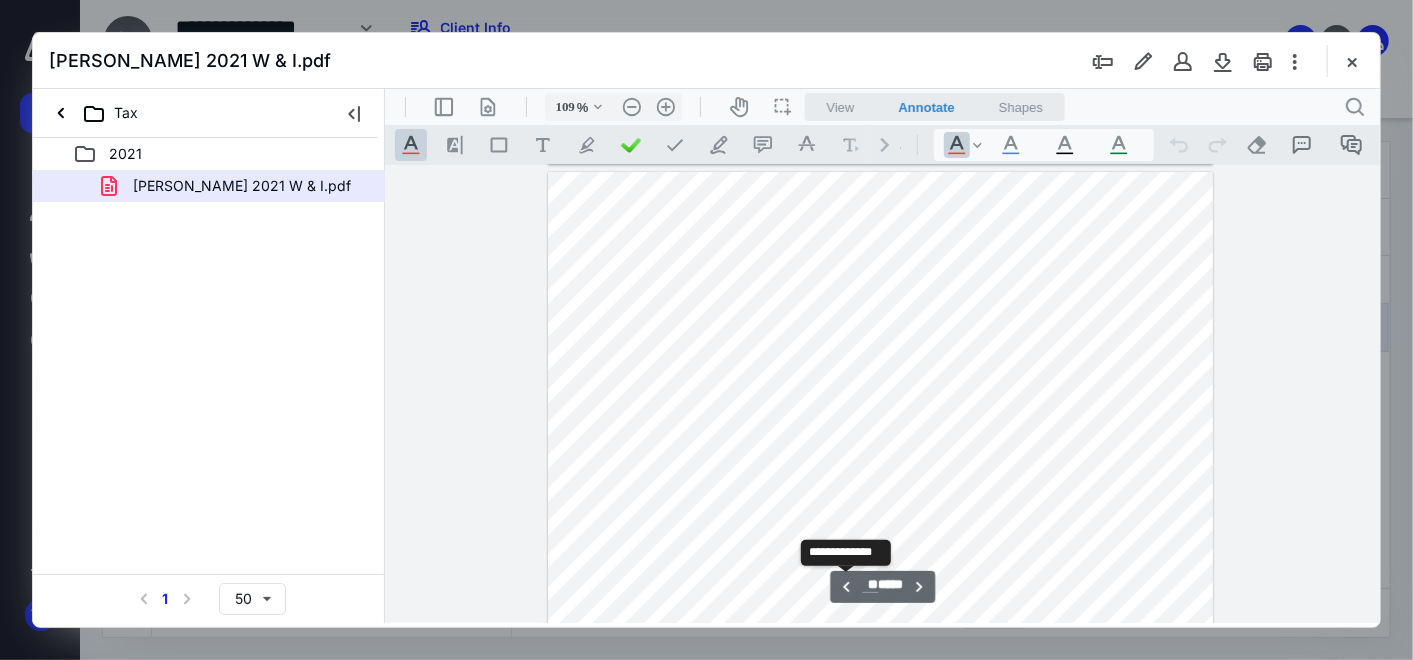 scroll, scrollTop: 37363, scrollLeft: 0, axis: vertical 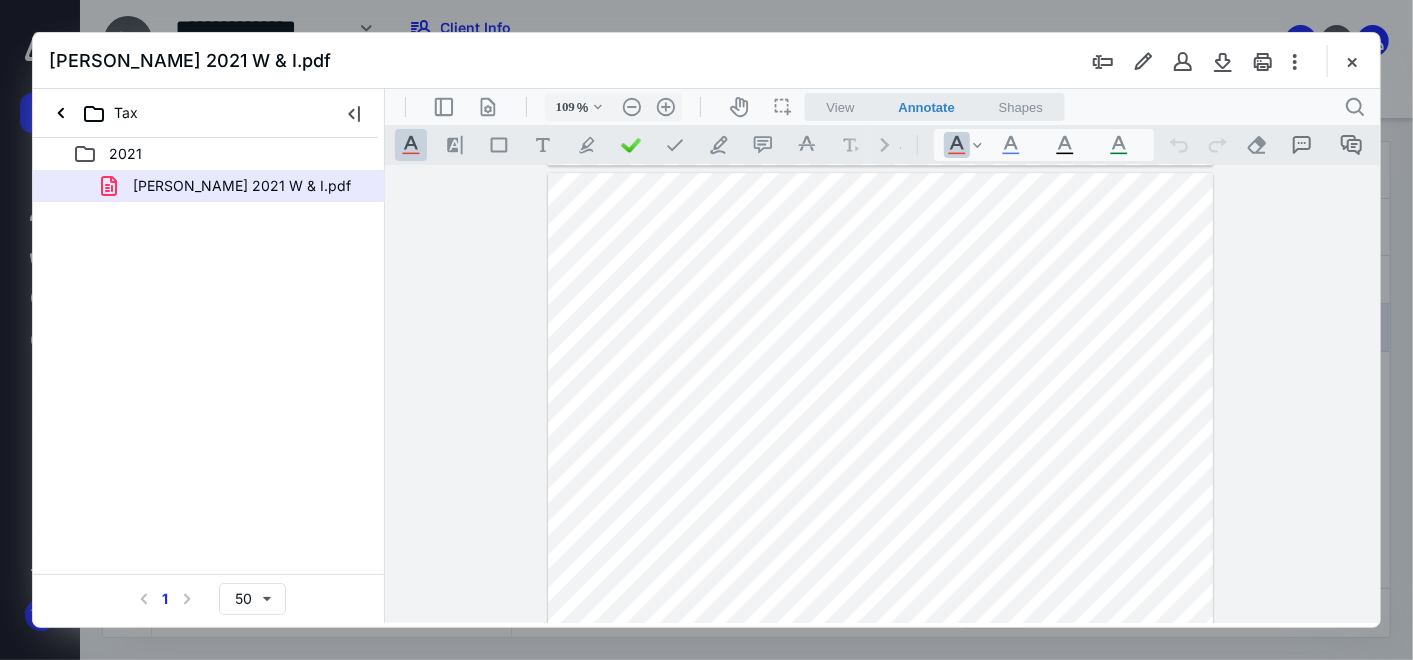 drag, startPoint x: 1376, startPoint y: 428, endPoint x: 1375, endPoint y: 294, distance: 134.00374 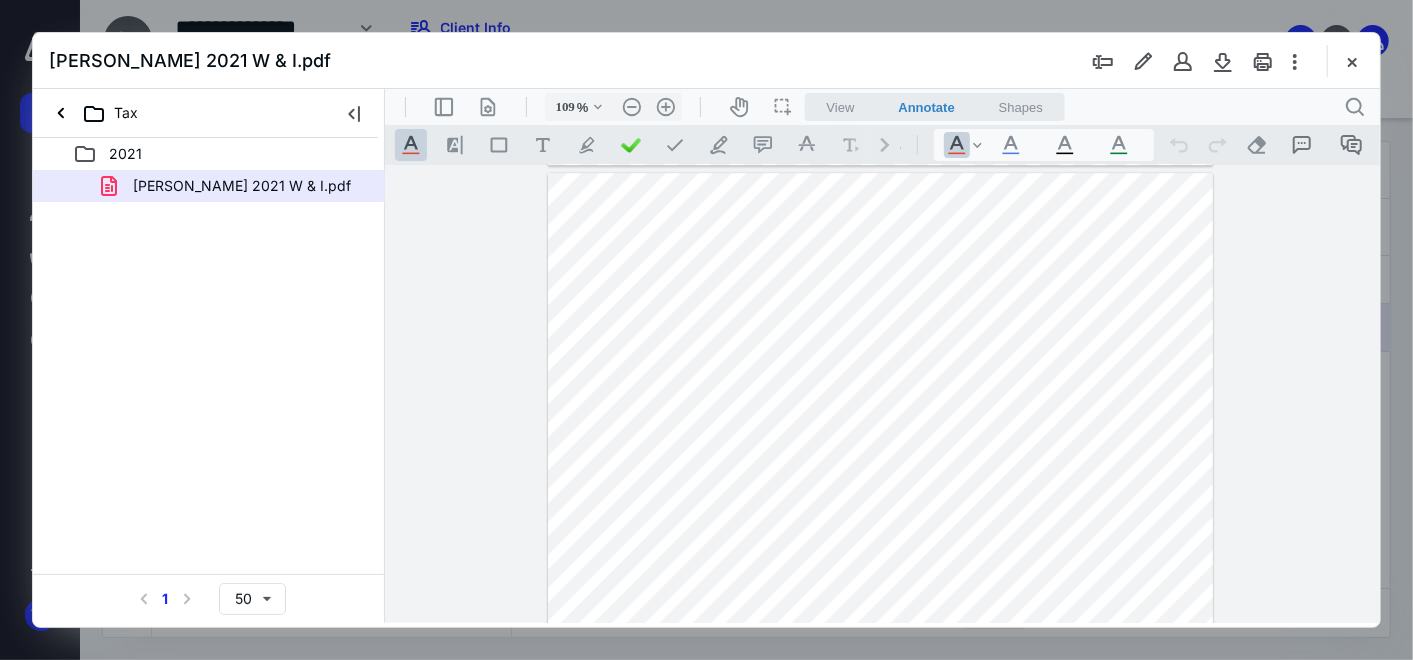 drag, startPoint x: 1376, startPoint y: 431, endPoint x: 1370, endPoint y: 283, distance: 148.12157 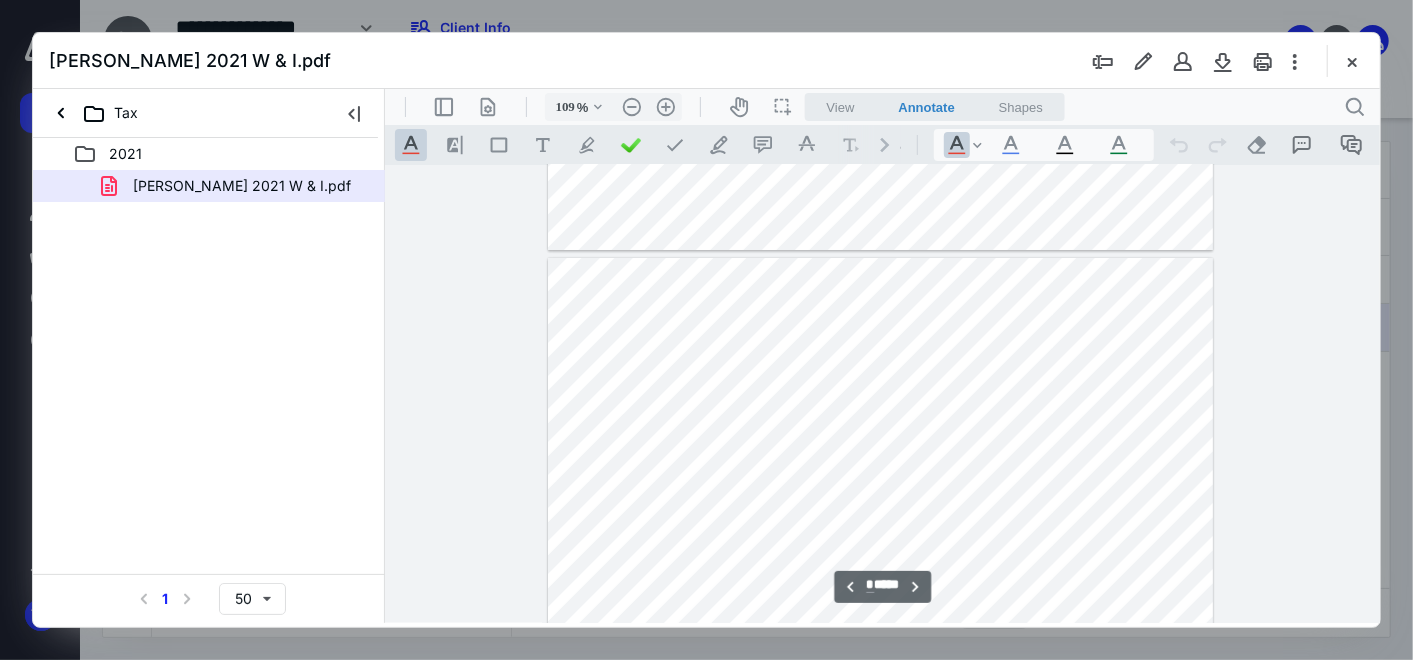 scroll, scrollTop: 4478, scrollLeft: 0, axis: vertical 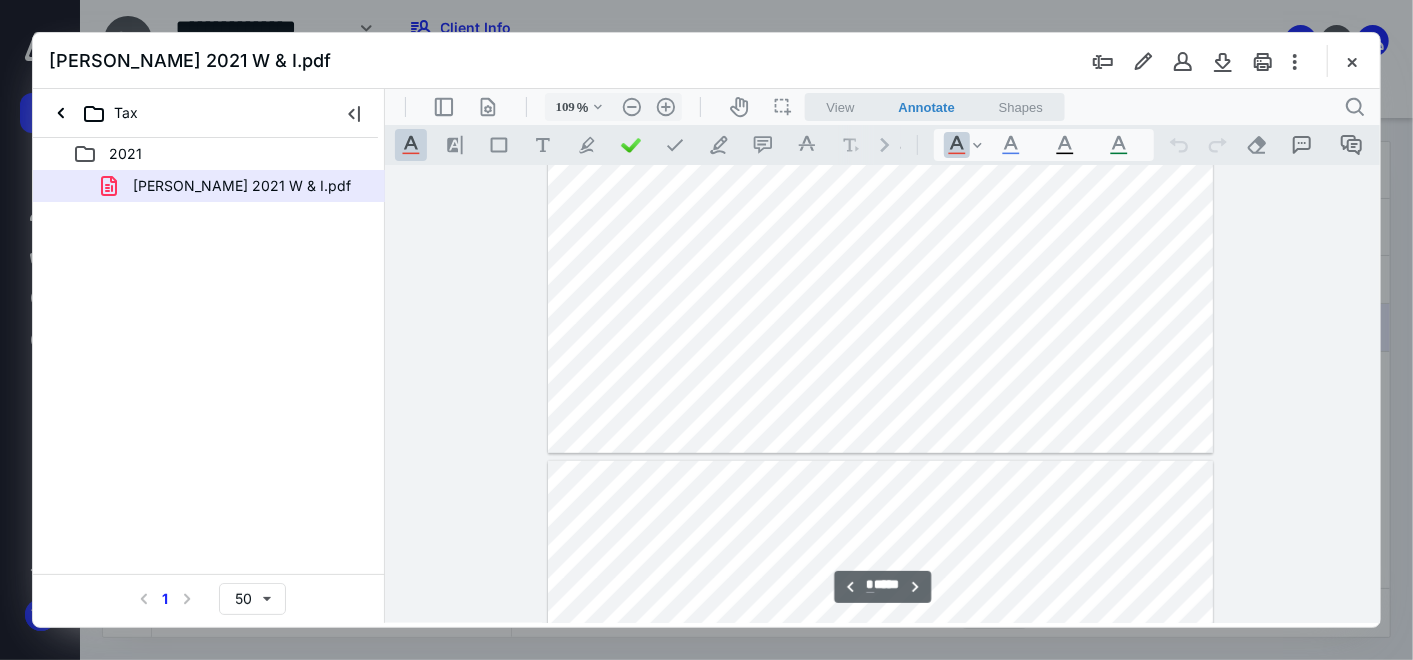 type on "*" 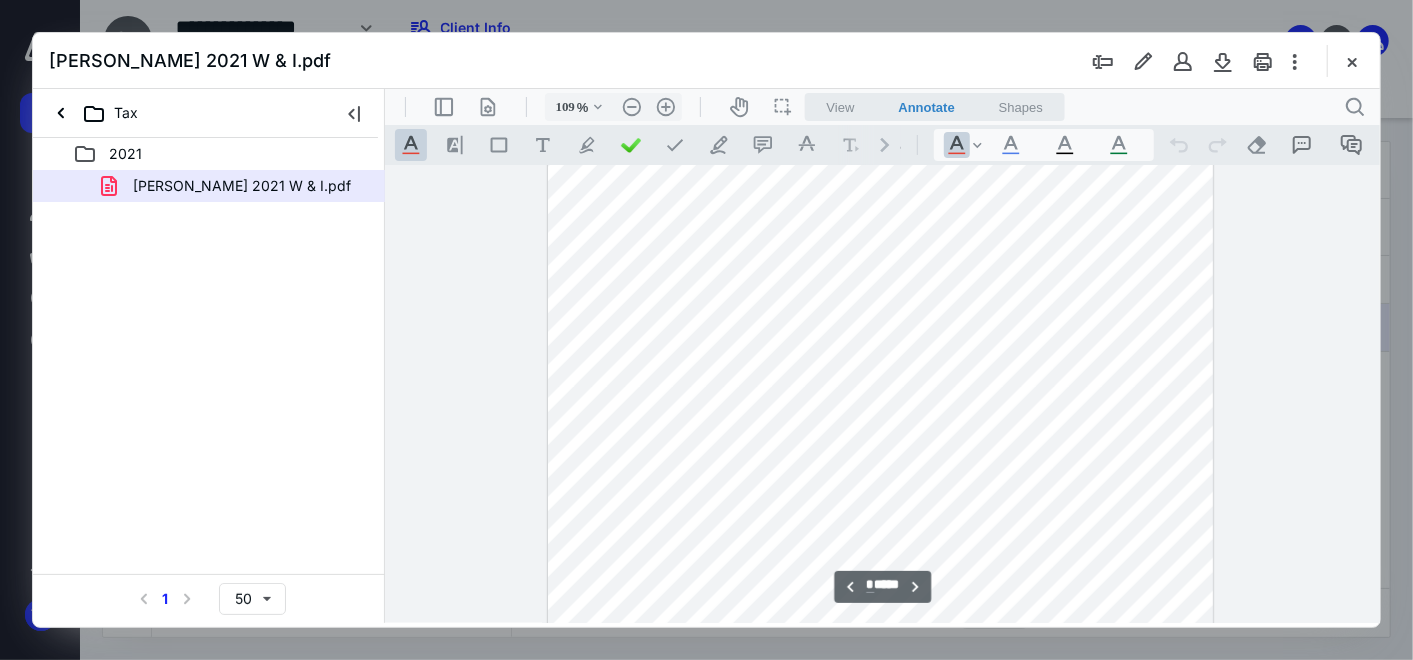 scroll, scrollTop: 5478, scrollLeft: 0, axis: vertical 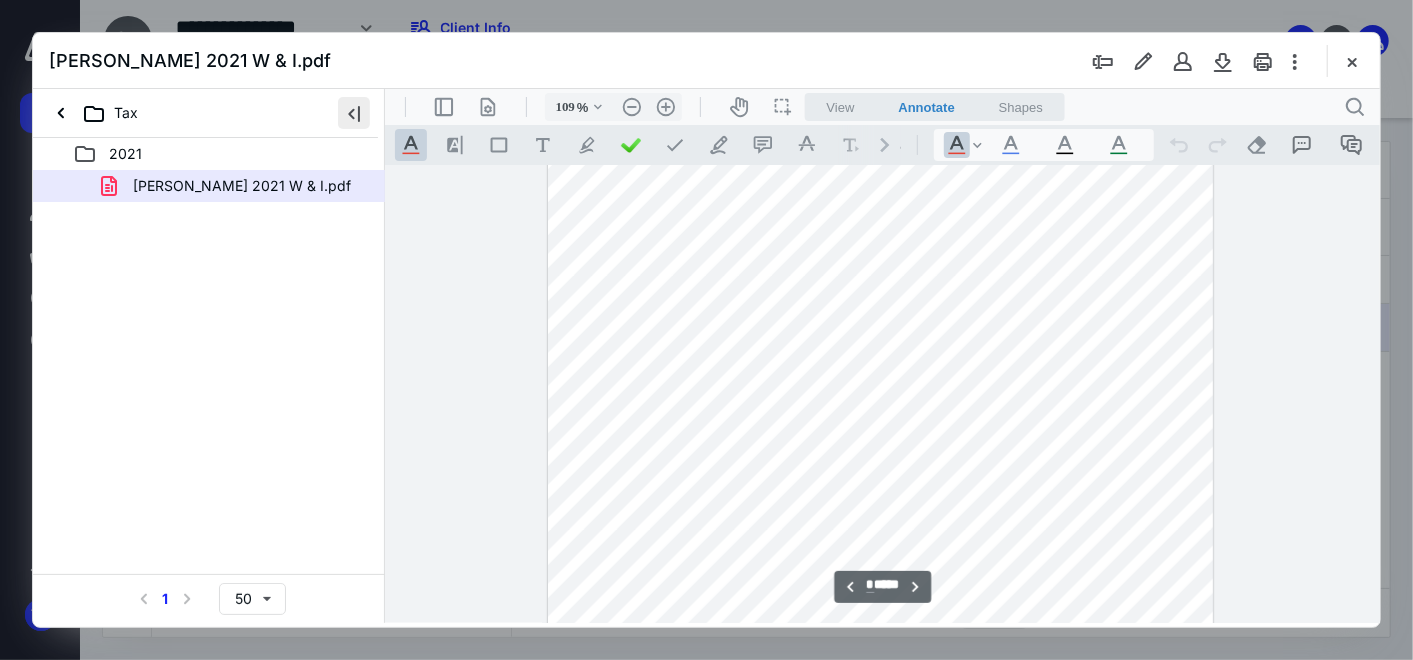click at bounding box center (354, 113) 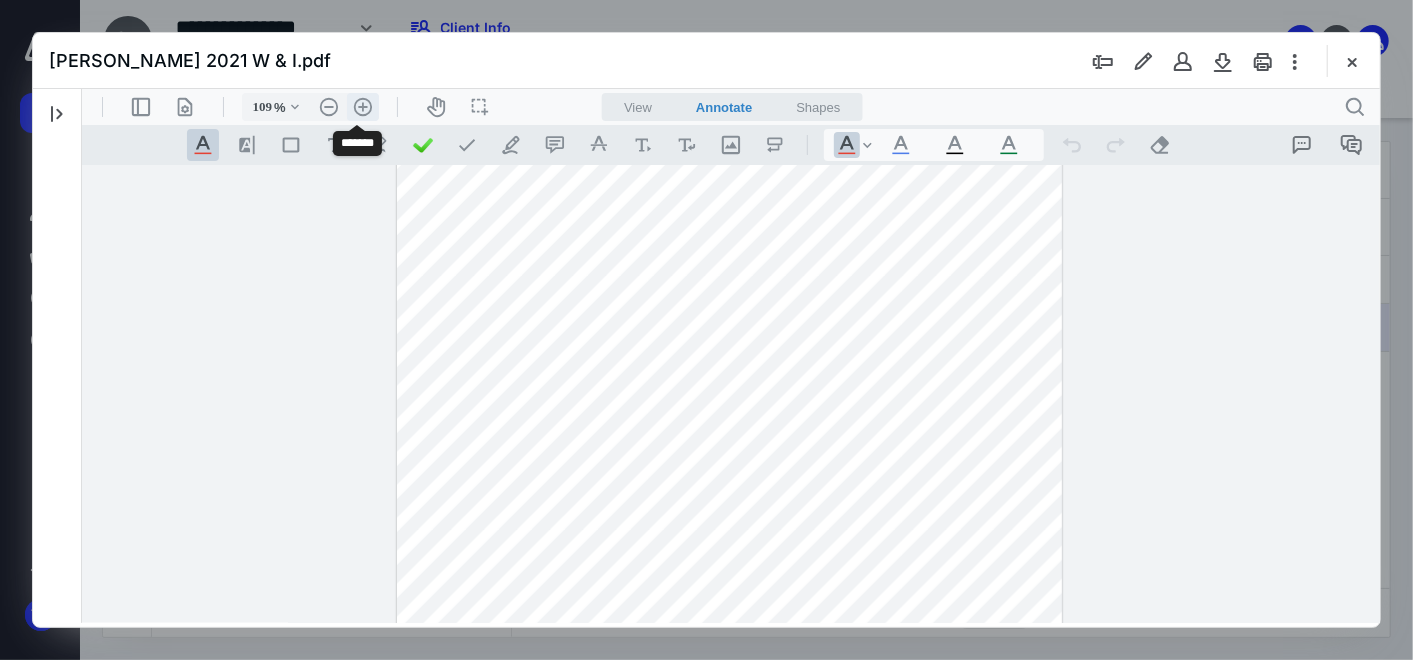 click on ".cls-1{fill:#abb0c4;} icon - header - zoom - in - line" at bounding box center [362, 106] 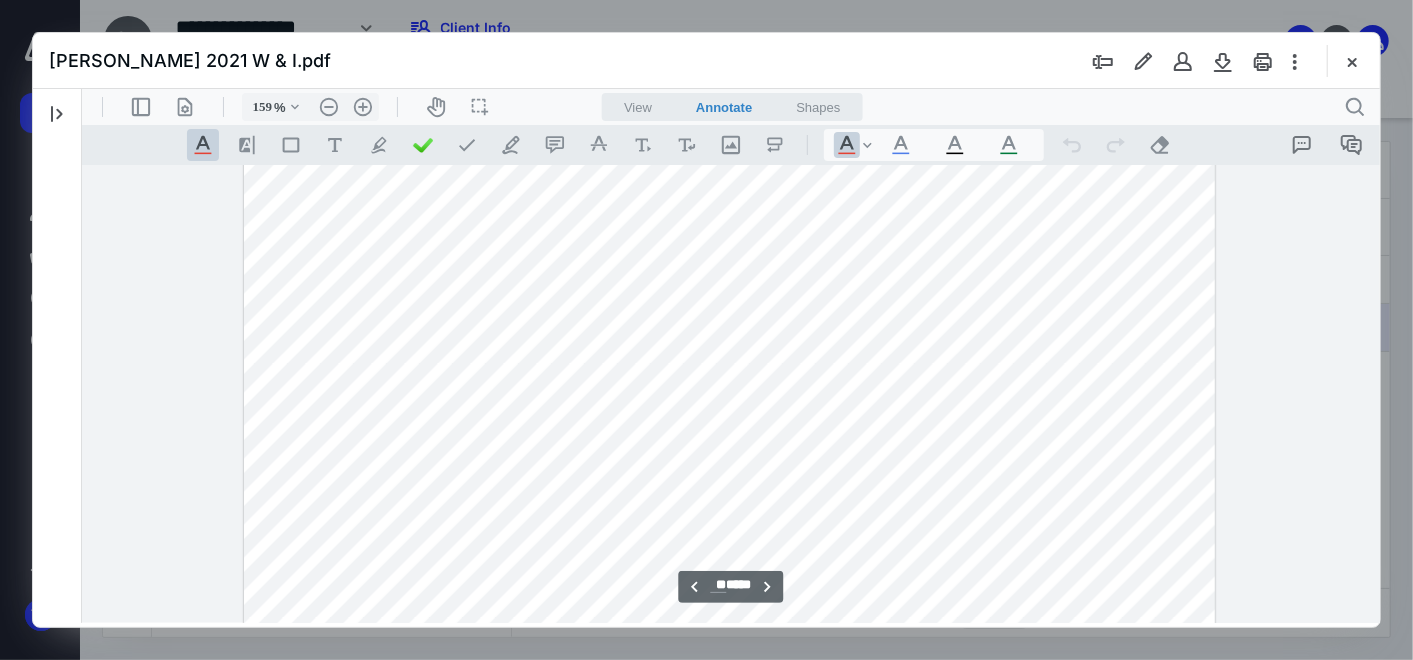 scroll, scrollTop: 27417, scrollLeft: 0, axis: vertical 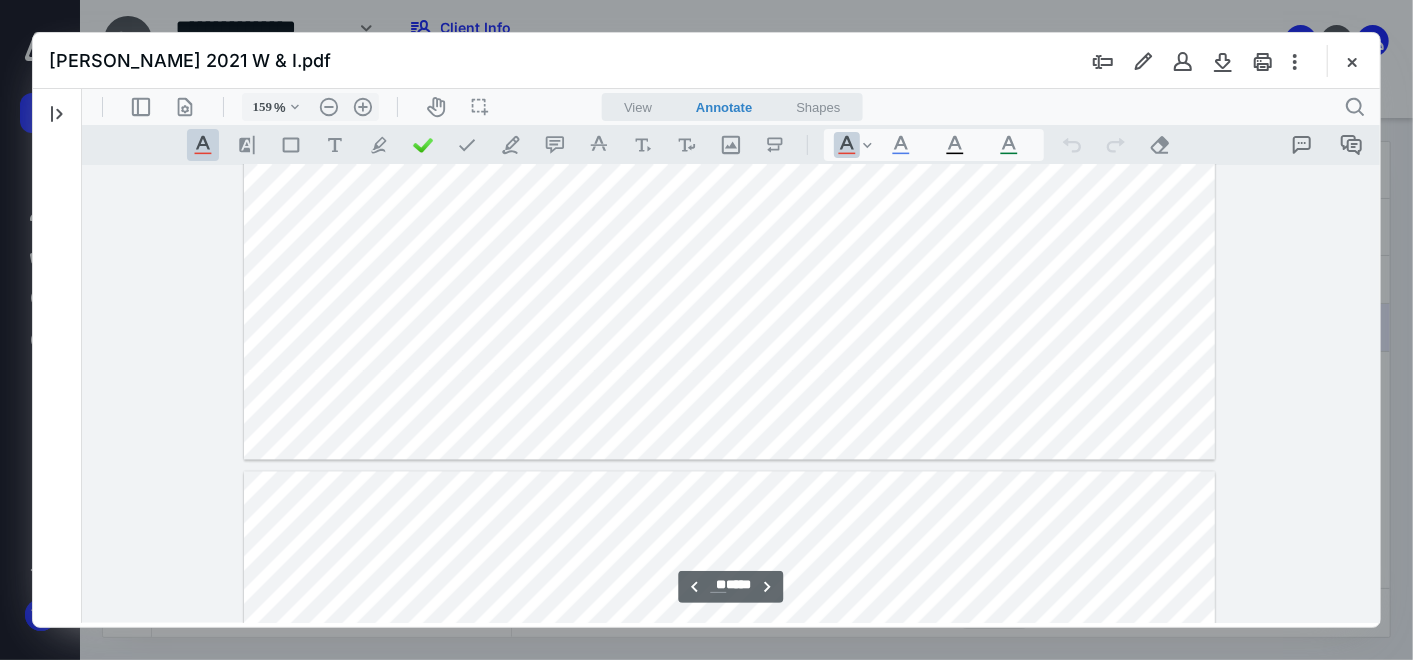 type on "**" 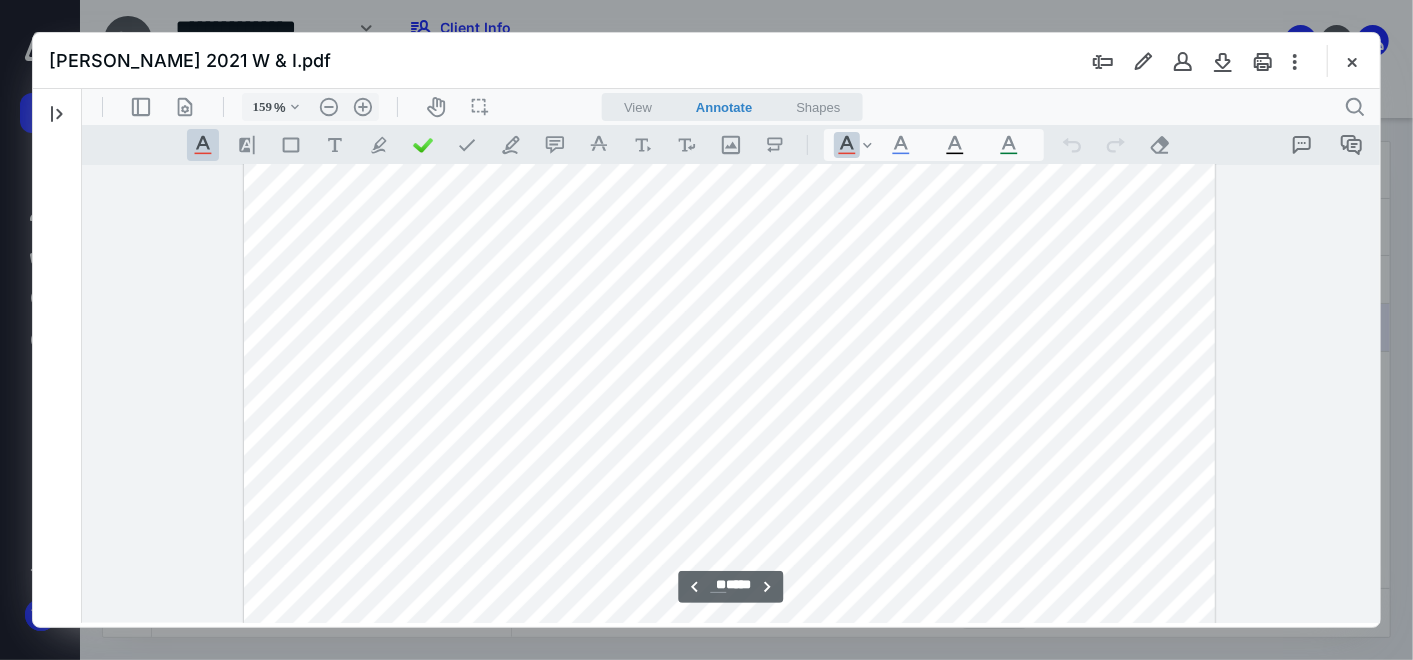 scroll, scrollTop: 27973, scrollLeft: 0, axis: vertical 